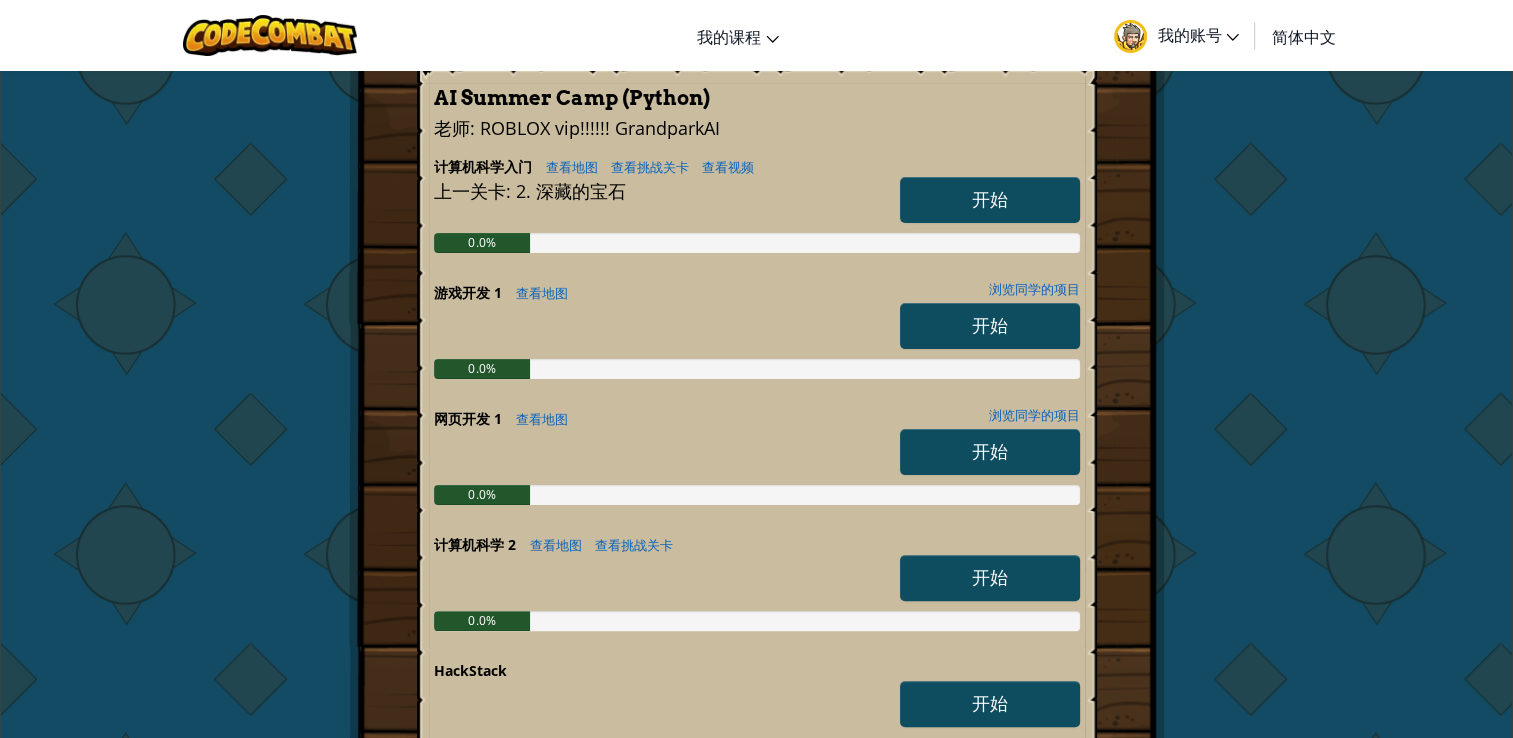 scroll, scrollTop: 0, scrollLeft: 0, axis: both 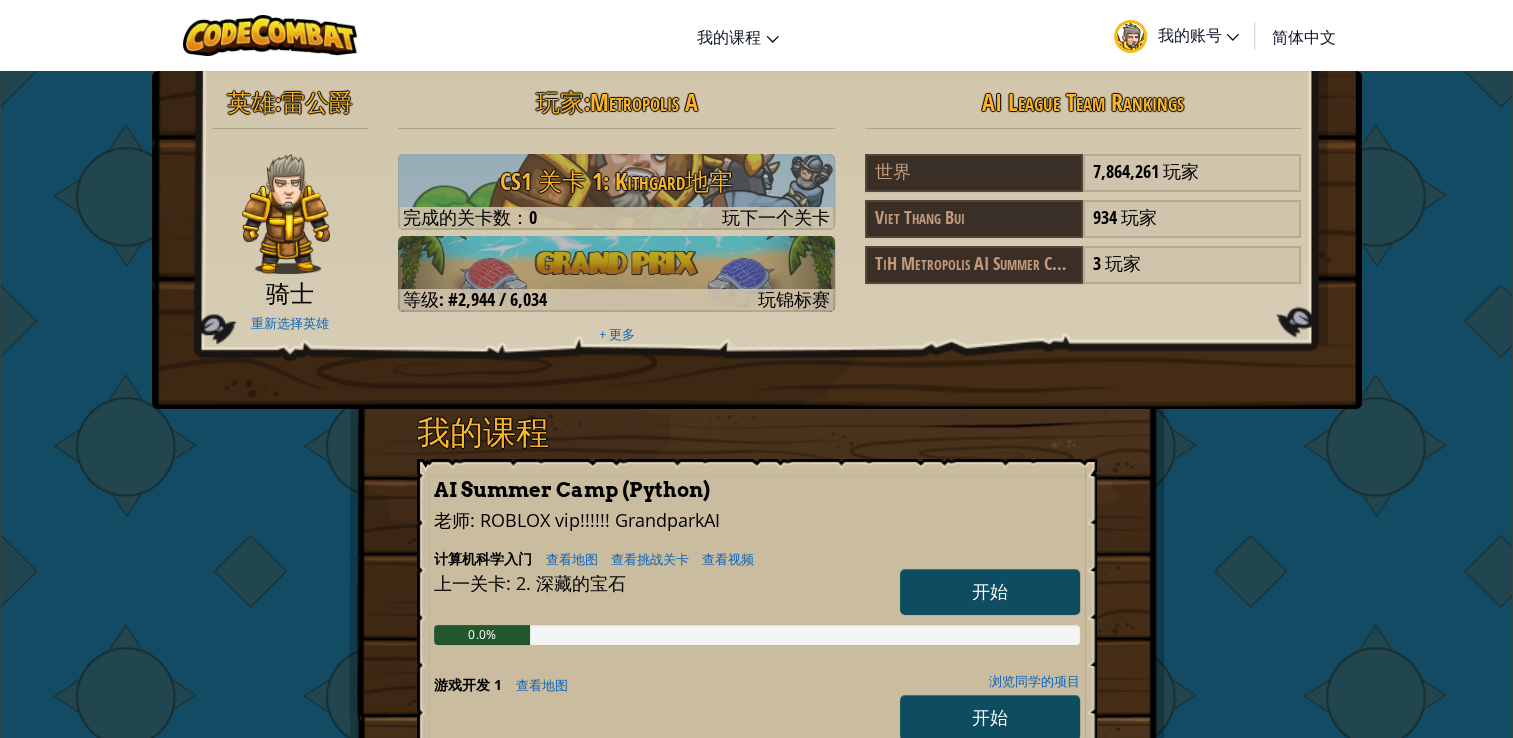 click on "我的账号" at bounding box center [1198, 34] 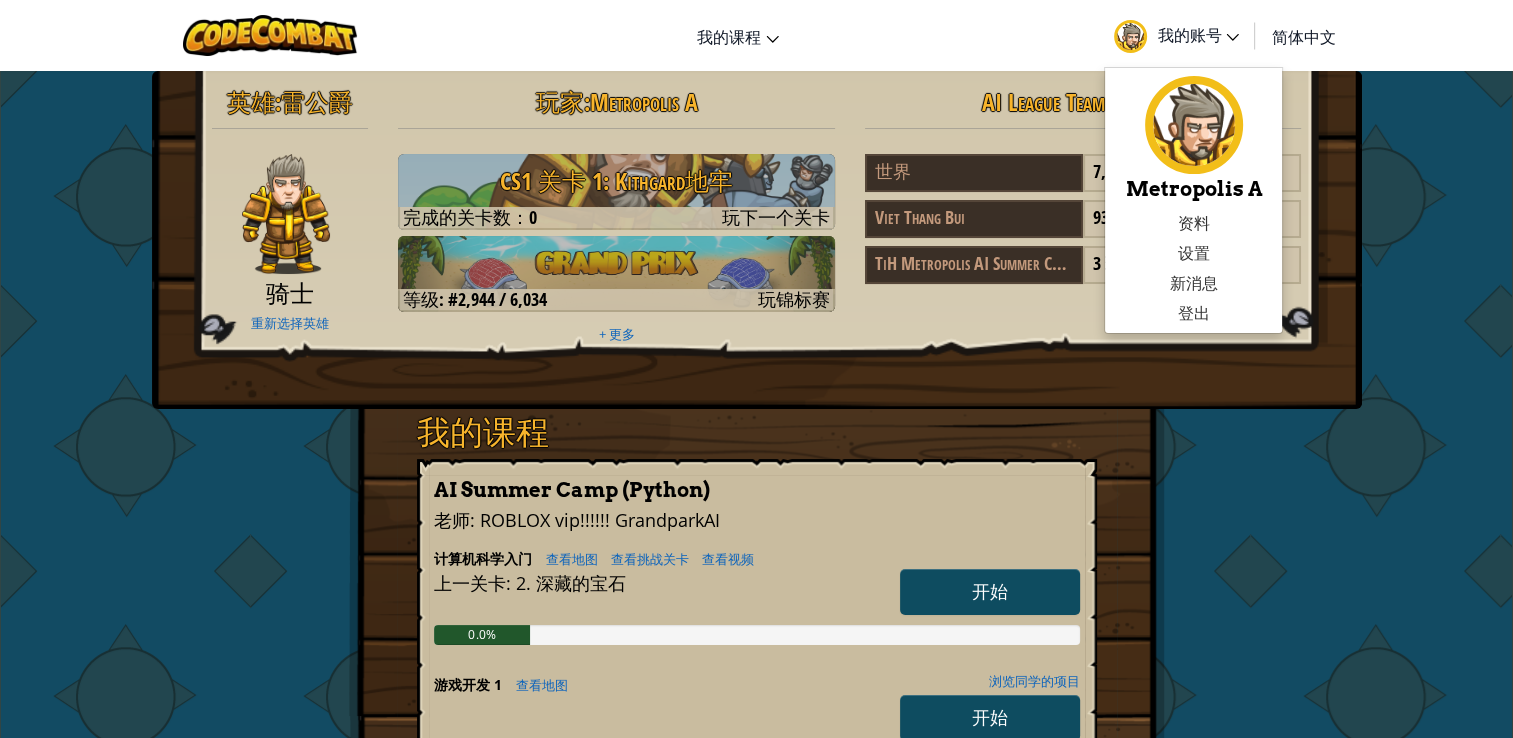 click on "英雄 :  雷公爵 骑士 重新选择英雄 玩家 :  Metropolis A CS1 关卡 1: Kithgard地牢 完成的关卡数：0 玩下一个关卡 等级: #2,944 / 6,034 玩锦标赛 + 更多 AI League Team Rankings 世界   7,864,261   玩家 Viet Thang Bui 934   玩家 TiH Metropolis AI Summer Camp 3   玩家 我的课程 AI Summer Camp (Python) 老师 : ROBLOX vip!!!!!! GrandparkAI 计算机科学入门 查看地图   查看挑战关卡   查看视频 开始 上一关卡 : 2. 深藏的宝石 0.0% 游戏开发 1 查看地图 浏览同学的项目 开始 0.0% 网页开发 1 查看地图 浏览同学的项目 开始 0.0% 计算机科学 2 查看地图   查看挑战关卡 开始 0.0% HackStack 开始 加入班级 加入" at bounding box center [756, 771] 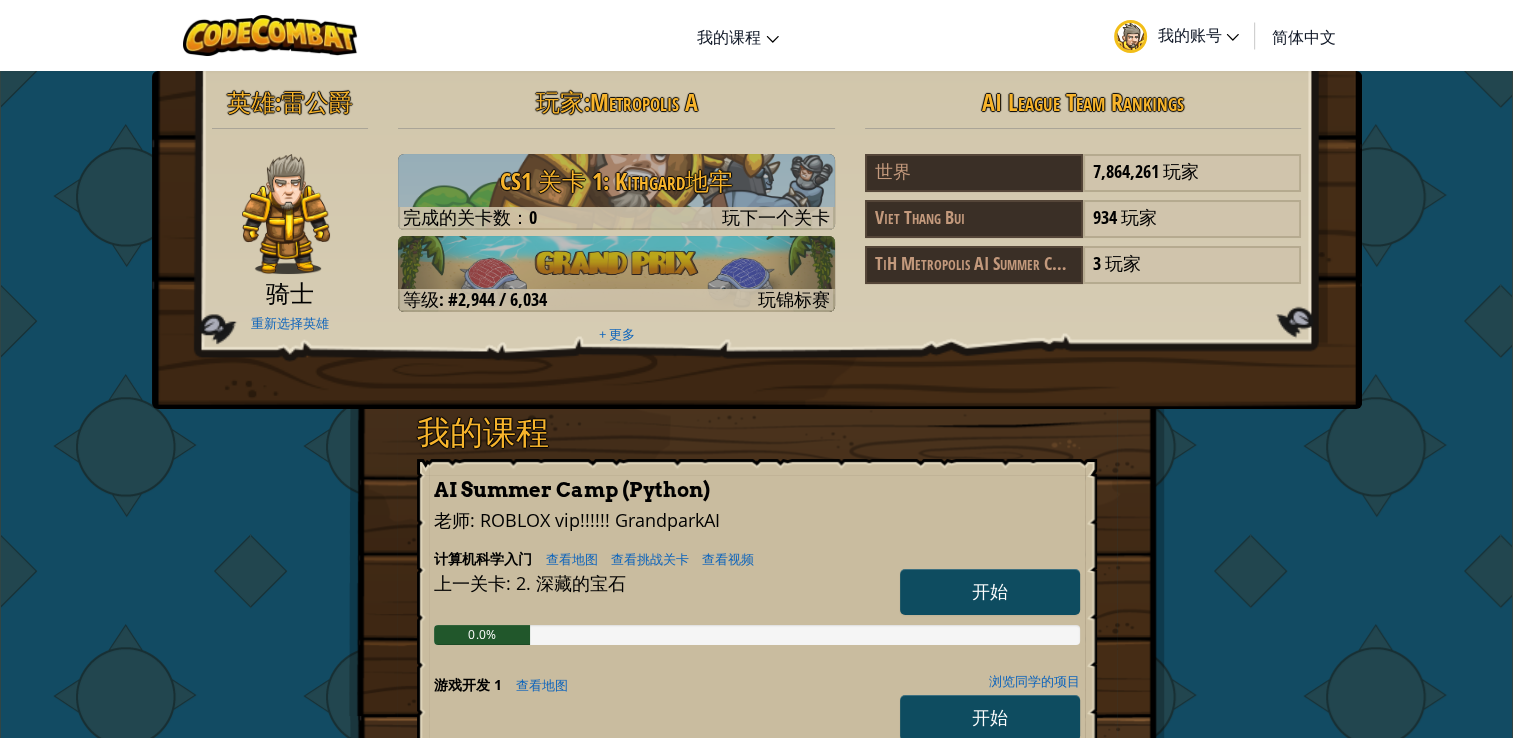 click on "AI League Team Rankings" at bounding box center (1083, 102) 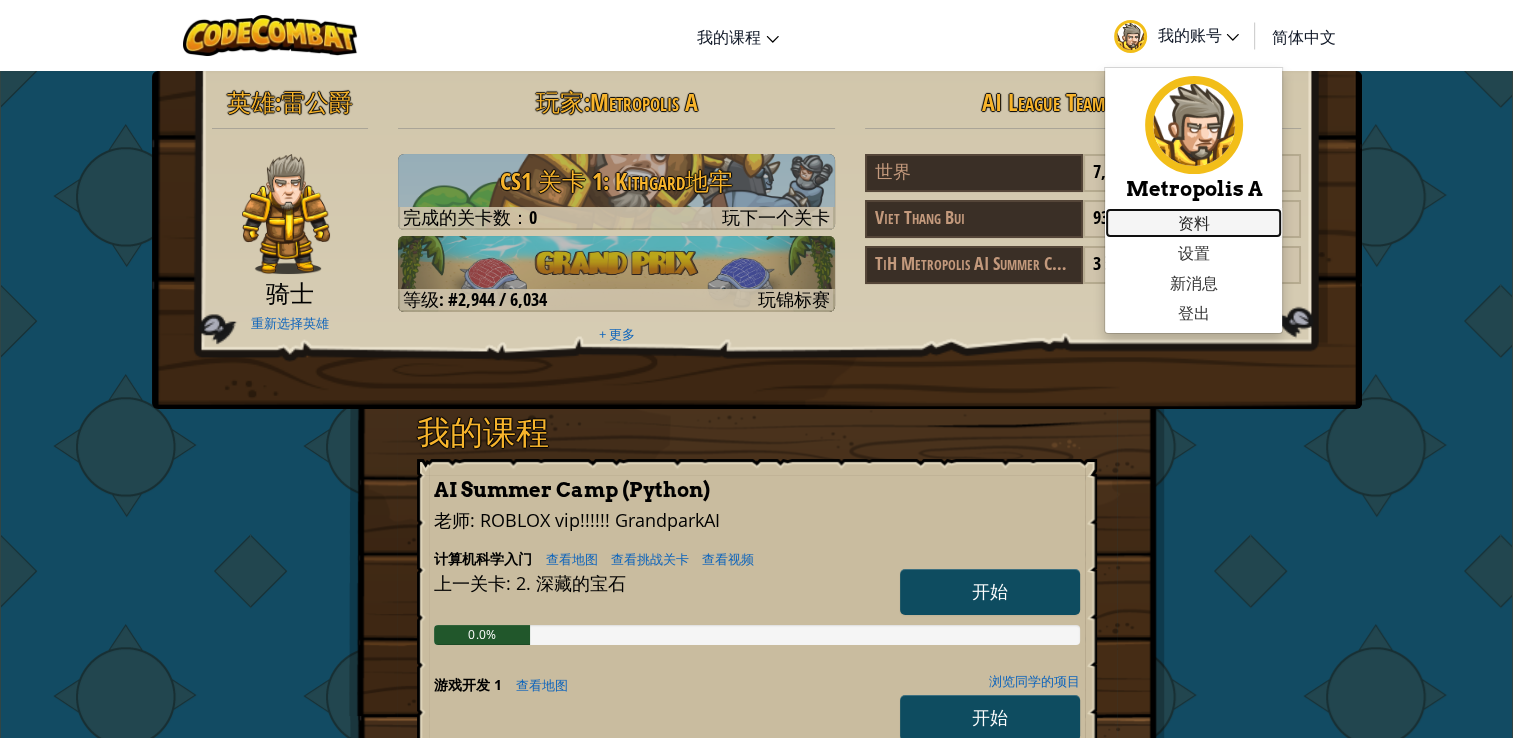 click on "资料" at bounding box center (1193, 223) 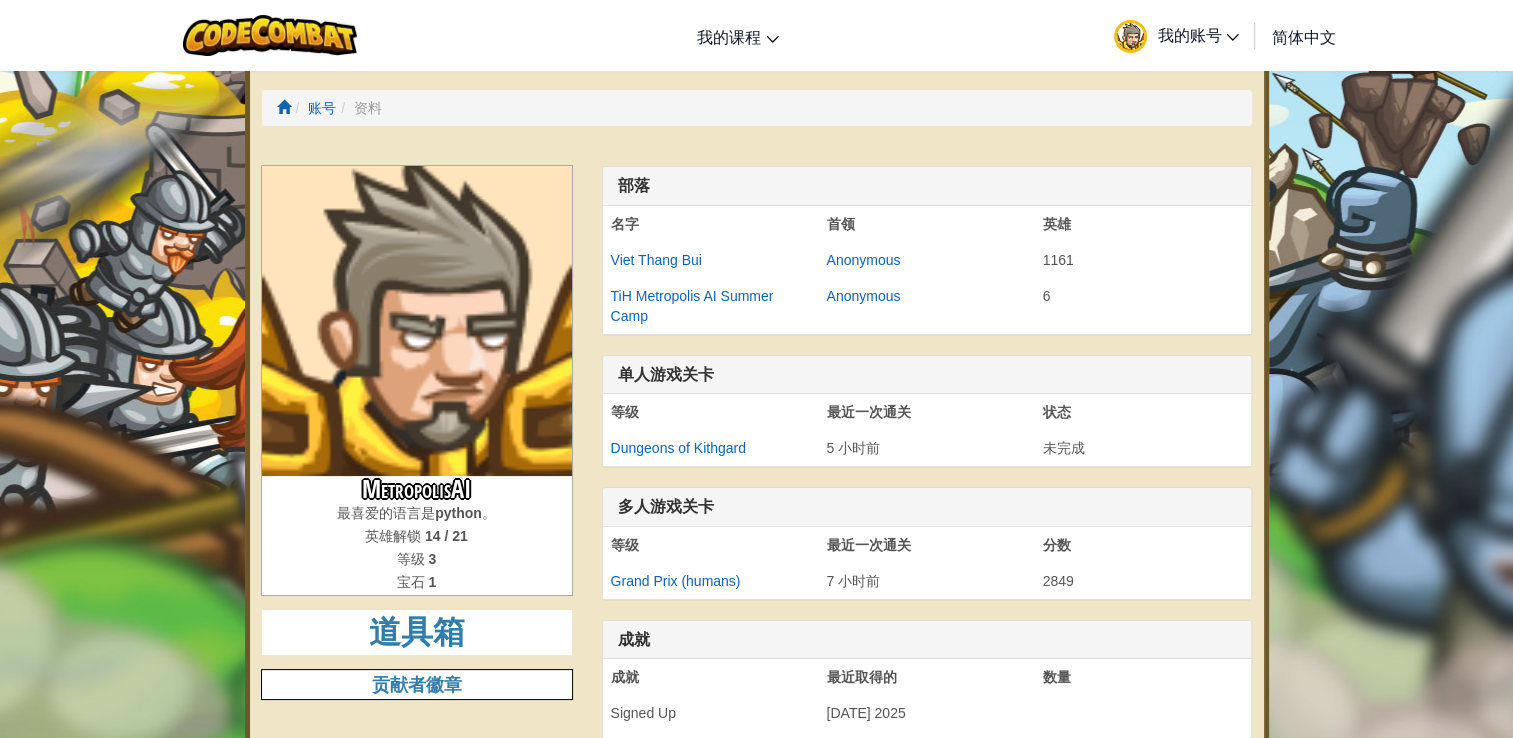 click on "我的账号" at bounding box center (1198, 34) 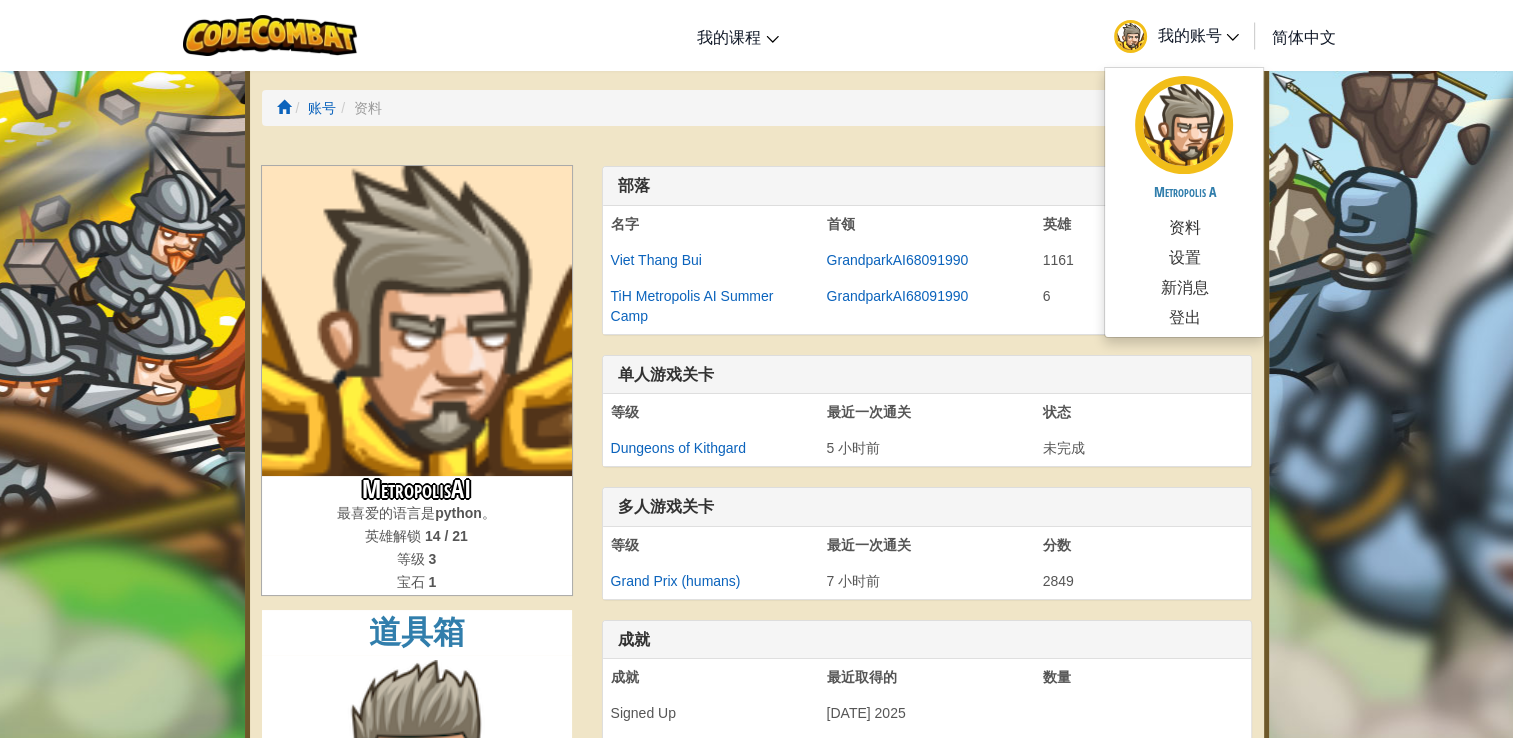 click on "账号 资料" at bounding box center (757, 108) 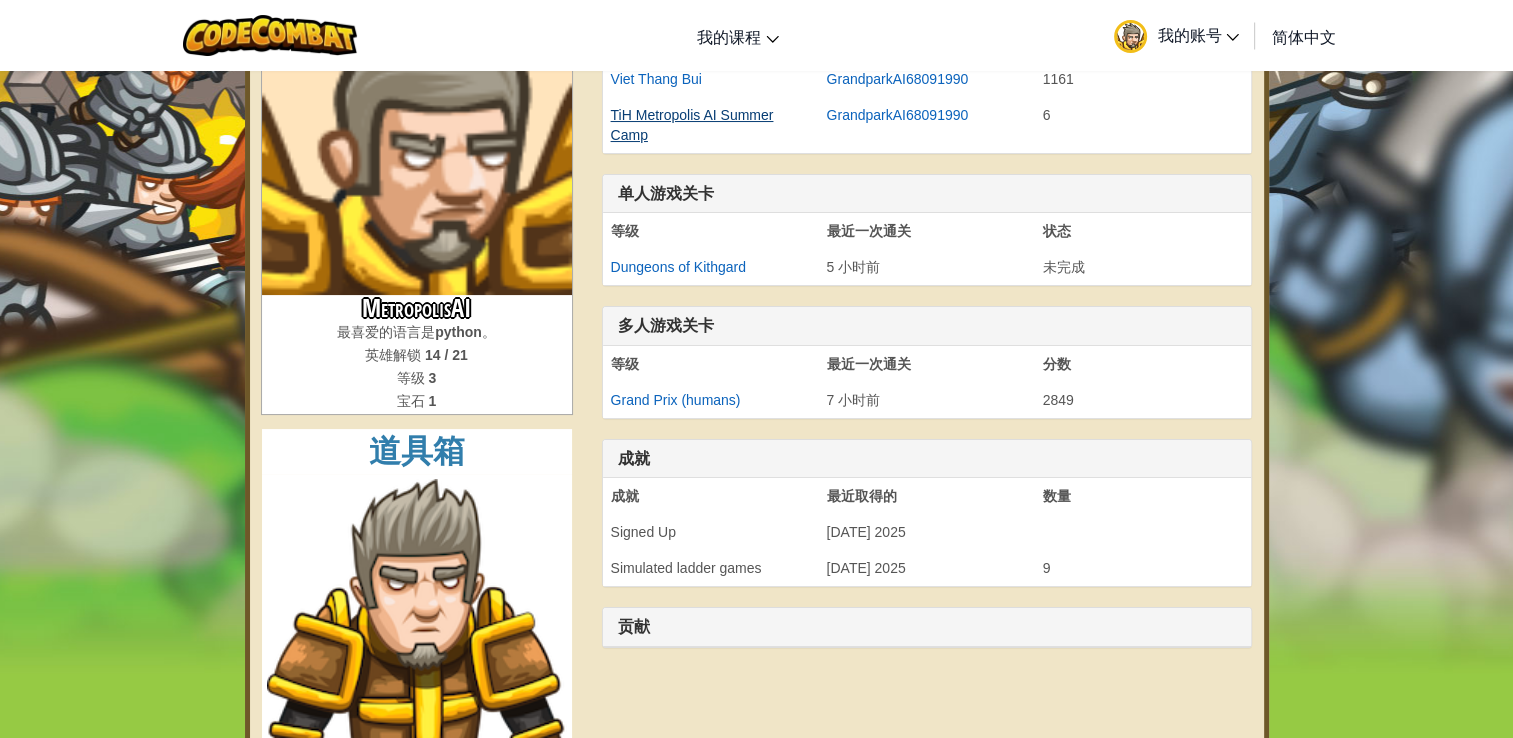 scroll, scrollTop: 200, scrollLeft: 0, axis: vertical 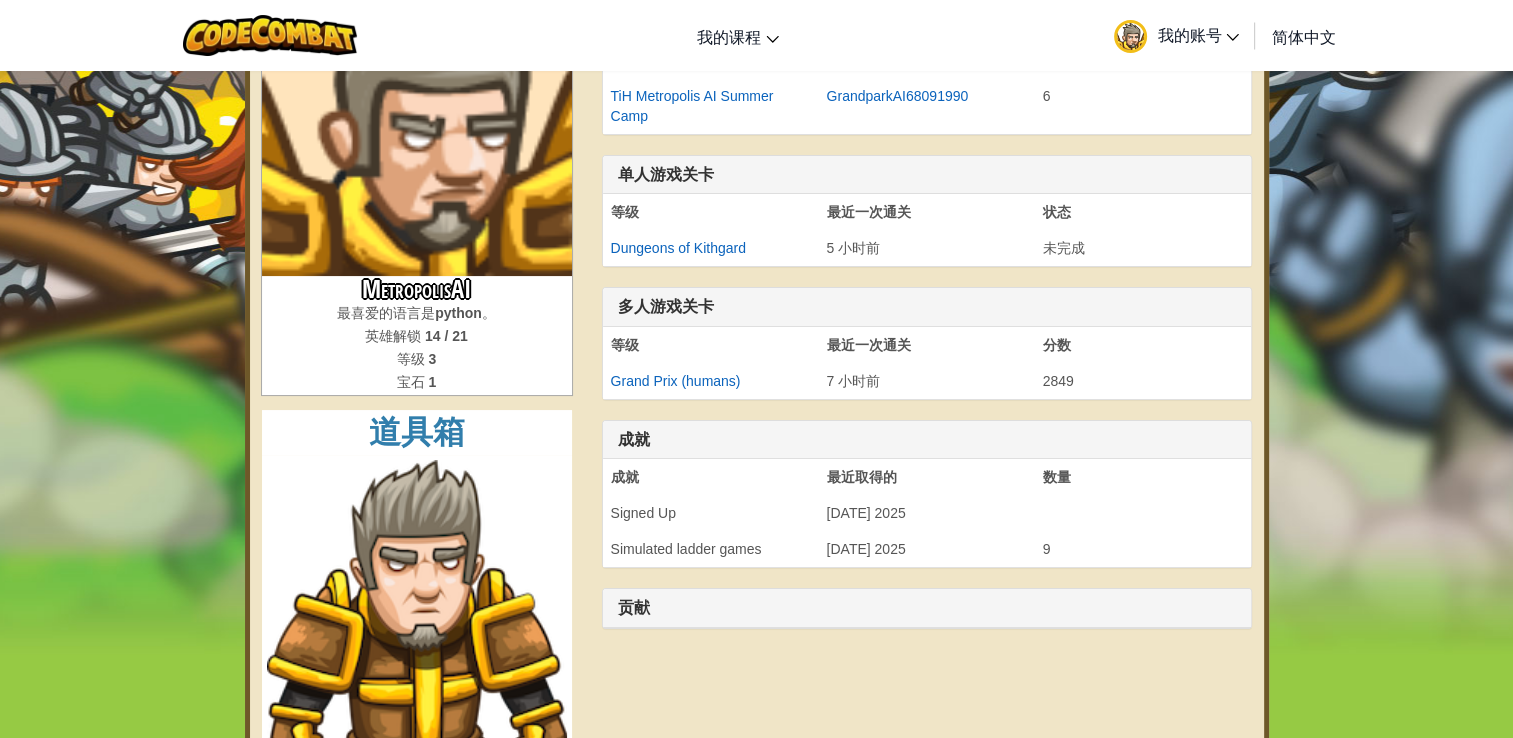 click on "我的账号" at bounding box center (1176, 35) 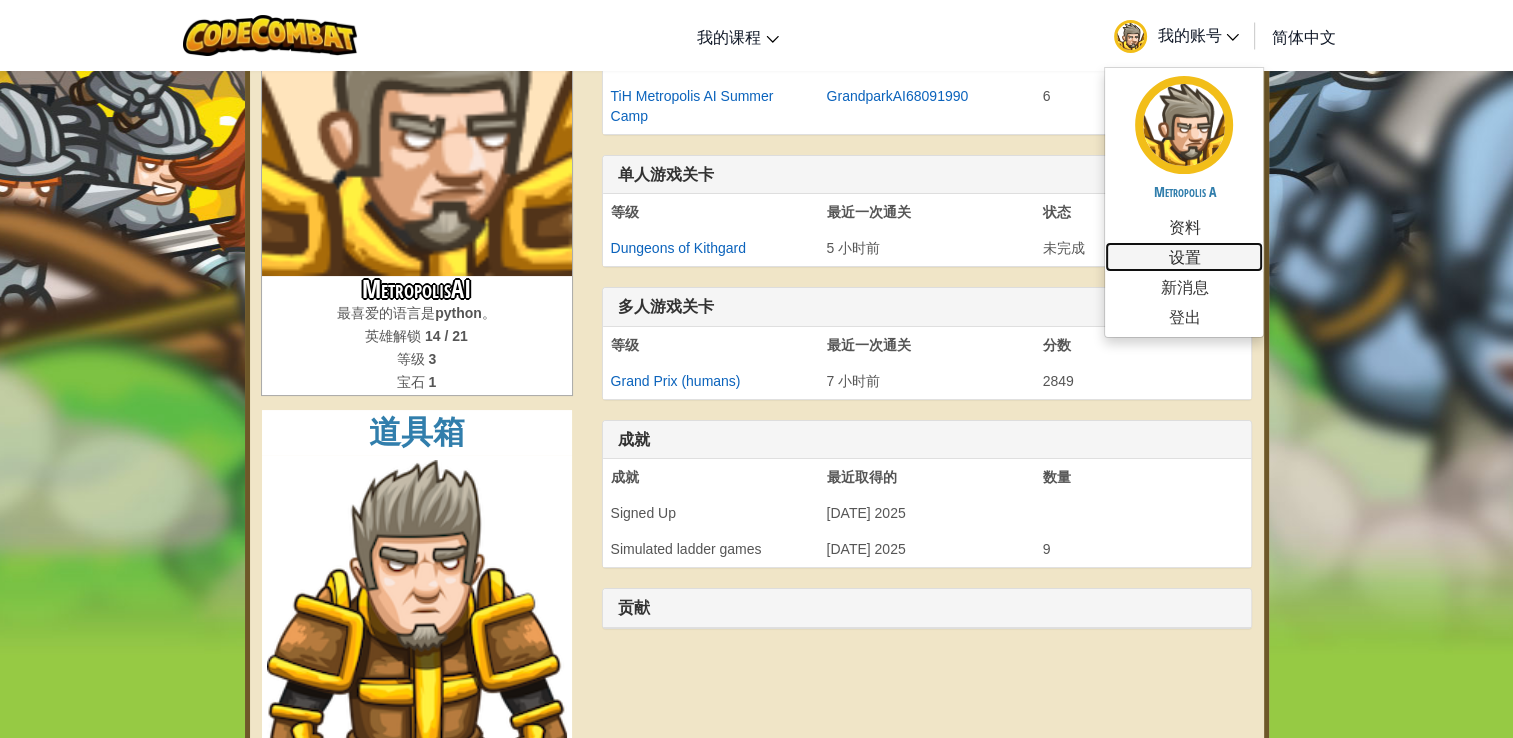 click on "设置" at bounding box center (1184, 257) 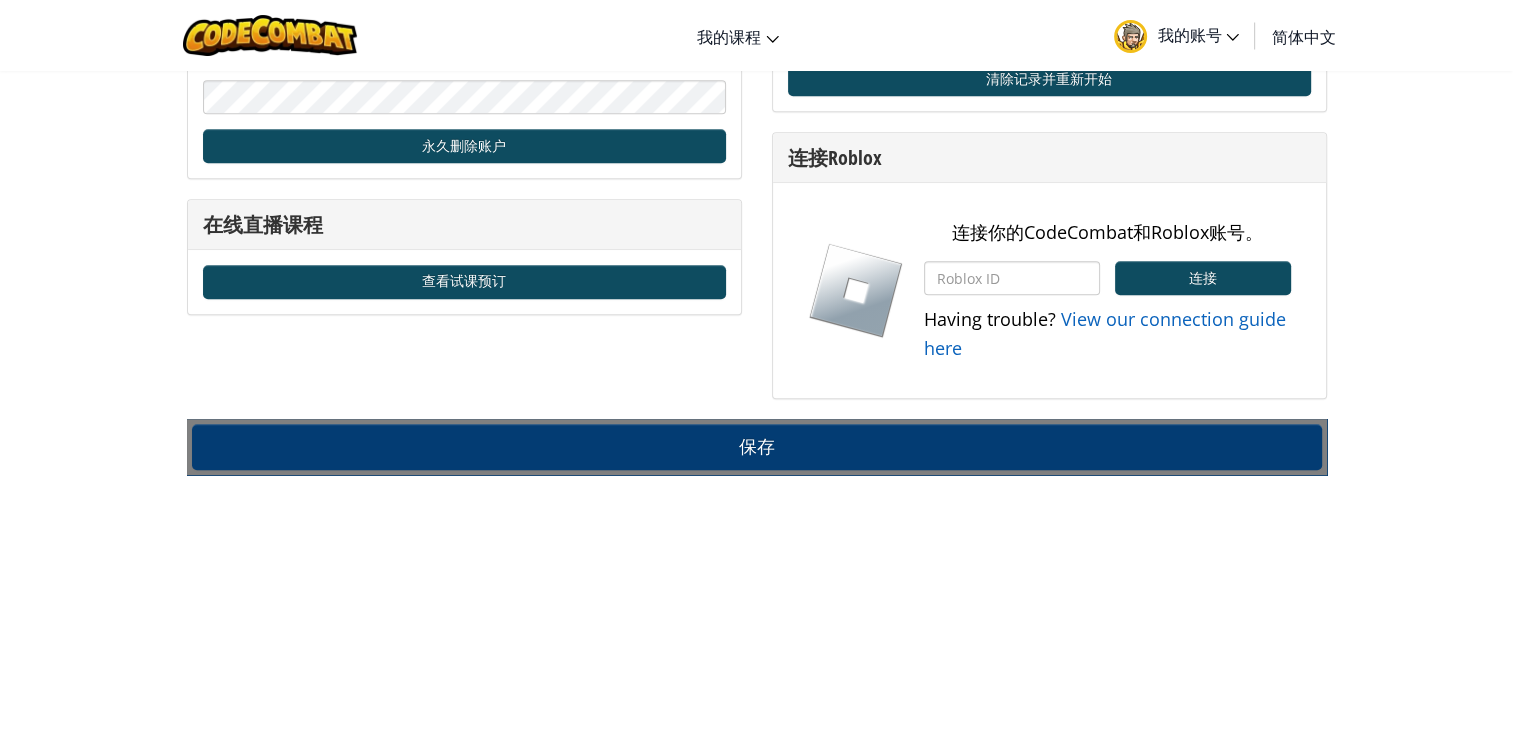 scroll, scrollTop: 1200, scrollLeft: 0, axis: vertical 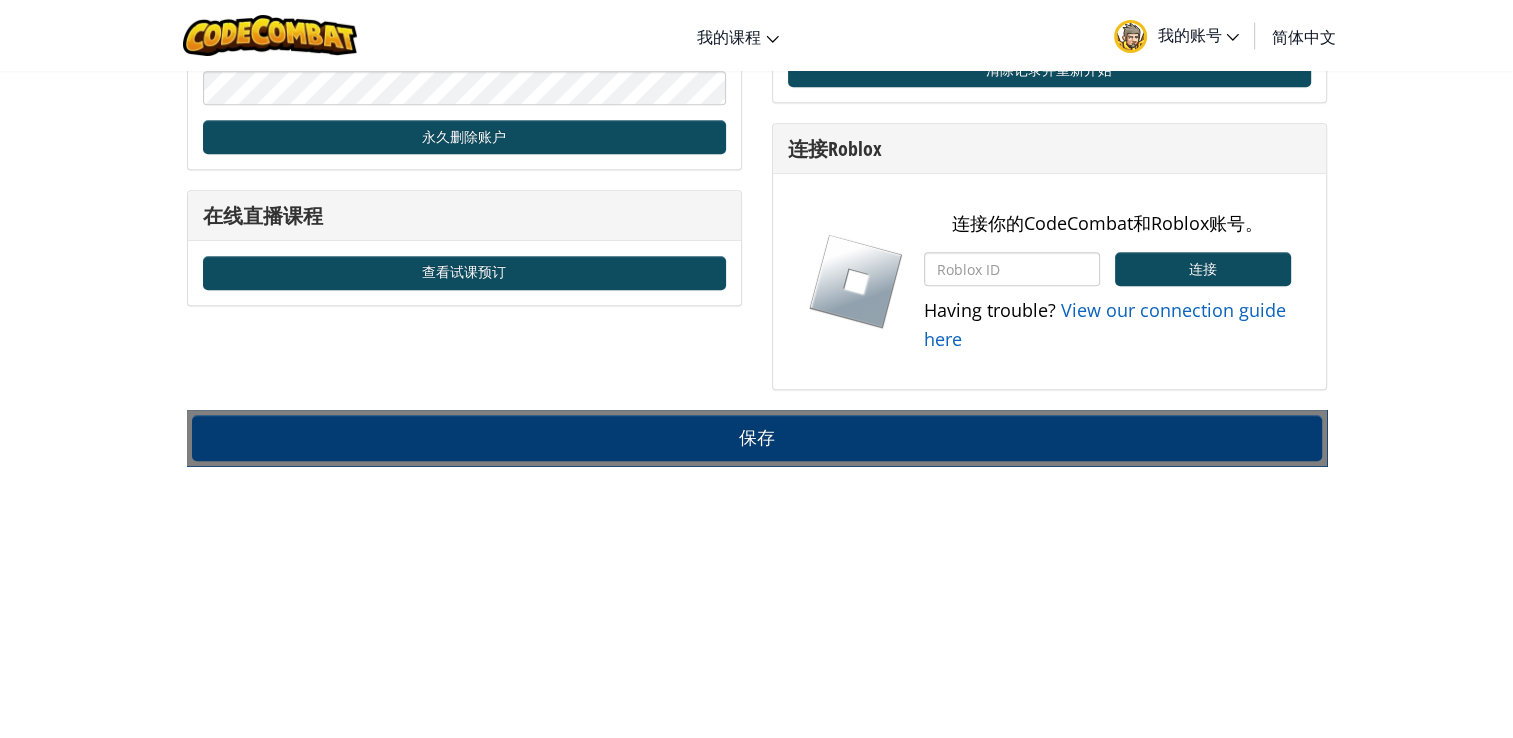 click on "我的账号" at bounding box center (1198, 34) 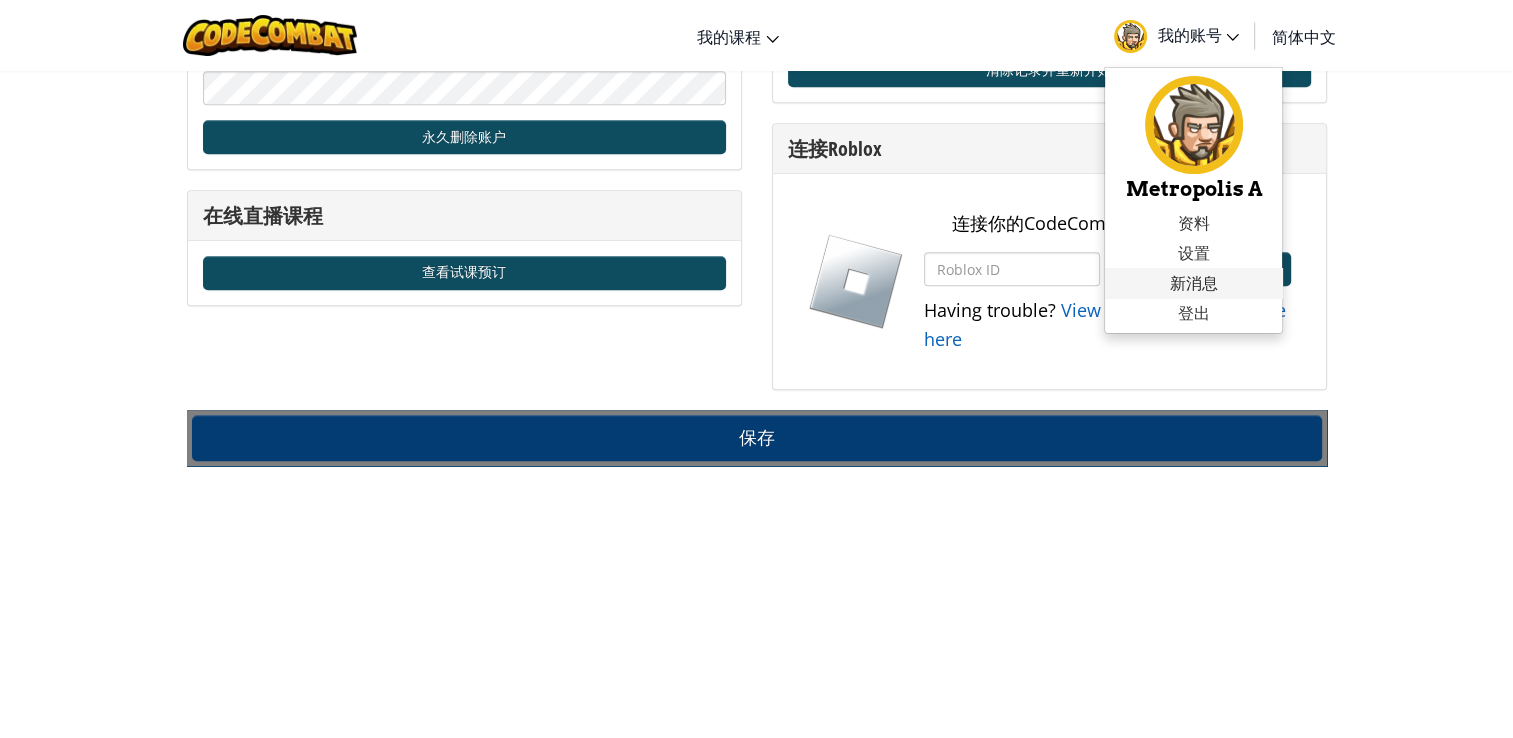 click on "新消息" at bounding box center (1194, 283) 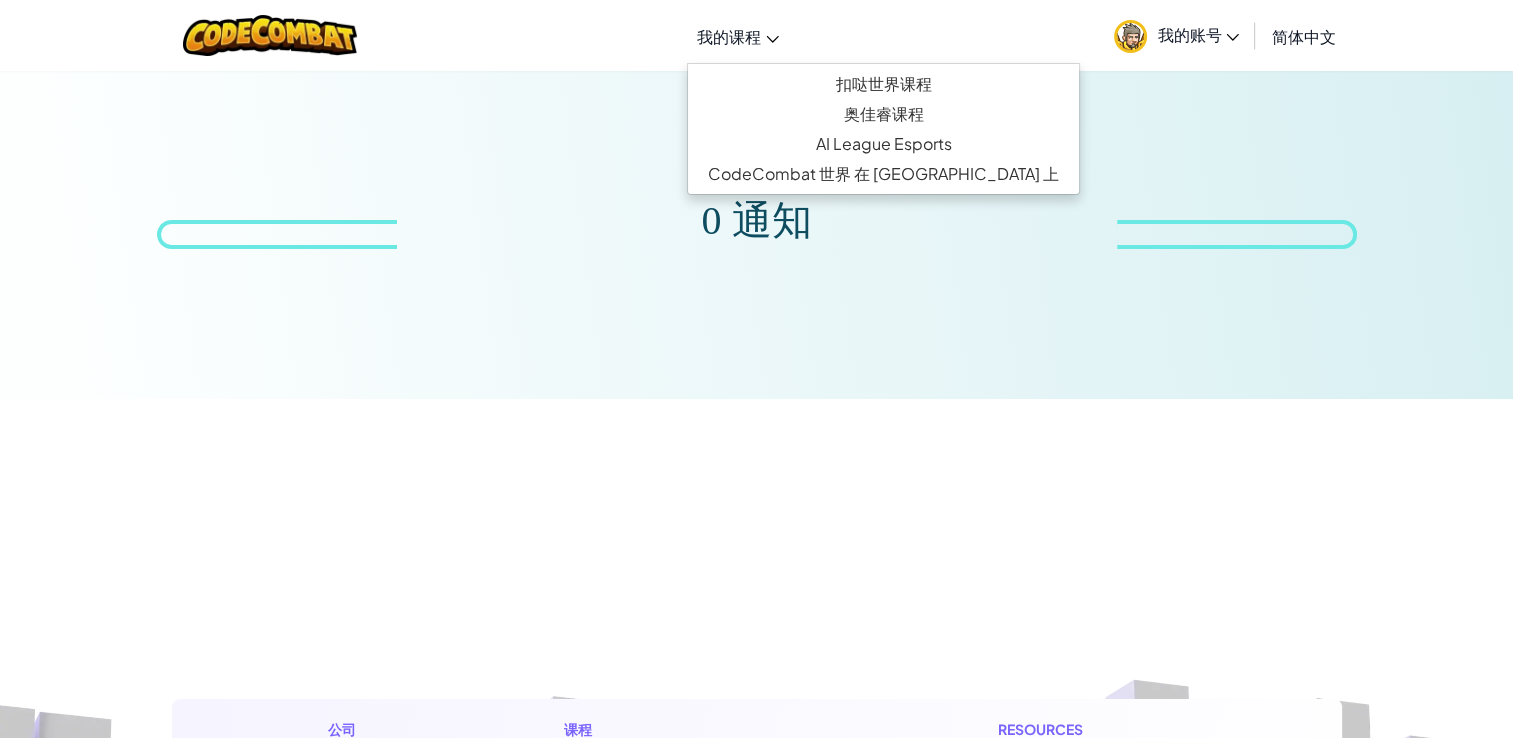 click on "我的课程" at bounding box center [729, 36] 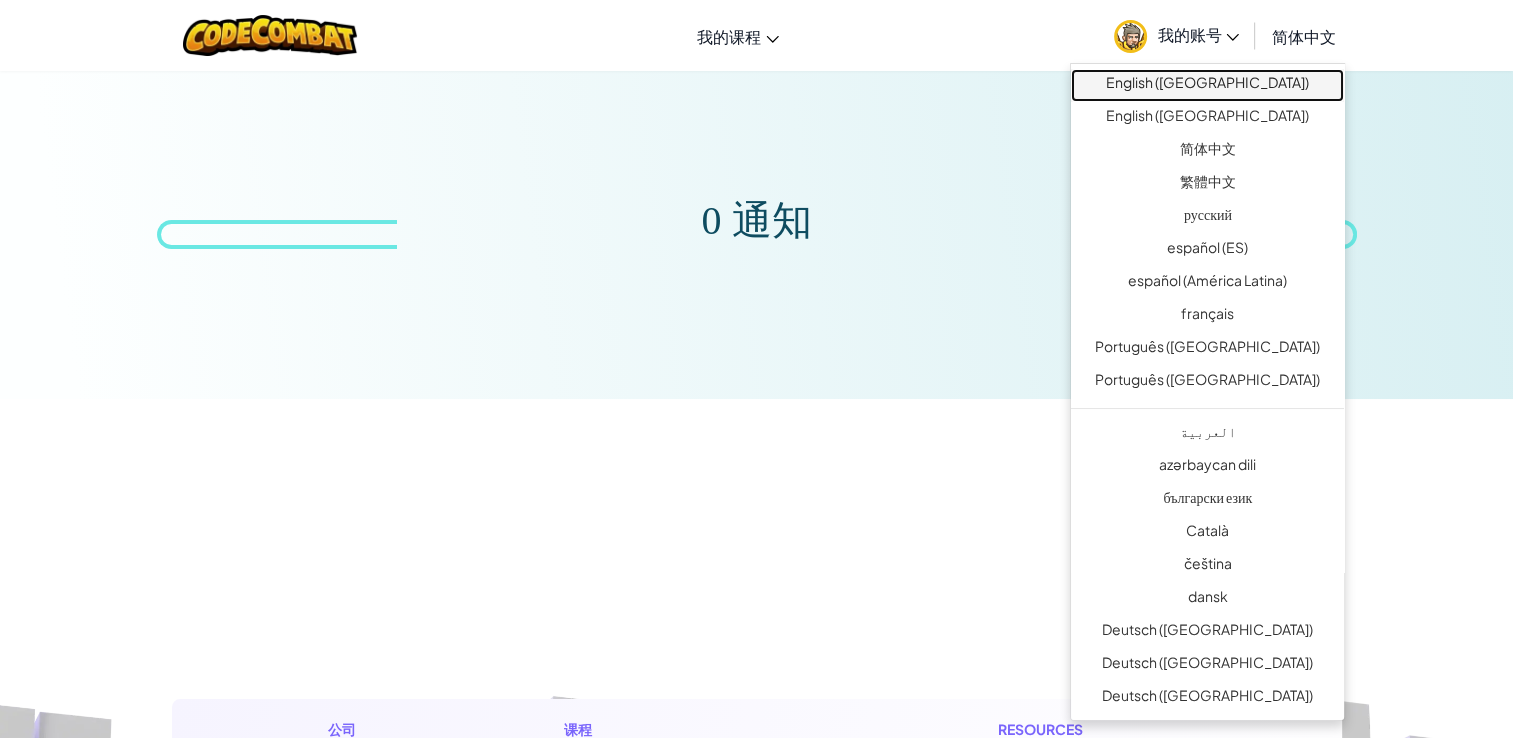click on "English ([GEOGRAPHIC_DATA])" at bounding box center [1207, 85] 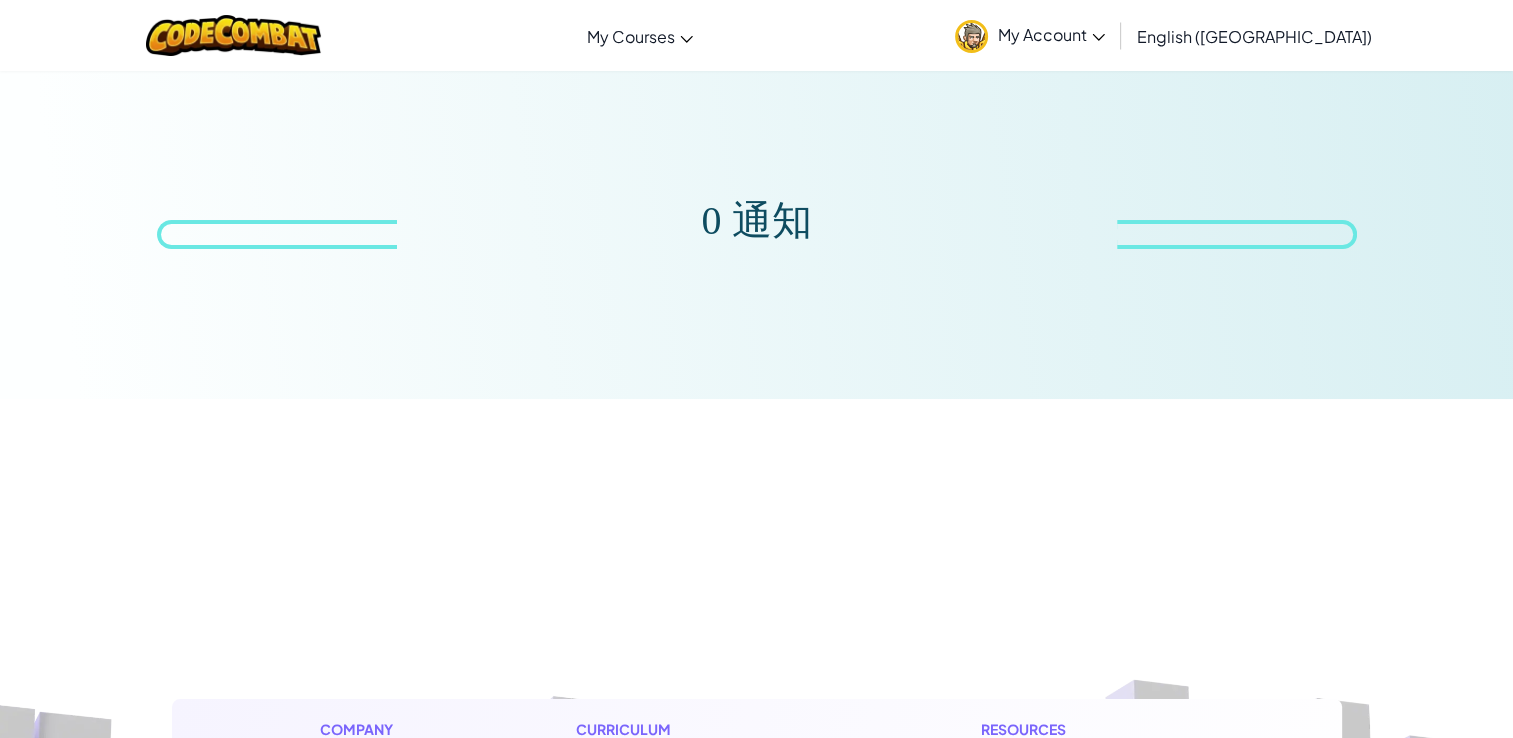 click on "My Account" at bounding box center [1051, 34] 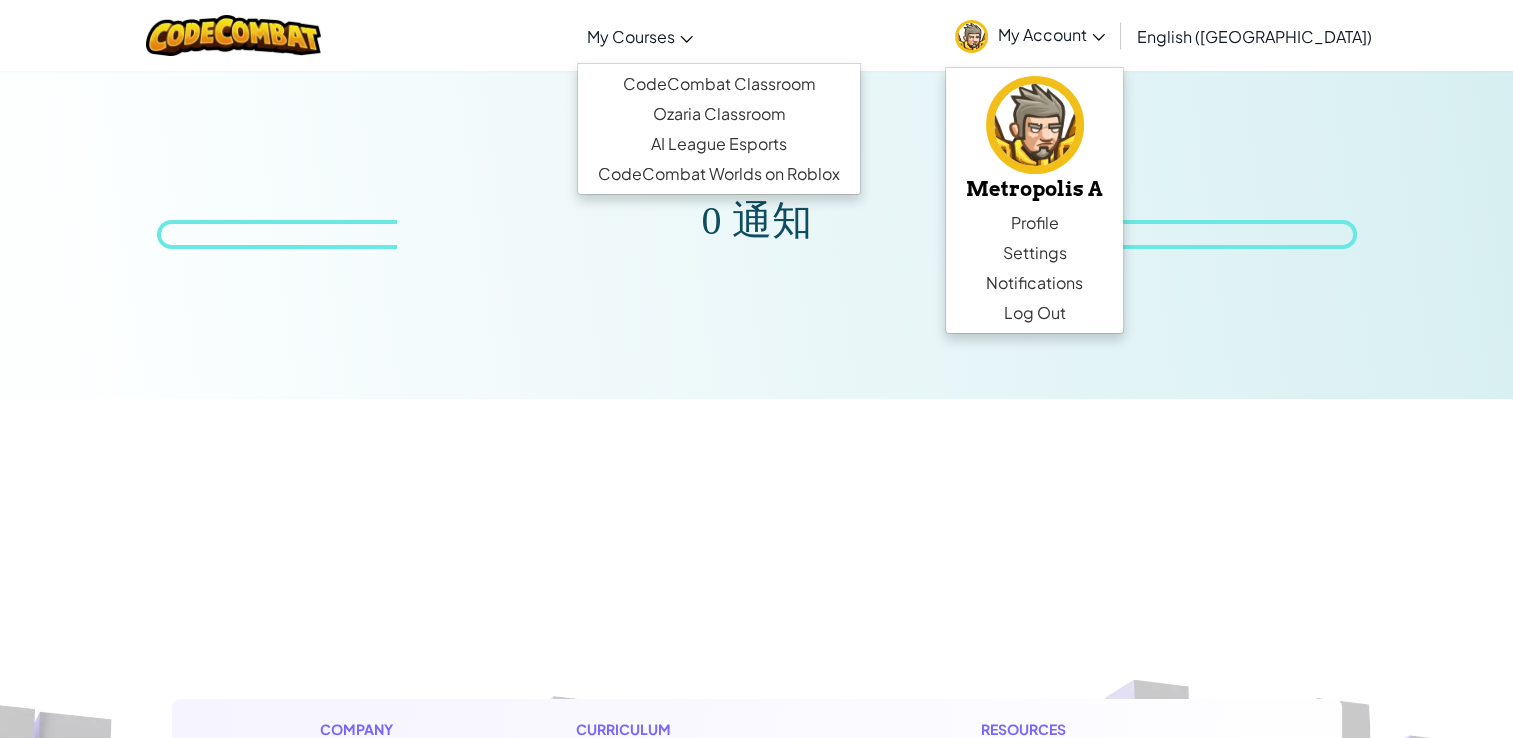 click on "My Courses" at bounding box center [631, 36] 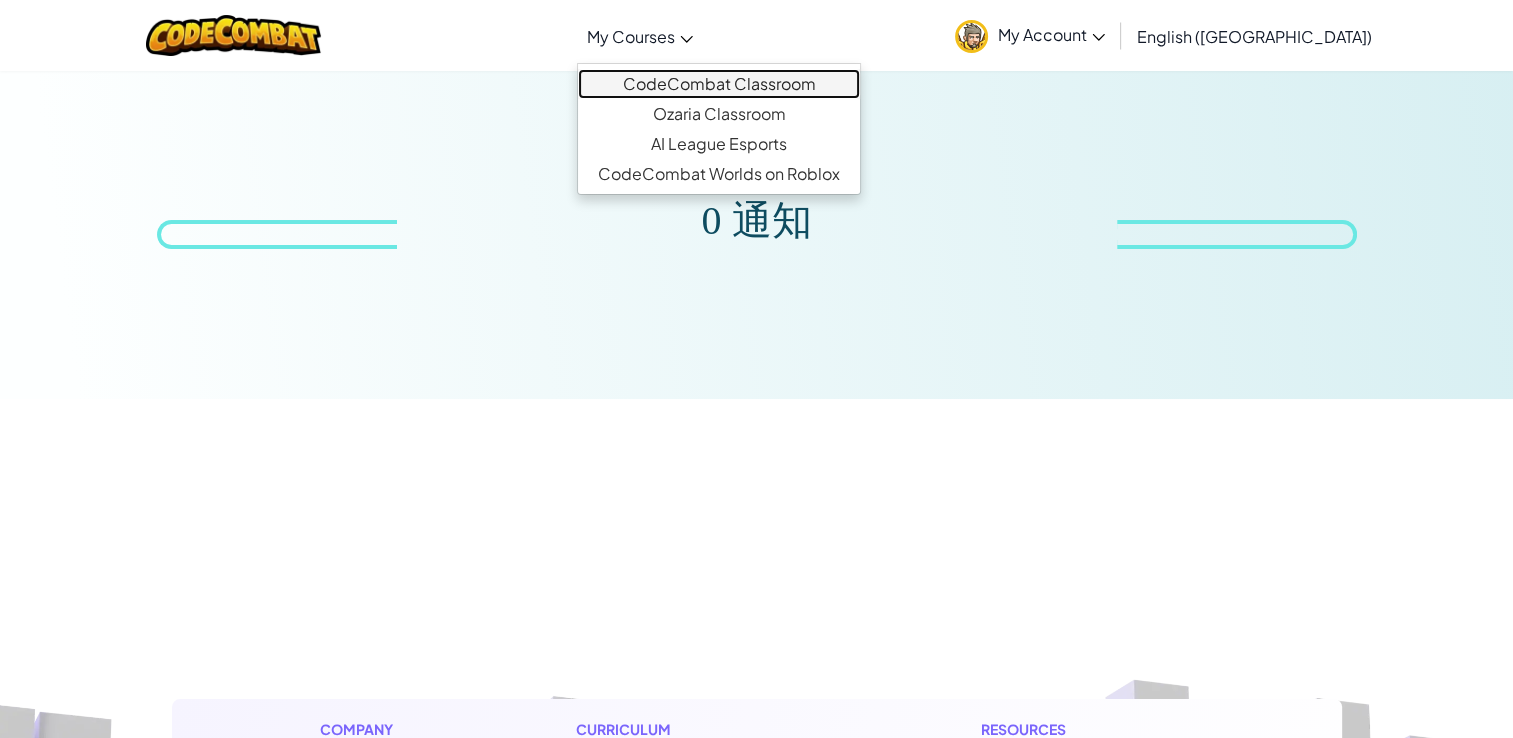 click on "CodeCombat Classroom" at bounding box center [719, 84] 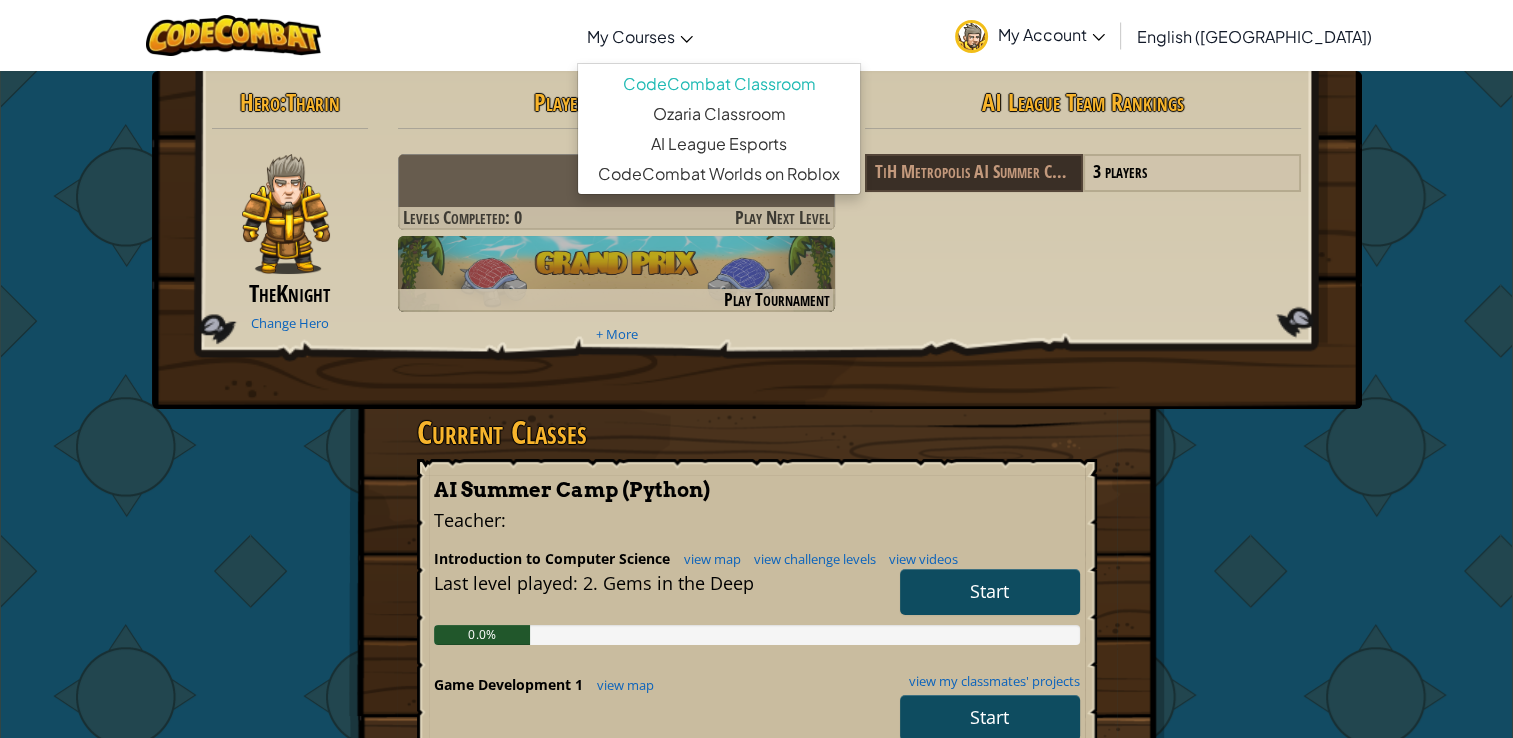 click on "My Courses" at bounding box center [640, 36] 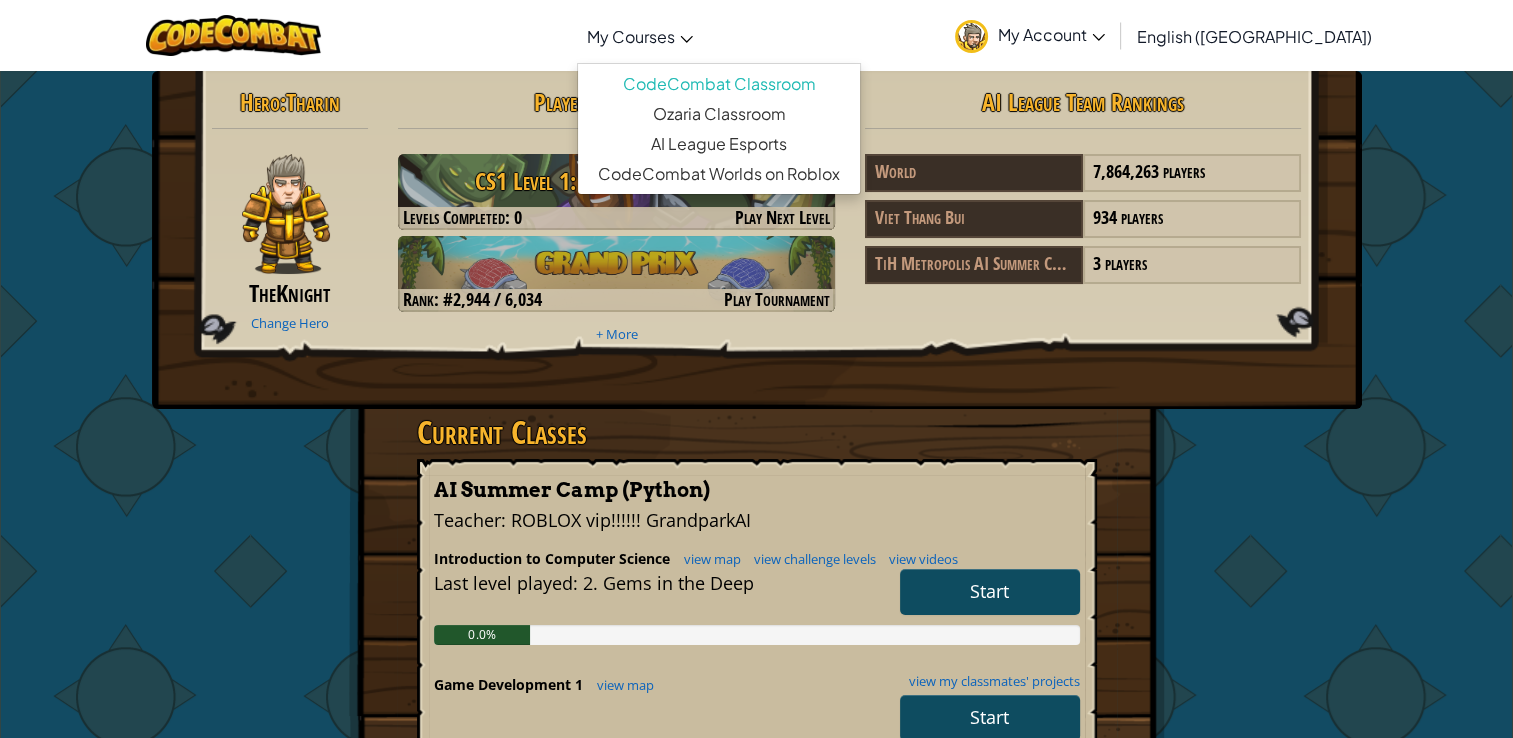 click on "Hero :  [PERSON_NAME] The  Knight Change Hero Player :  Metropolis A CS1 Level 1: Dungeons of Kithgard Levels Completed: 0 Play Next Level Rank: #2,944 / 6,034 Play Tournament + More AI League Team Rankings World 7,864,263   players Viet Thang Bui 934   players TiH Metropolis AI Summer Camp 3   players Current Classes AI Summer Camp (Python) Teacher : ROBLOX vip!!!!!! GrandparkAI Introduction to Computer Science view map   view challenge levels   view videos Start Last level played : 2. Gems in the Deep 0.0% Game Development 1 view map view my classmates' projects Start 0.0% Web Development 1 view map view my classmates' projects Start 0.0% Computer Science 2 view map   view challenge levels Start 0.0% AI HackStack Start Join a Class Join" at bounding box center (756, 771) 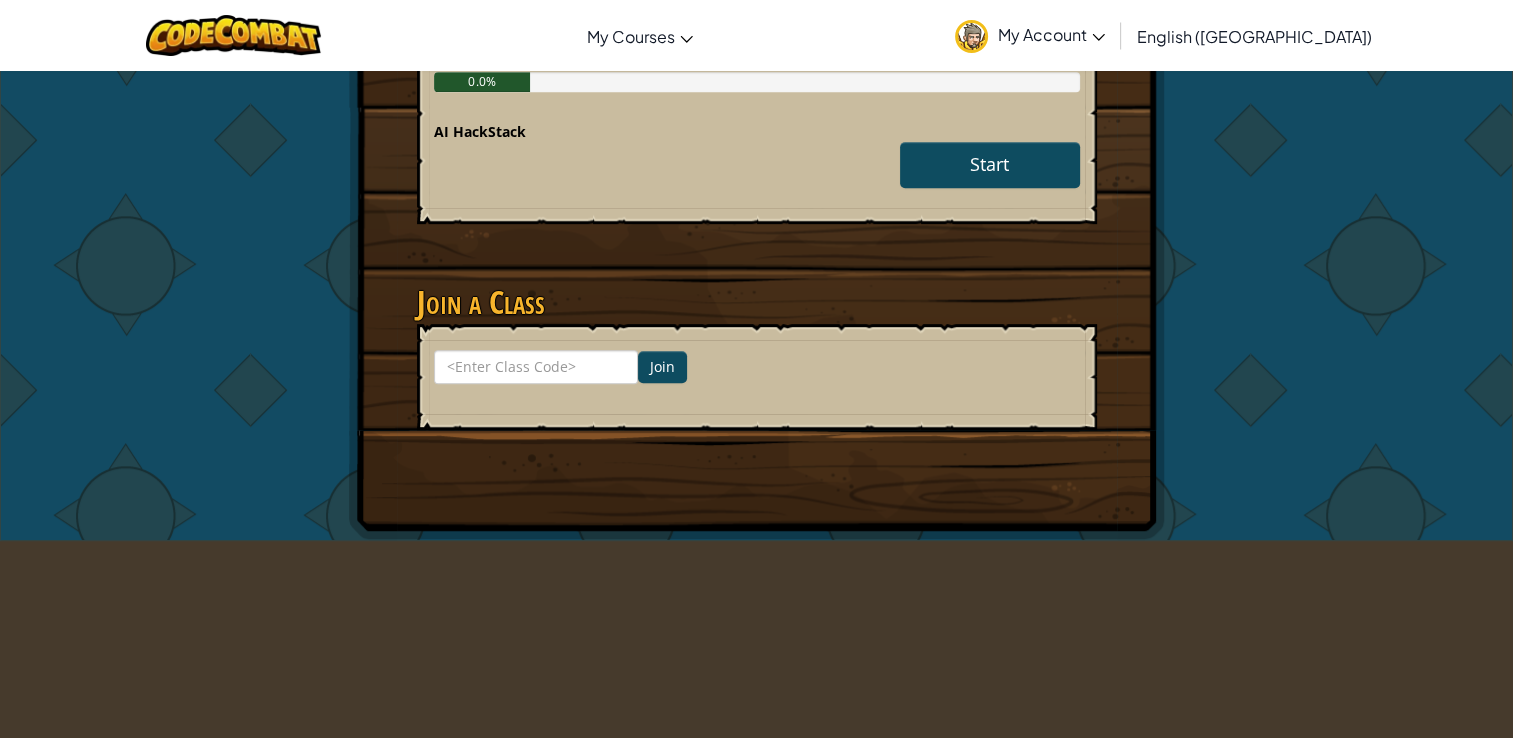 scroll, scrollTop: 800, scrollLeft: 0, axis: vertical 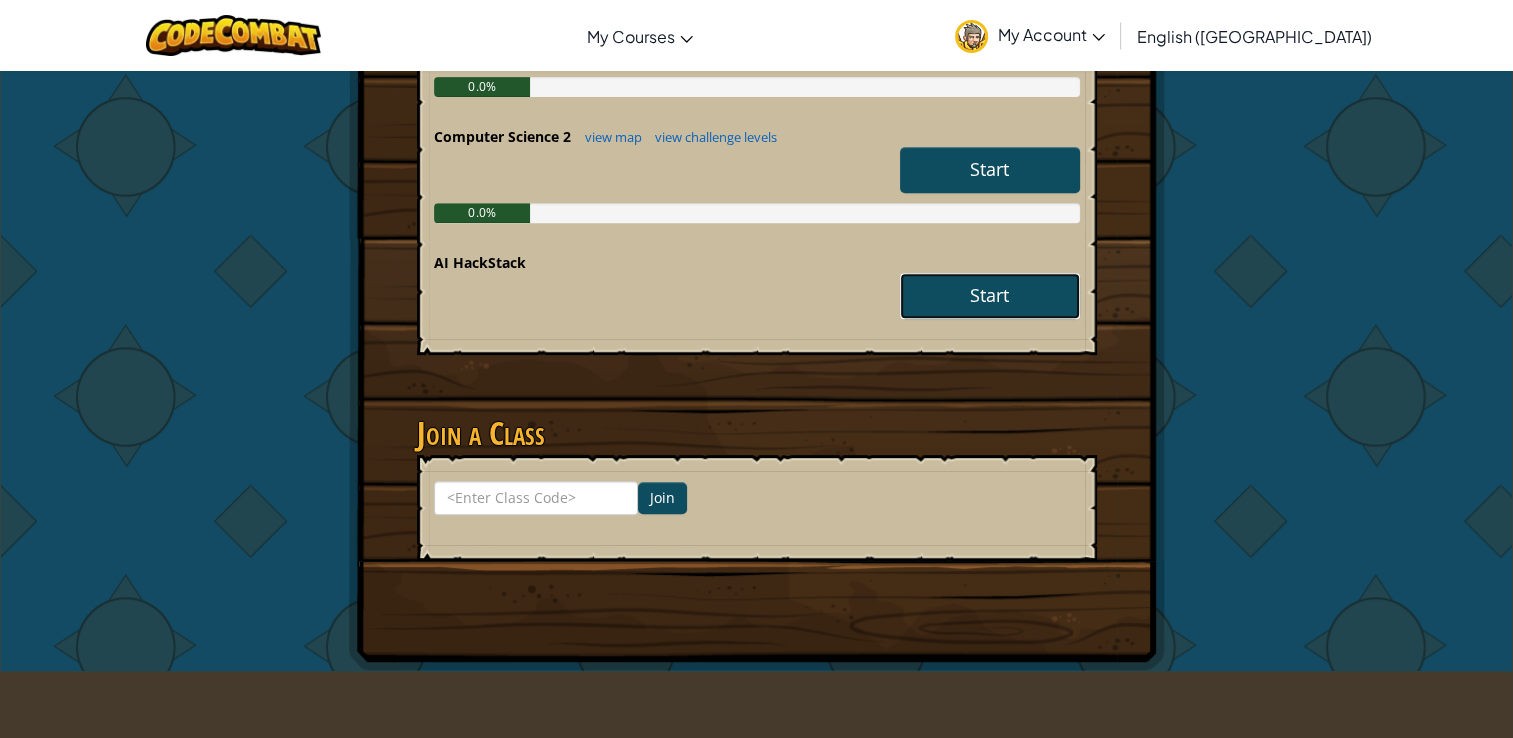 click on "Start" at bounding box center (989, 295) 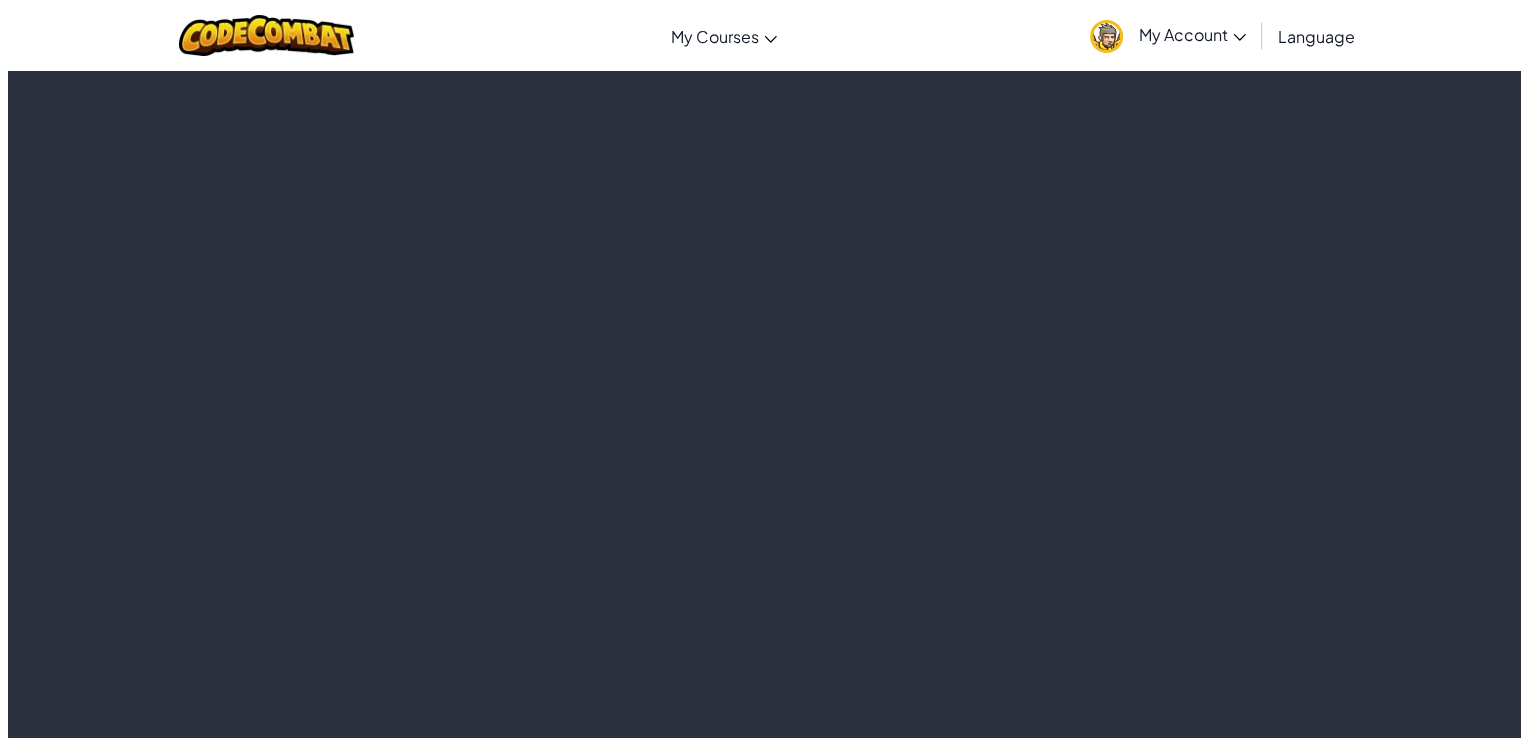scroll, scrollTop: 0, scrollLeft: 0, axis: both 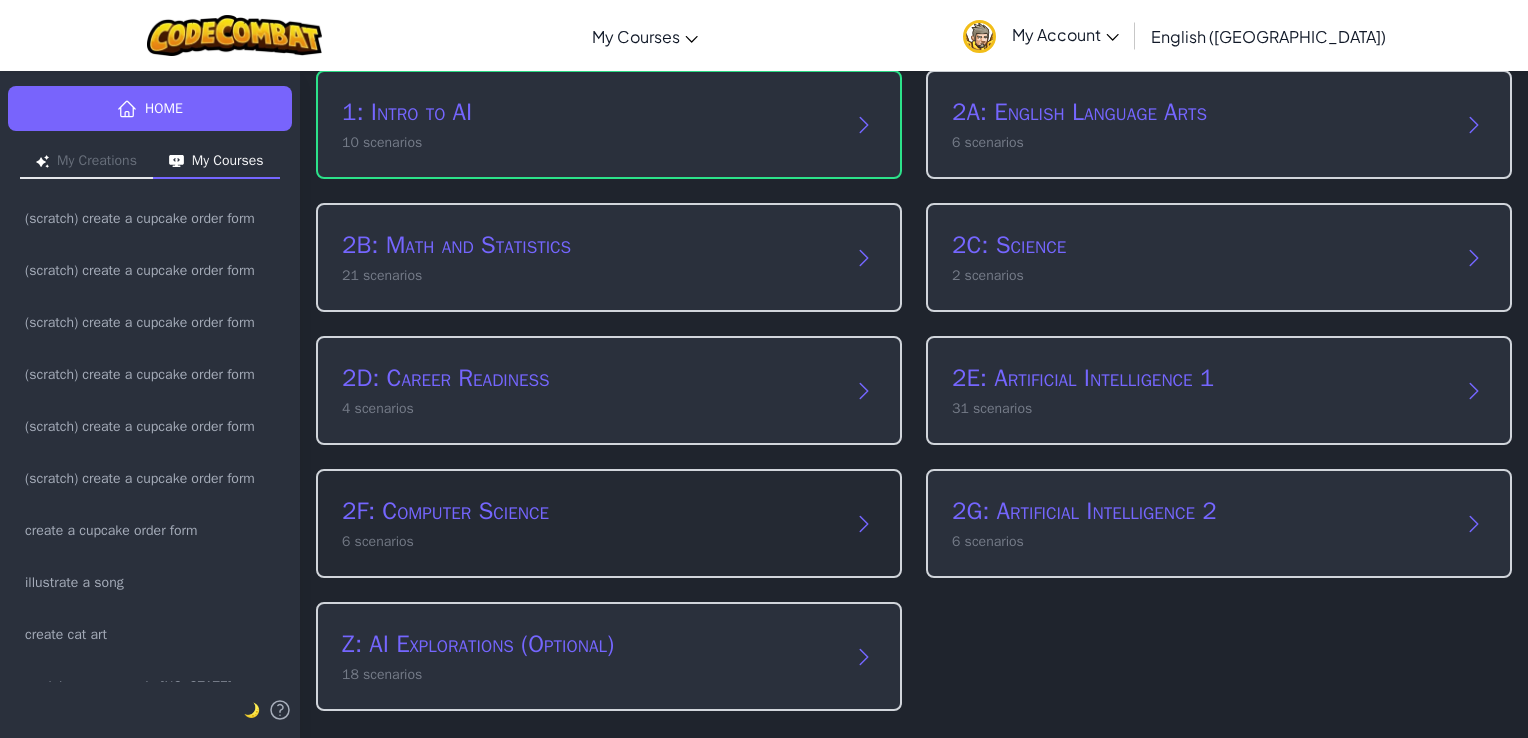 click on "6   scenarios" at bounding box center [589, 541] 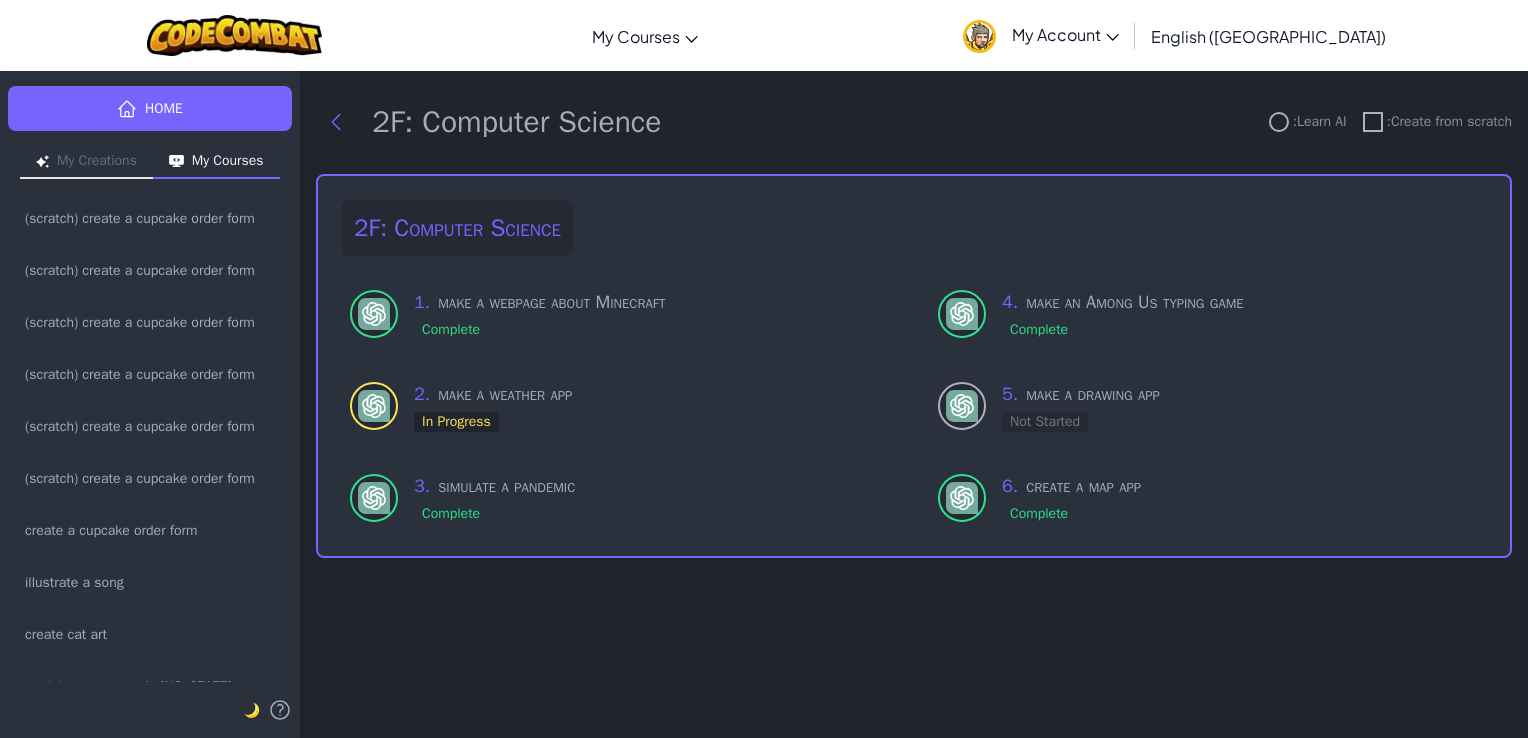 scroll, scrollTop: 0, scrollLeft: 0, axis: both 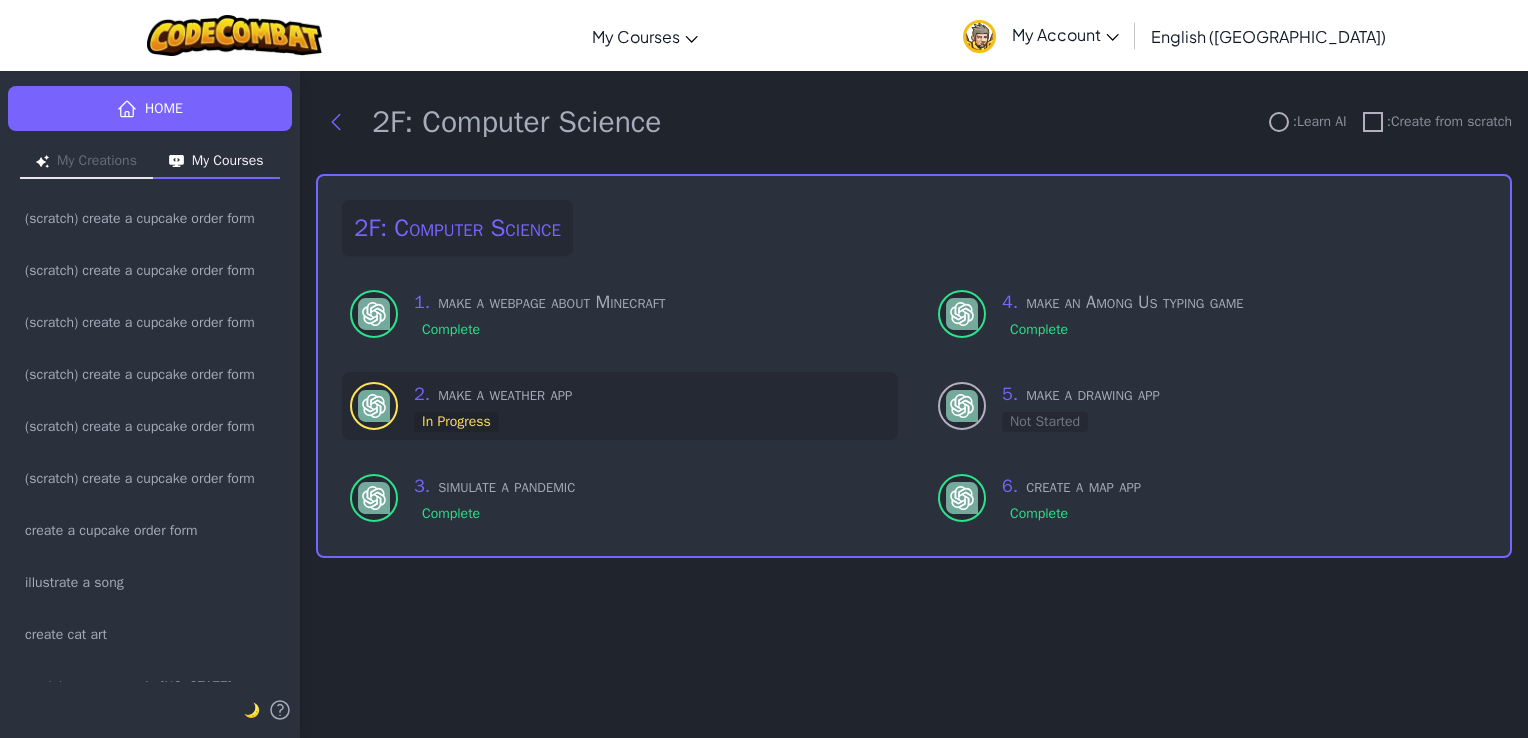 click on "2 . make a weather app In Progress" at bounding box center (652, 406) 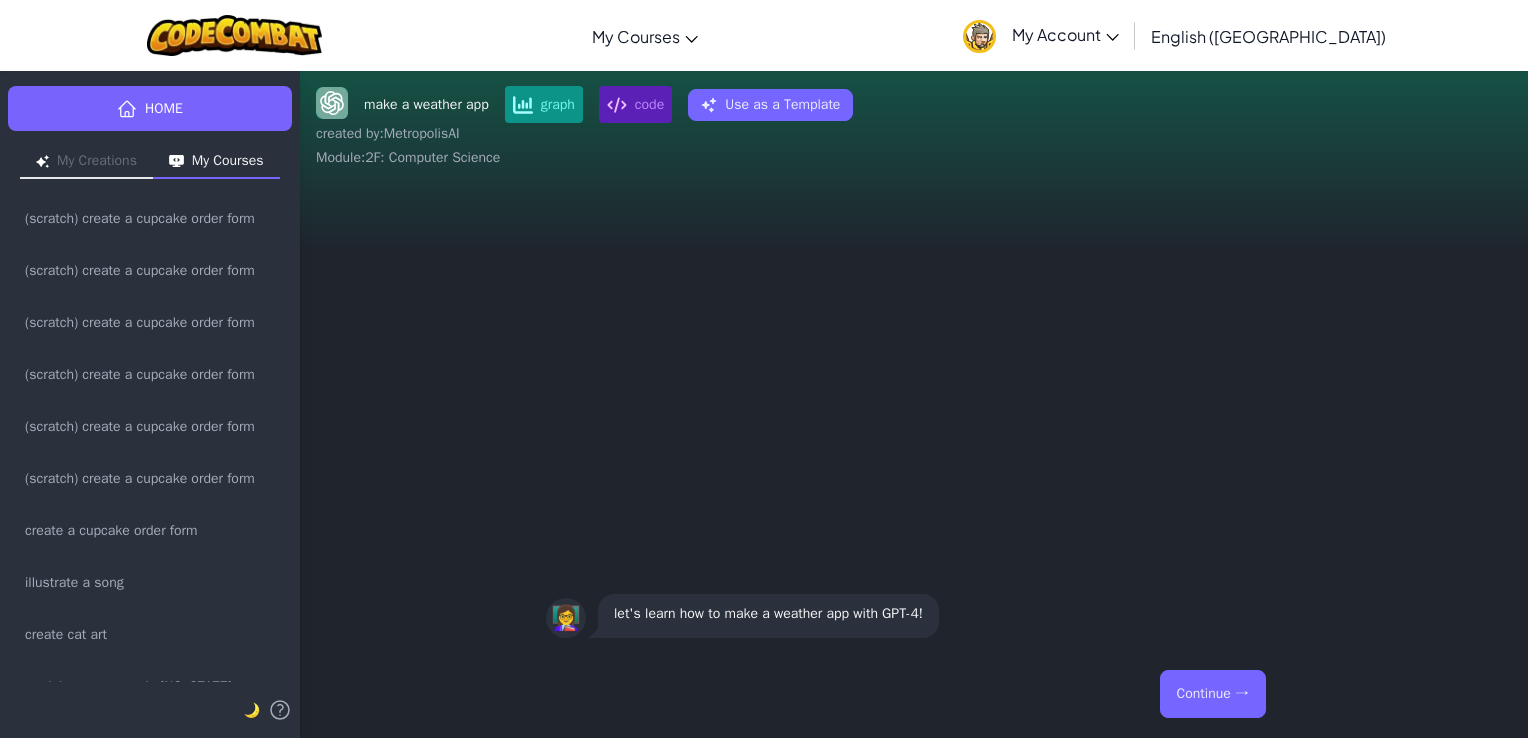click on "Continue →" at bounding box center [1213, 694] 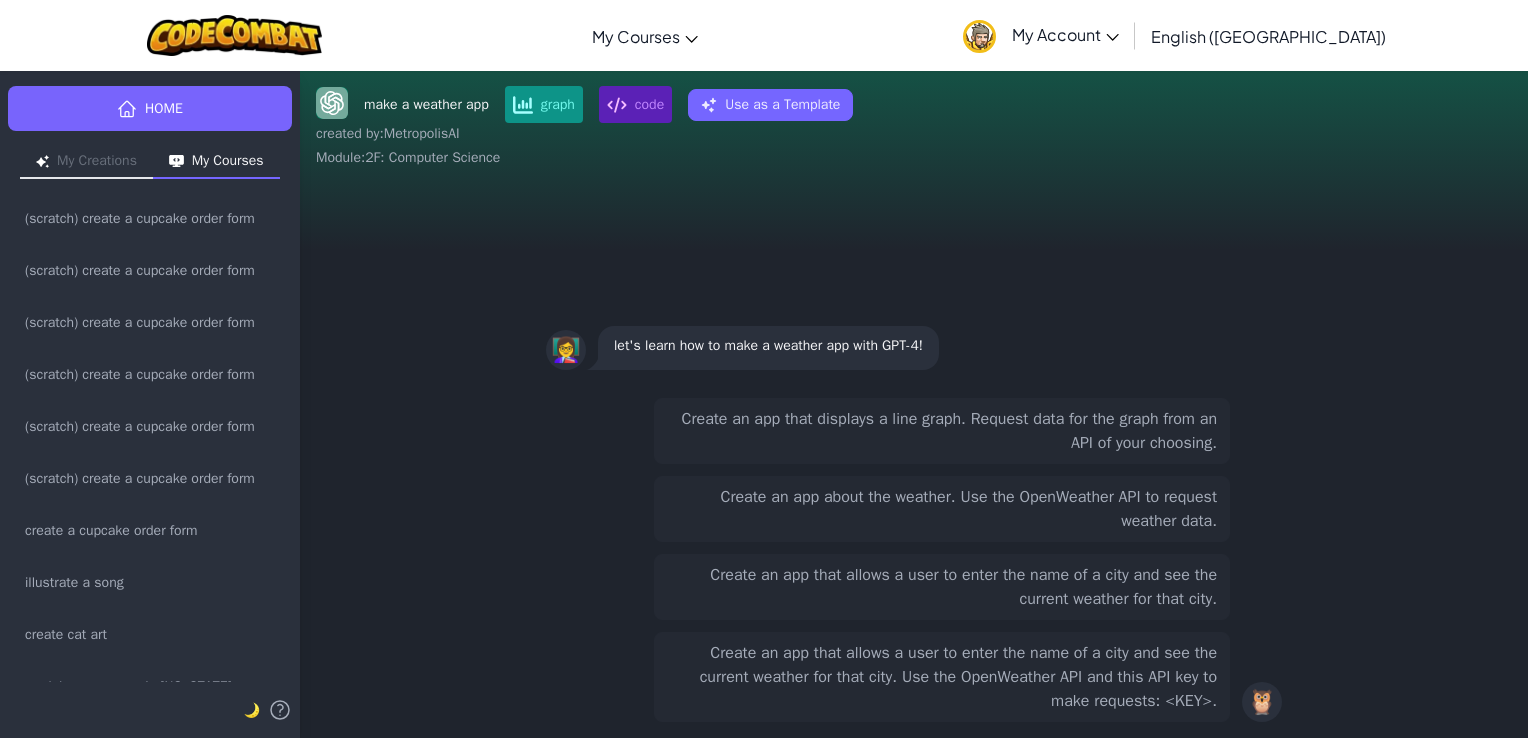 click on "Create an app that allows a user to enter the name of a city and see the current weather for that city. Use the OpenWeather API and this API key to make requests: <KEY>." at bounding box center (942, 677) 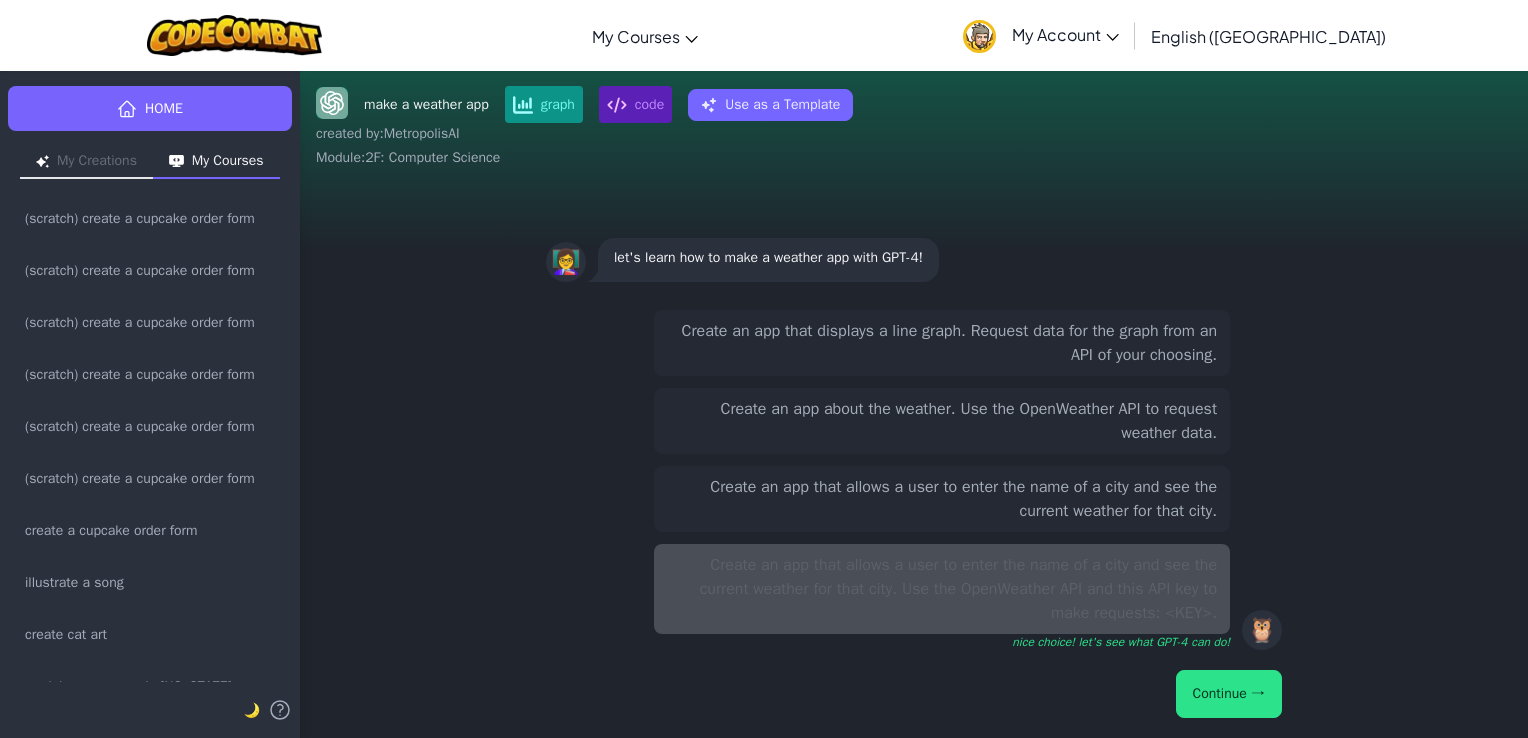 click on "Continue →" at bounding box center [1229, 694] 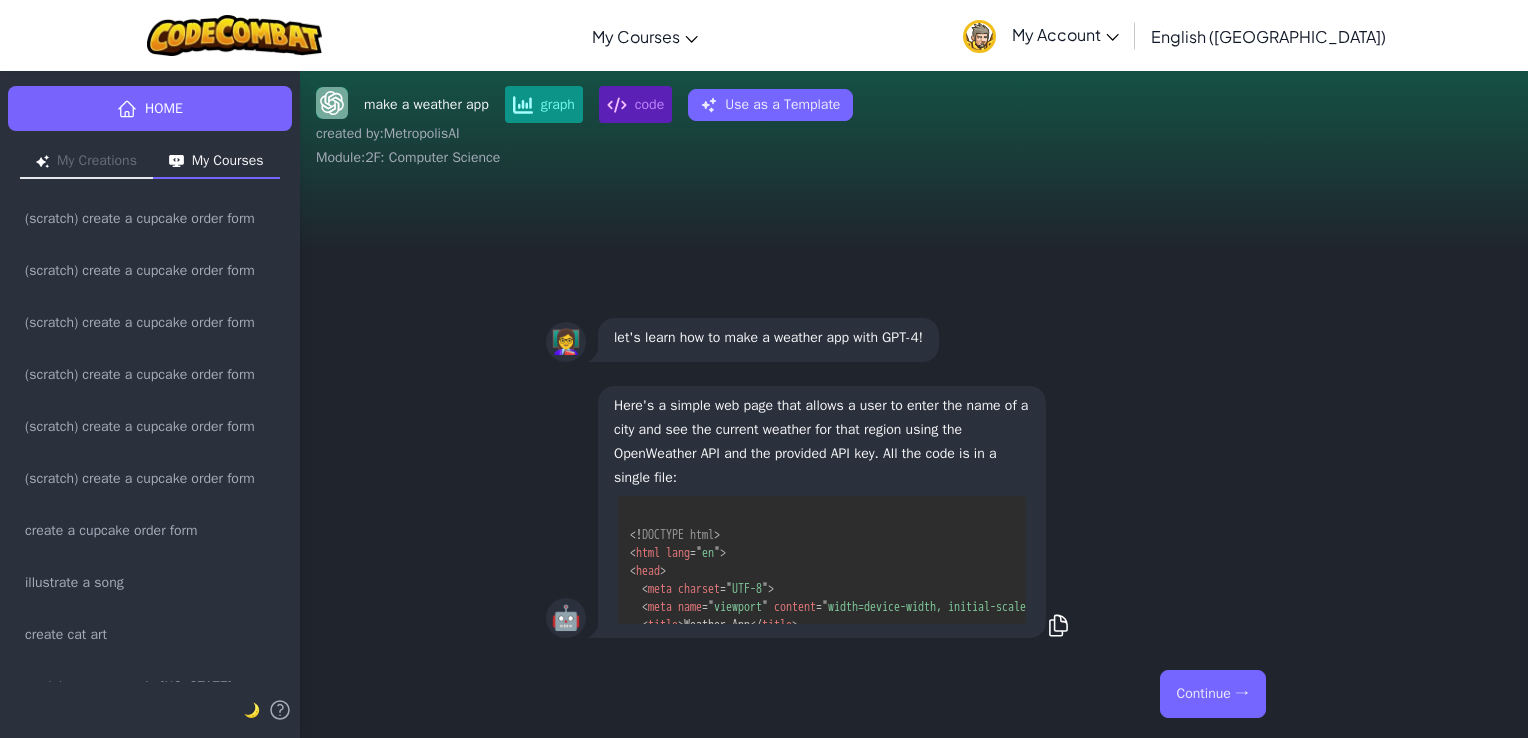 scroll, scrollTop: 271, scrollLeft: 0, axis: vertical 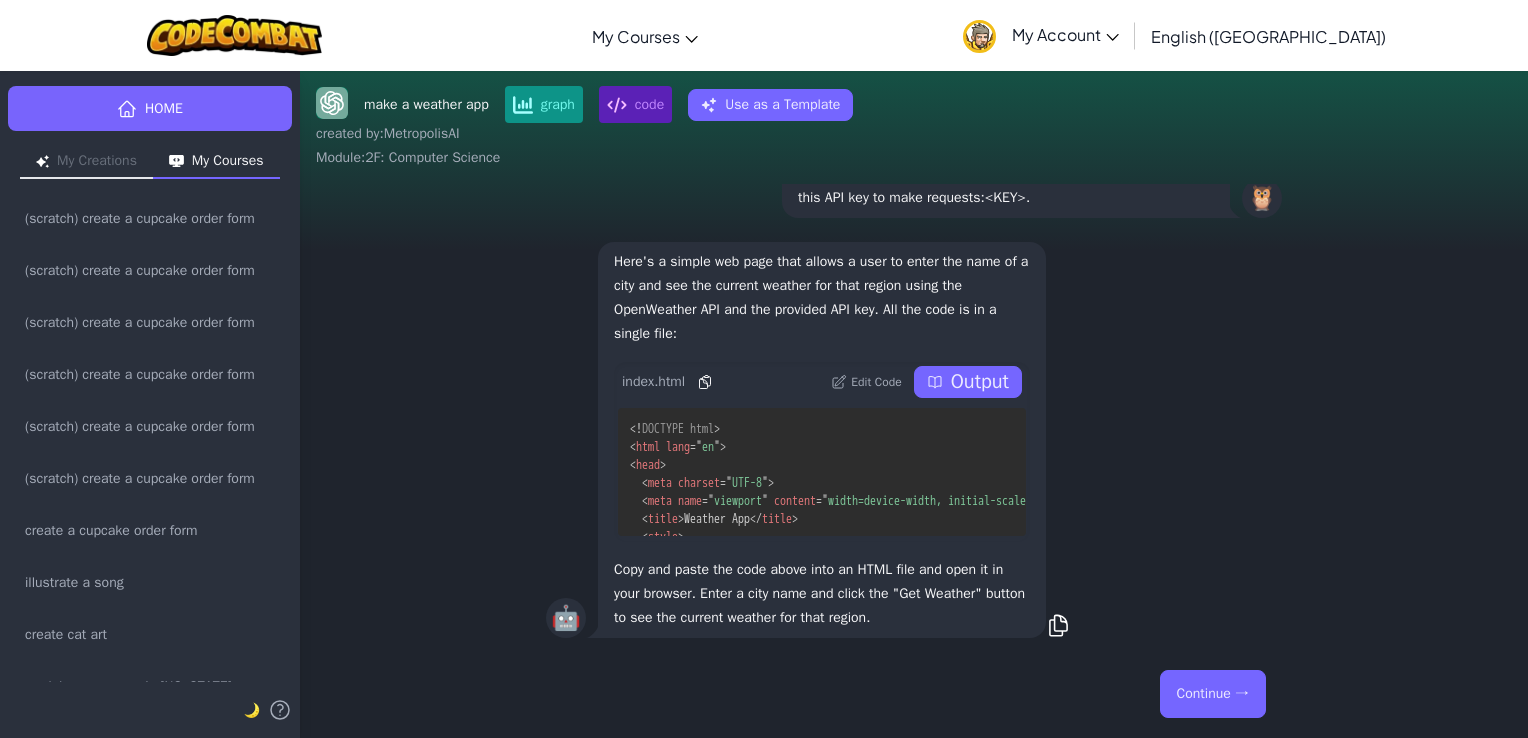 click on "Output" at bounding box center [968, 382] 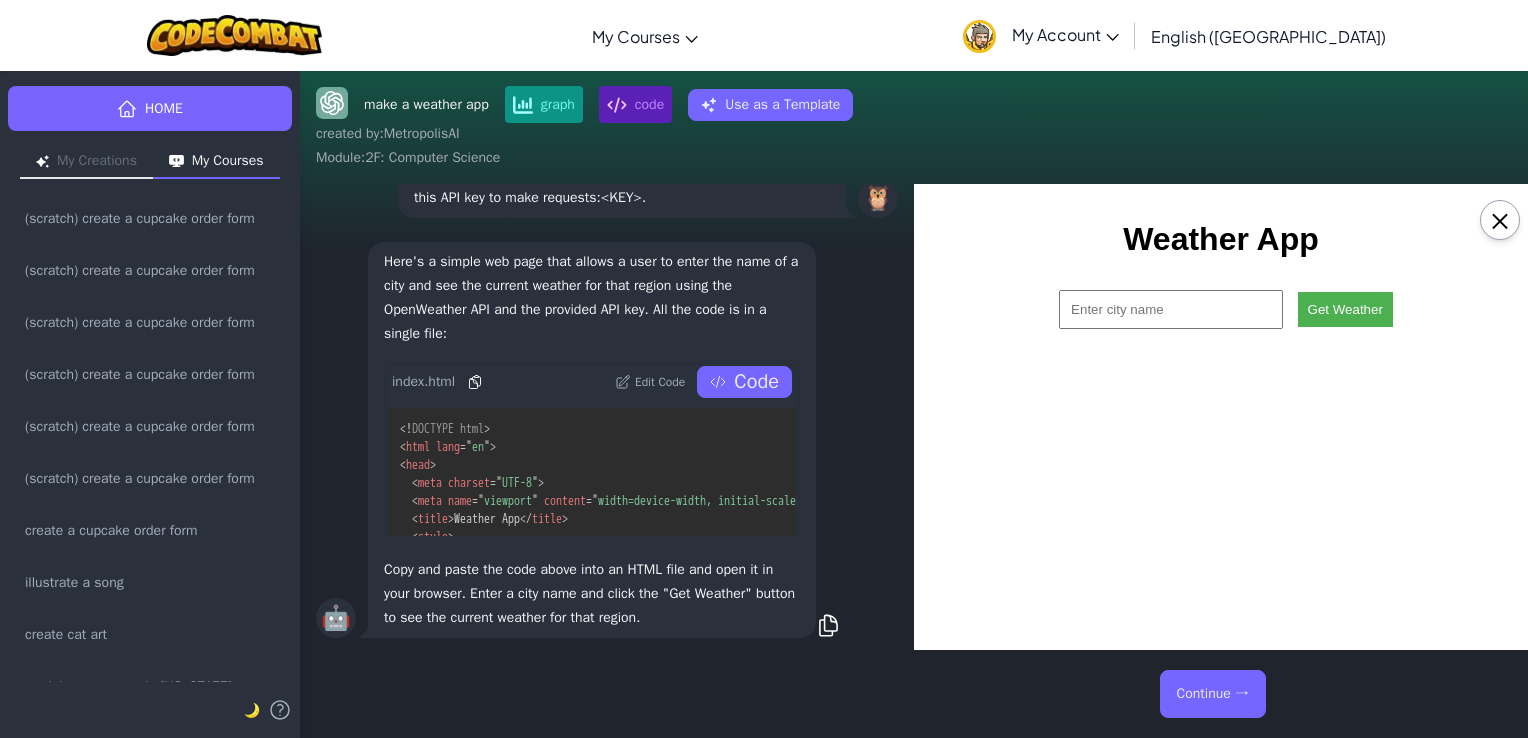 scroll, scrollTop: 0, scrollLeft: 0, axis: both 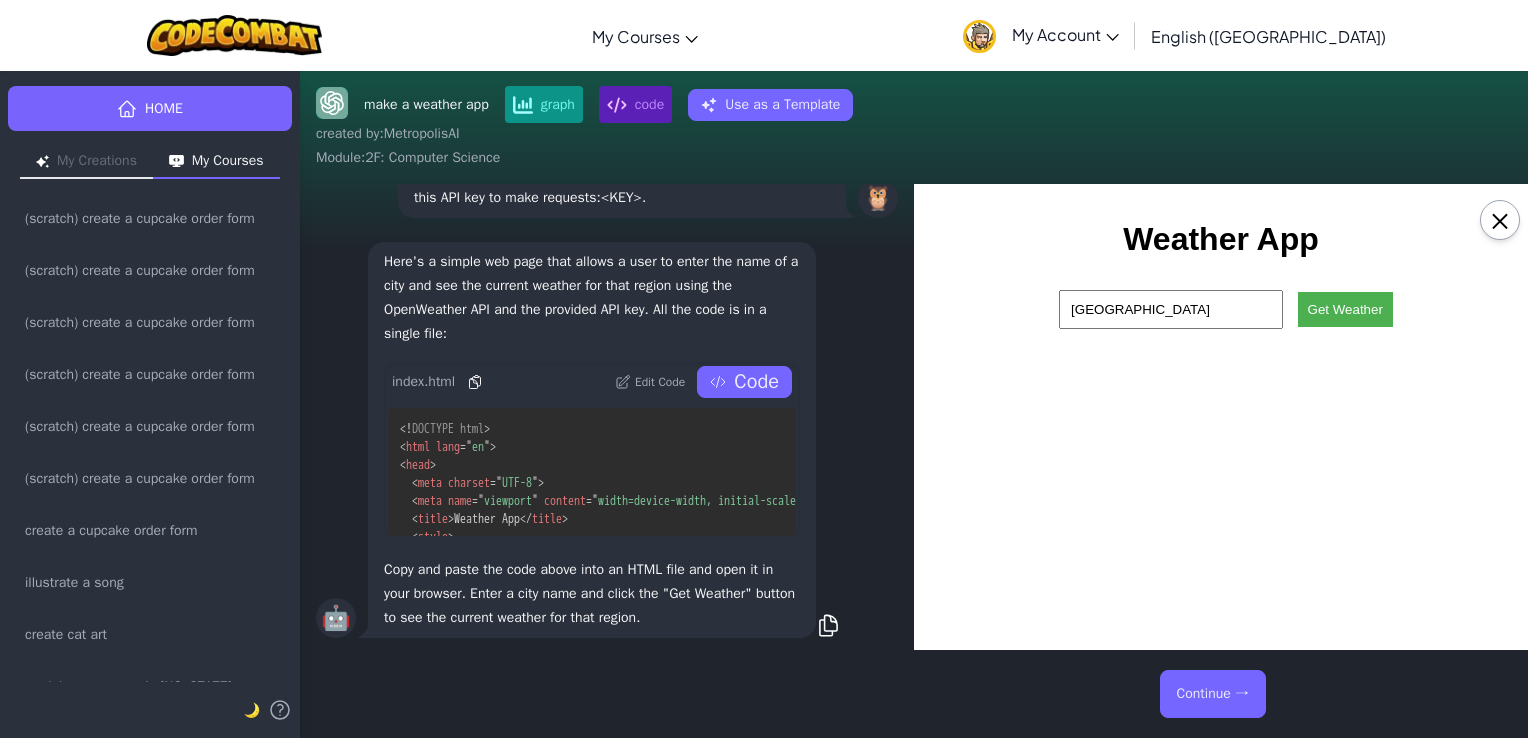 type on "[GEOGRAPHIC_DATA]" 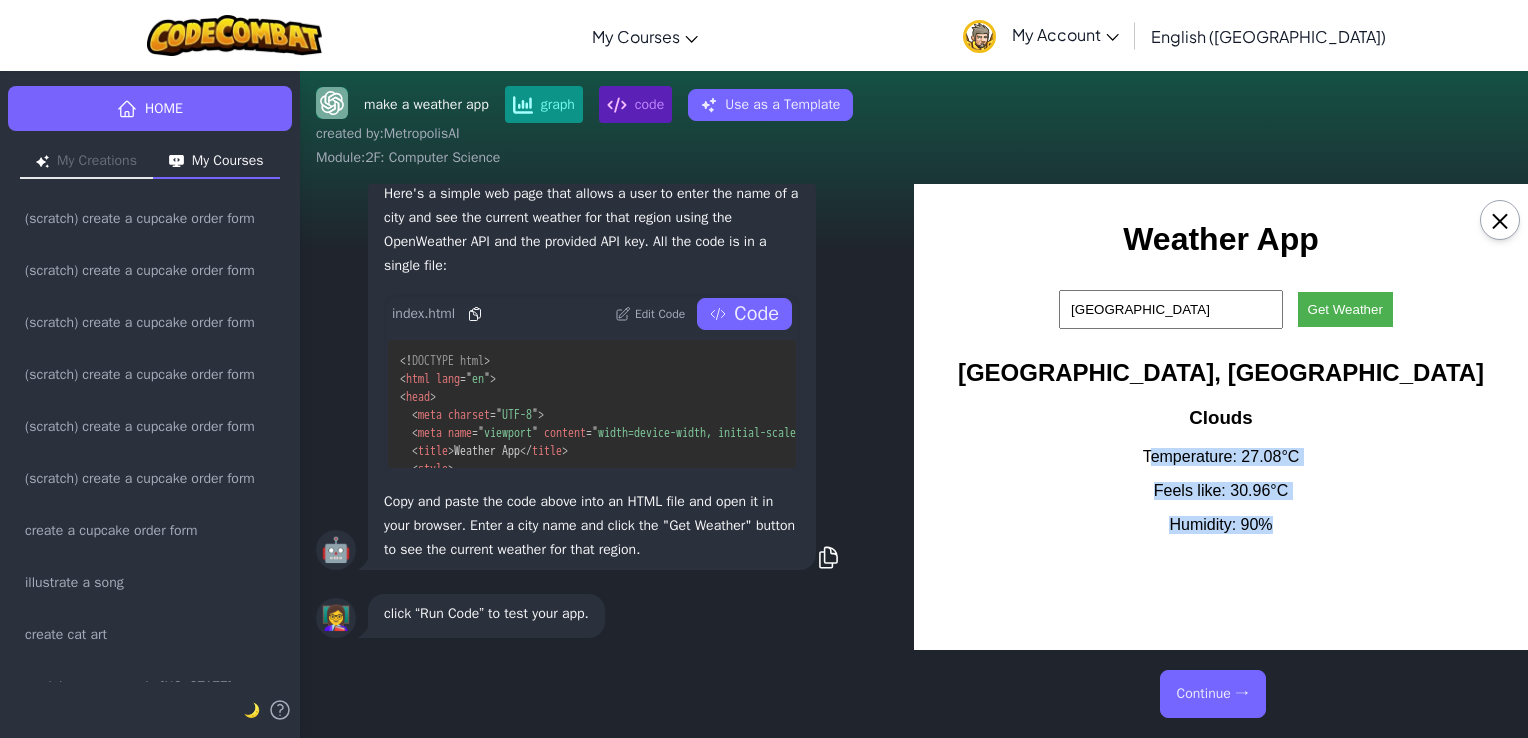 drag, startPoint x: 1163, startPoint y: 458, endPoint x: 1322, endPoint y: 533, distance: 175.80103 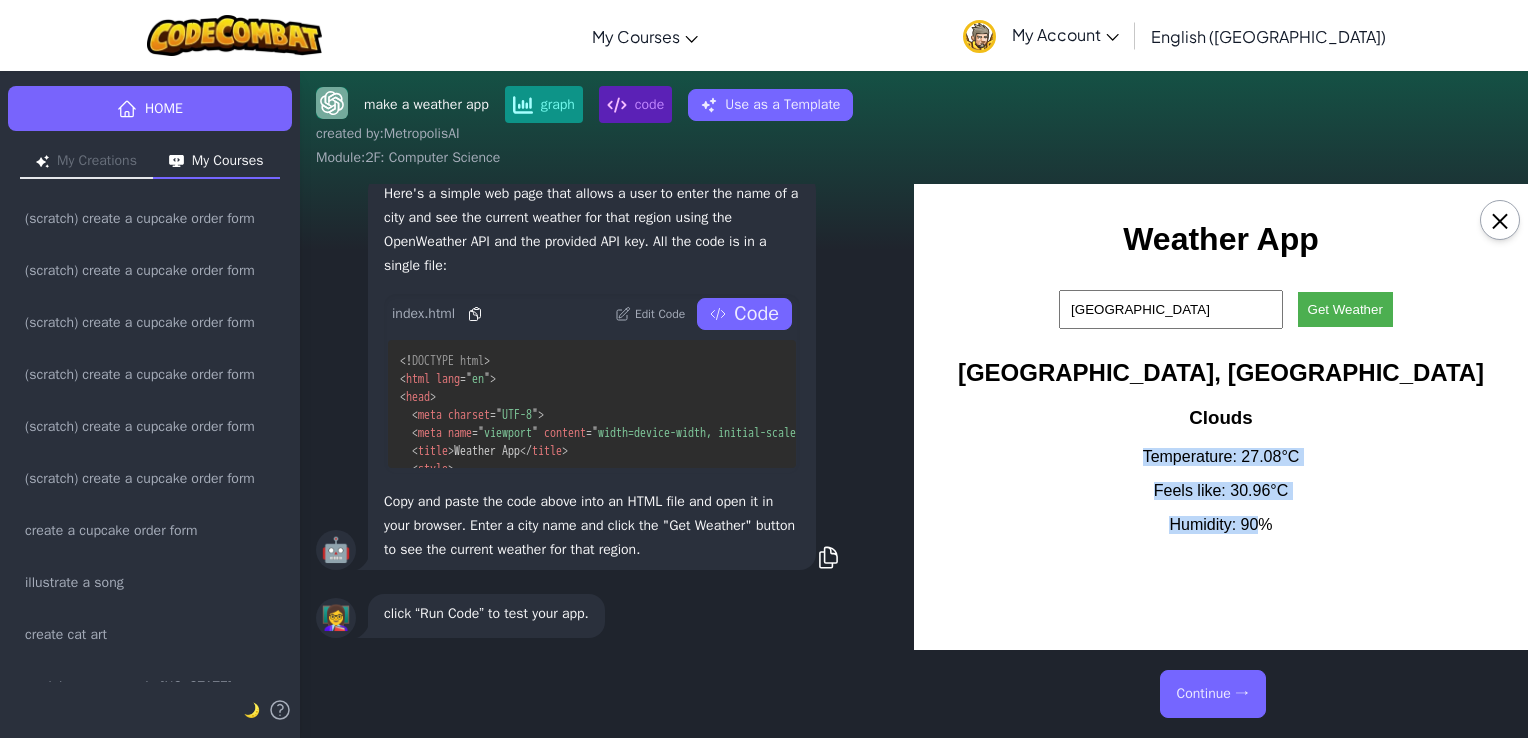 drag, startPoint x: 1264, startPoint y: 532, endPoint x: 1116, endPoint y: 438, distance: 175.32826 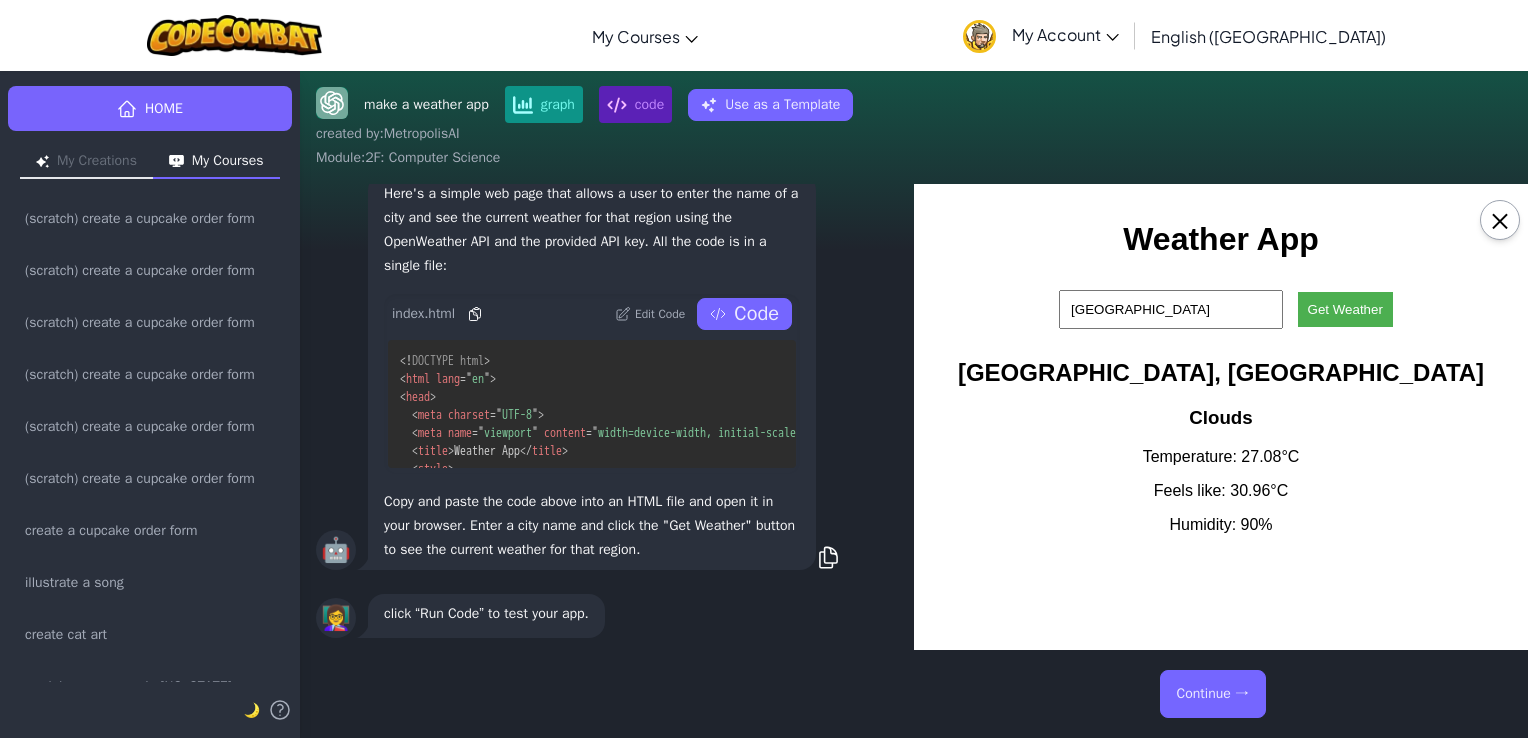 click on "Continue →" at bounding box center [1213, 694] 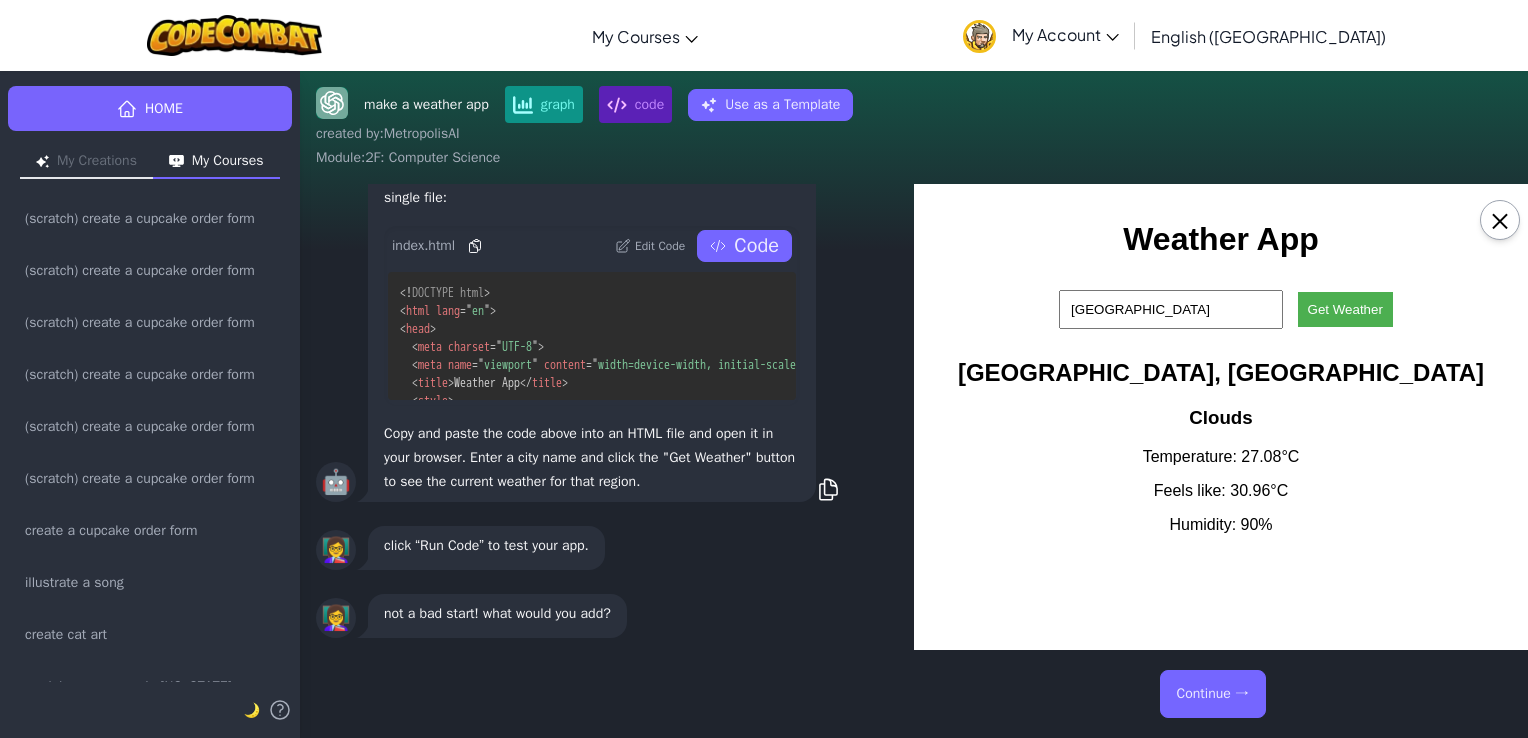 click on "Continue →" at bounding box center (1213, 694) 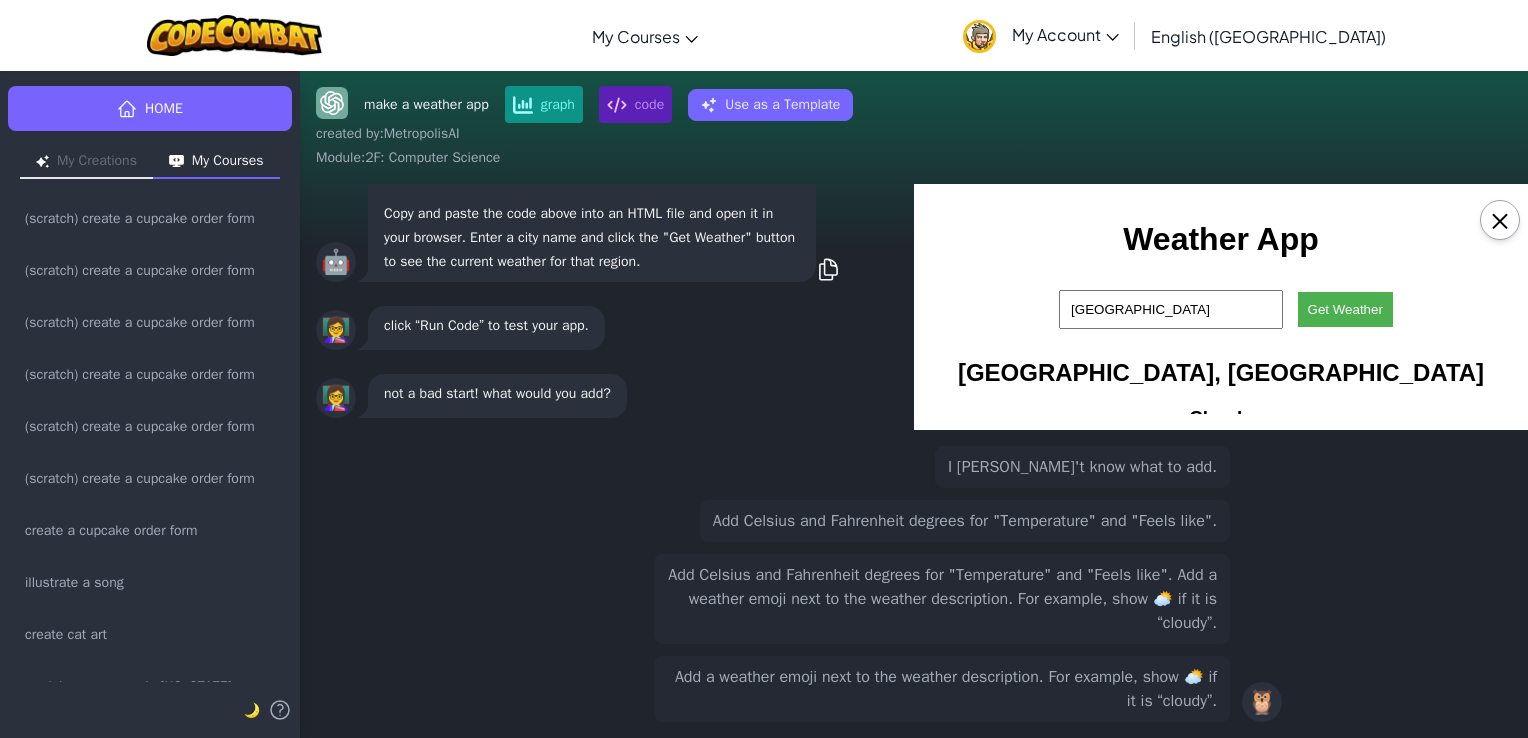 click on "Add Celsius and Fahrenheit degrees for "Temperature" and "Feels like". Add a weather emoji next to the weather description. For example, show  ⛅ if it is “cloudy”." at bounding box center (942, 599) 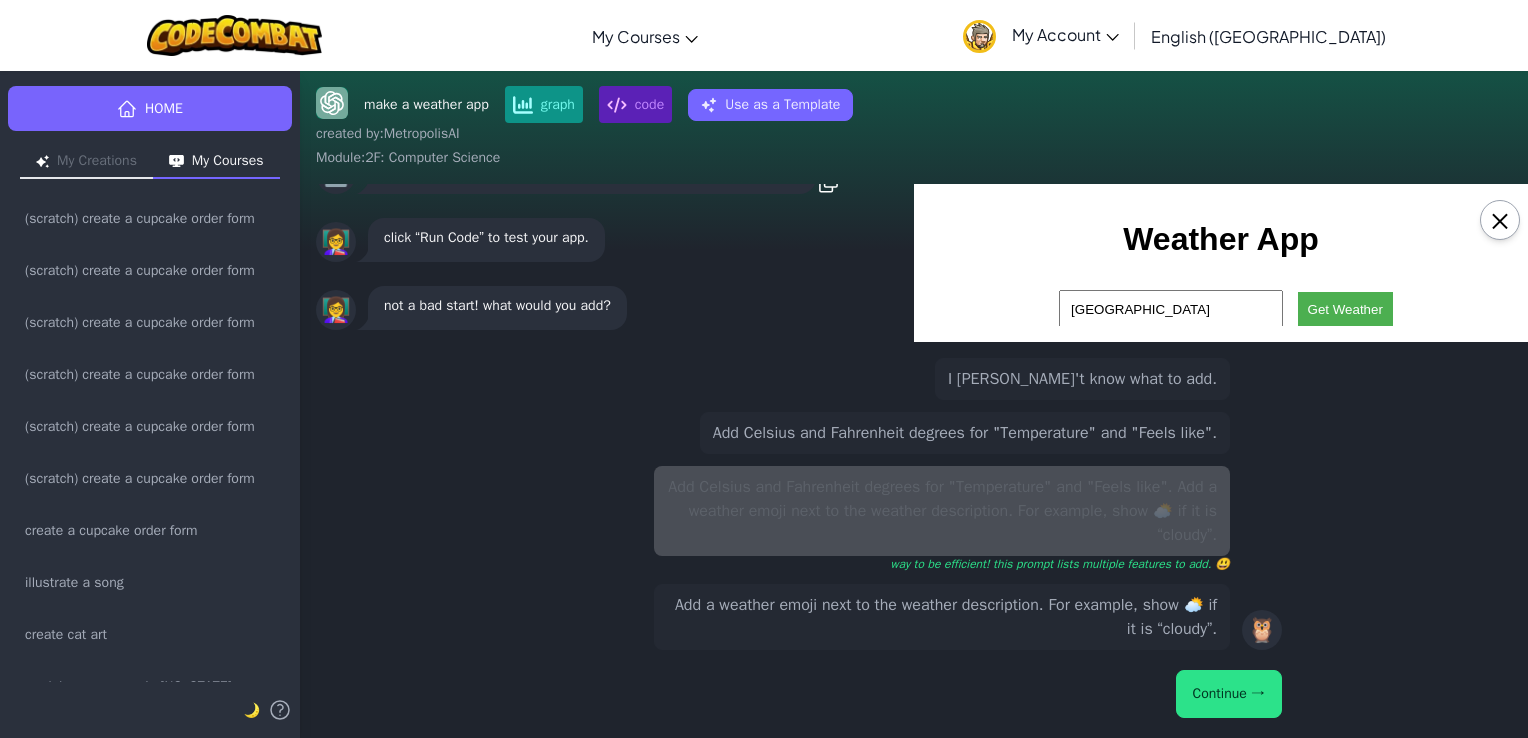 click on "Continue →" at bounding box center (1229, 694) 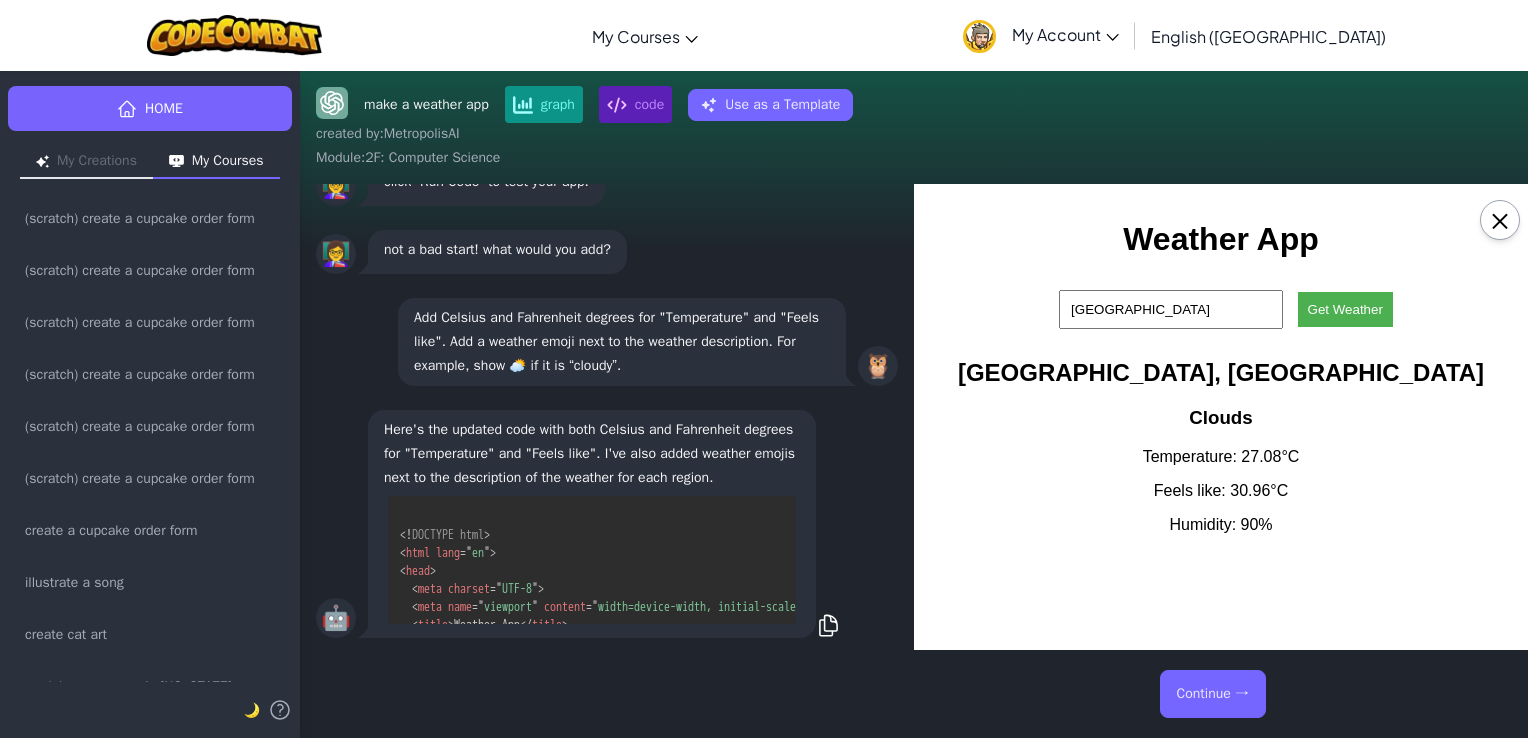 scroll, scrollTop: 379, scrollLeft: 0, axis: vertical 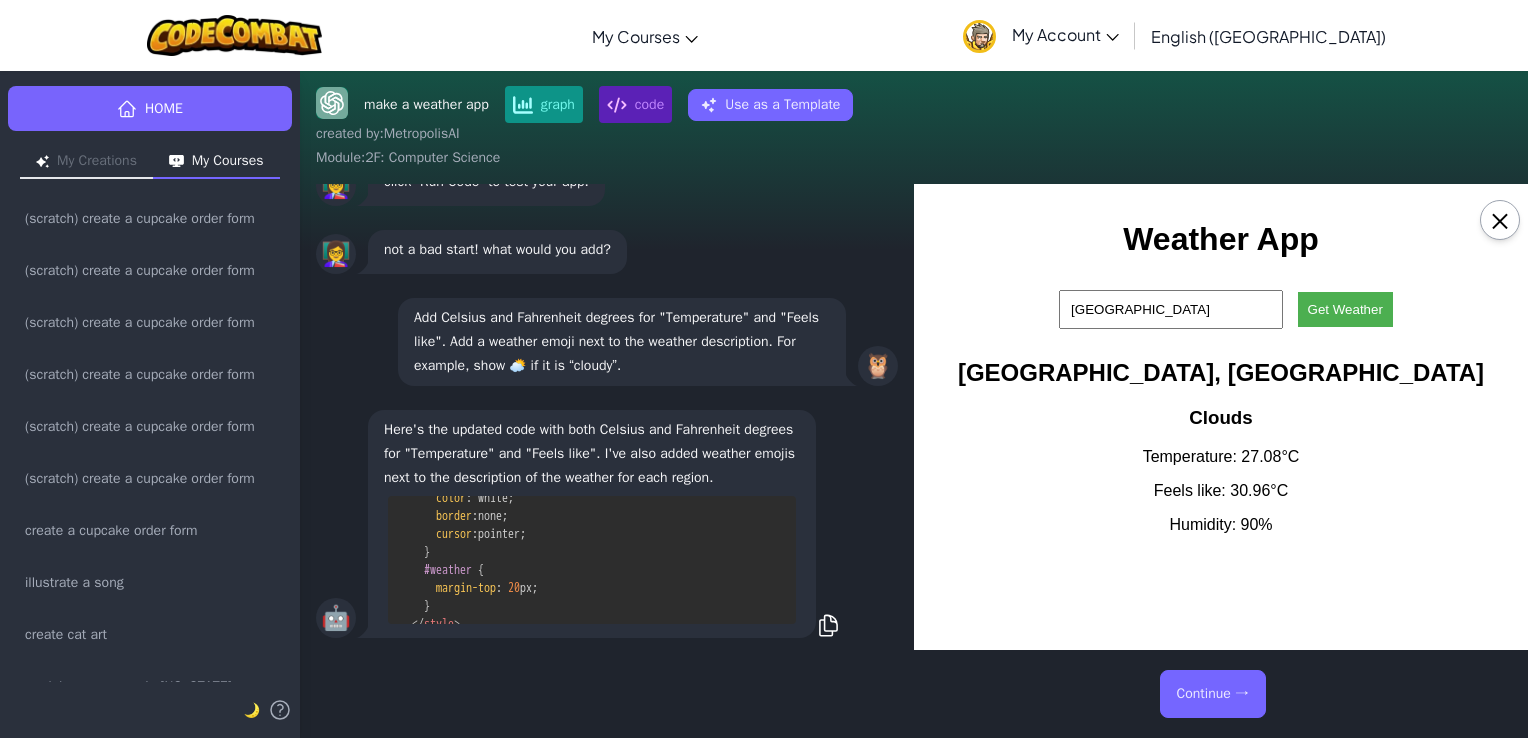 click on "Continue →" at bounding box center (914, 694) 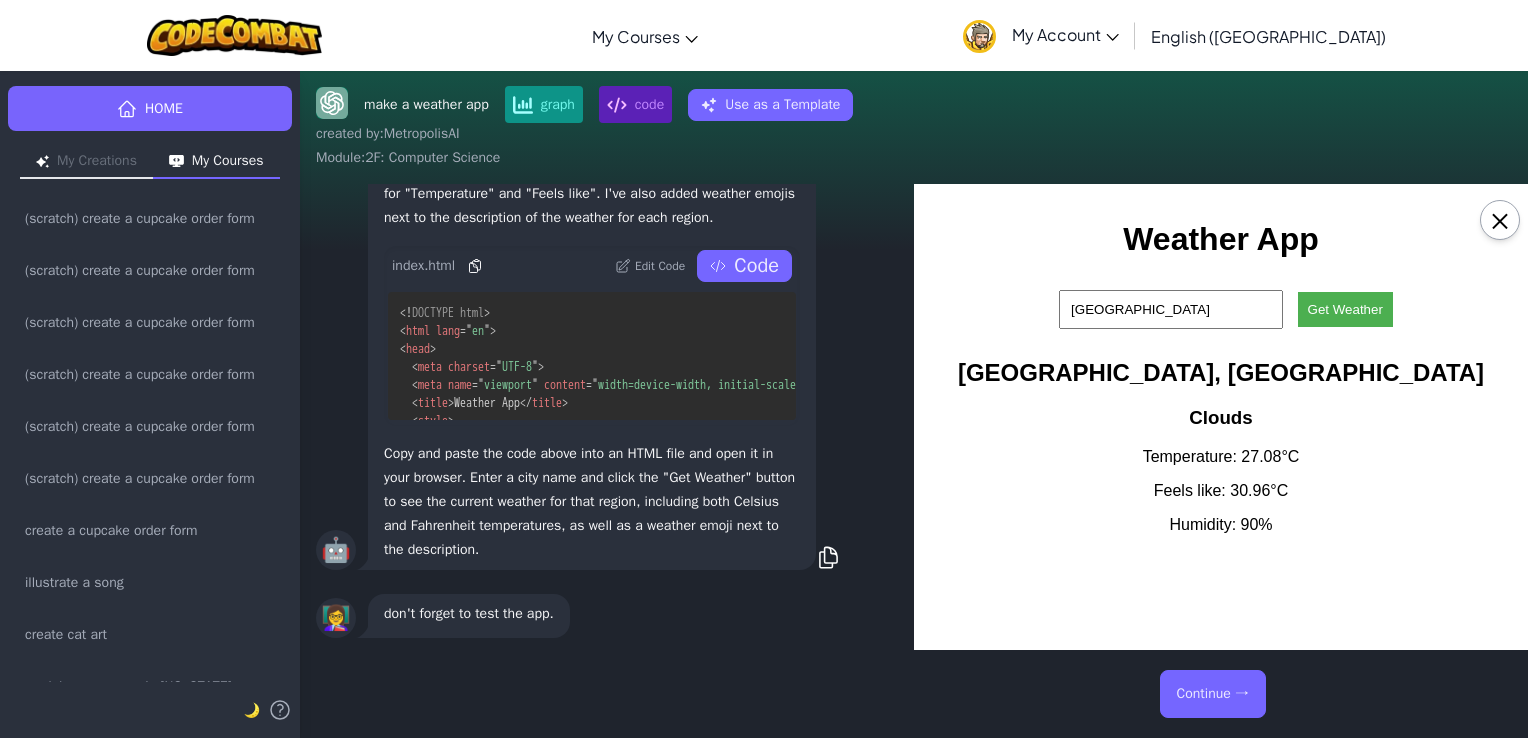 click on "Continue →" at bounding box center (1213, 694) 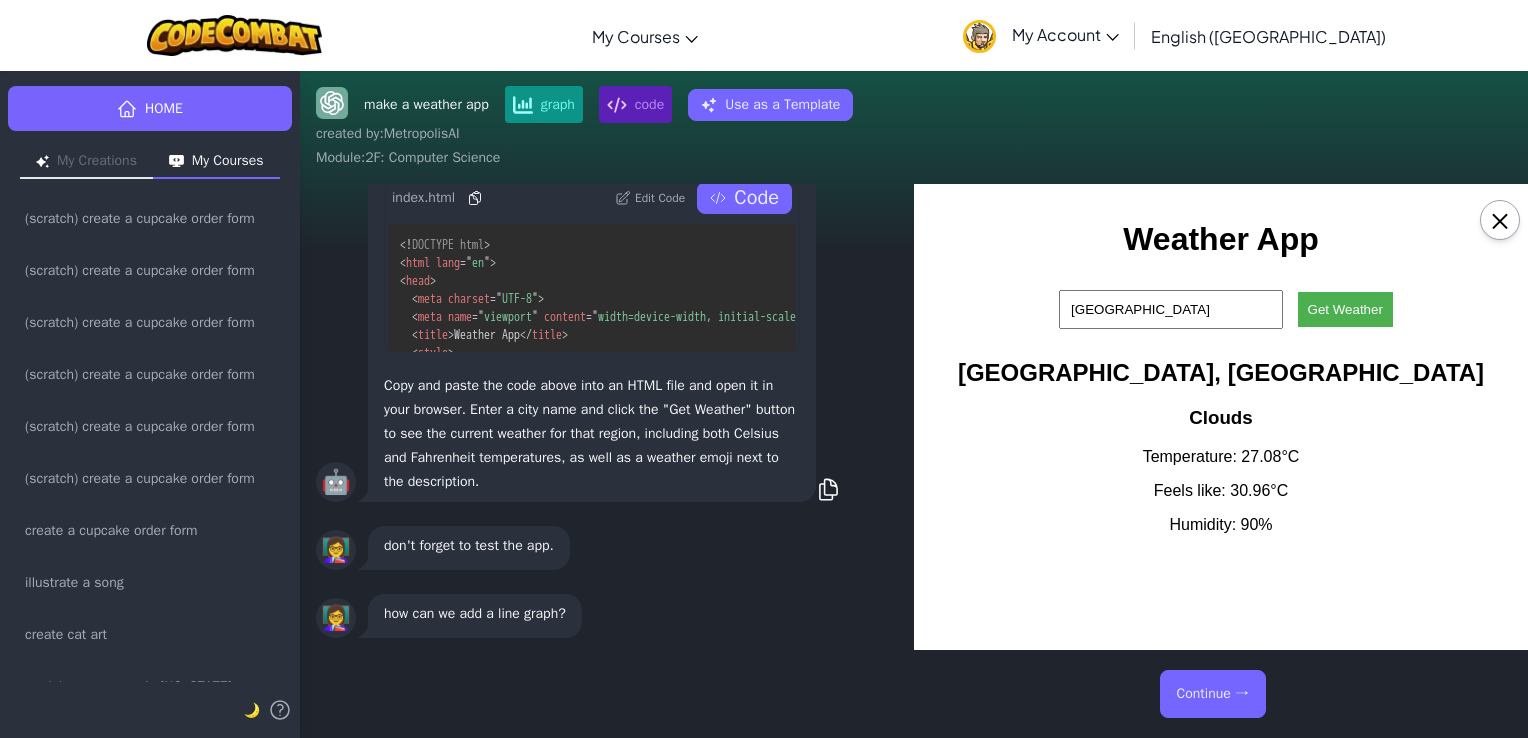 click on "Code" at bounding box center (744, 198) 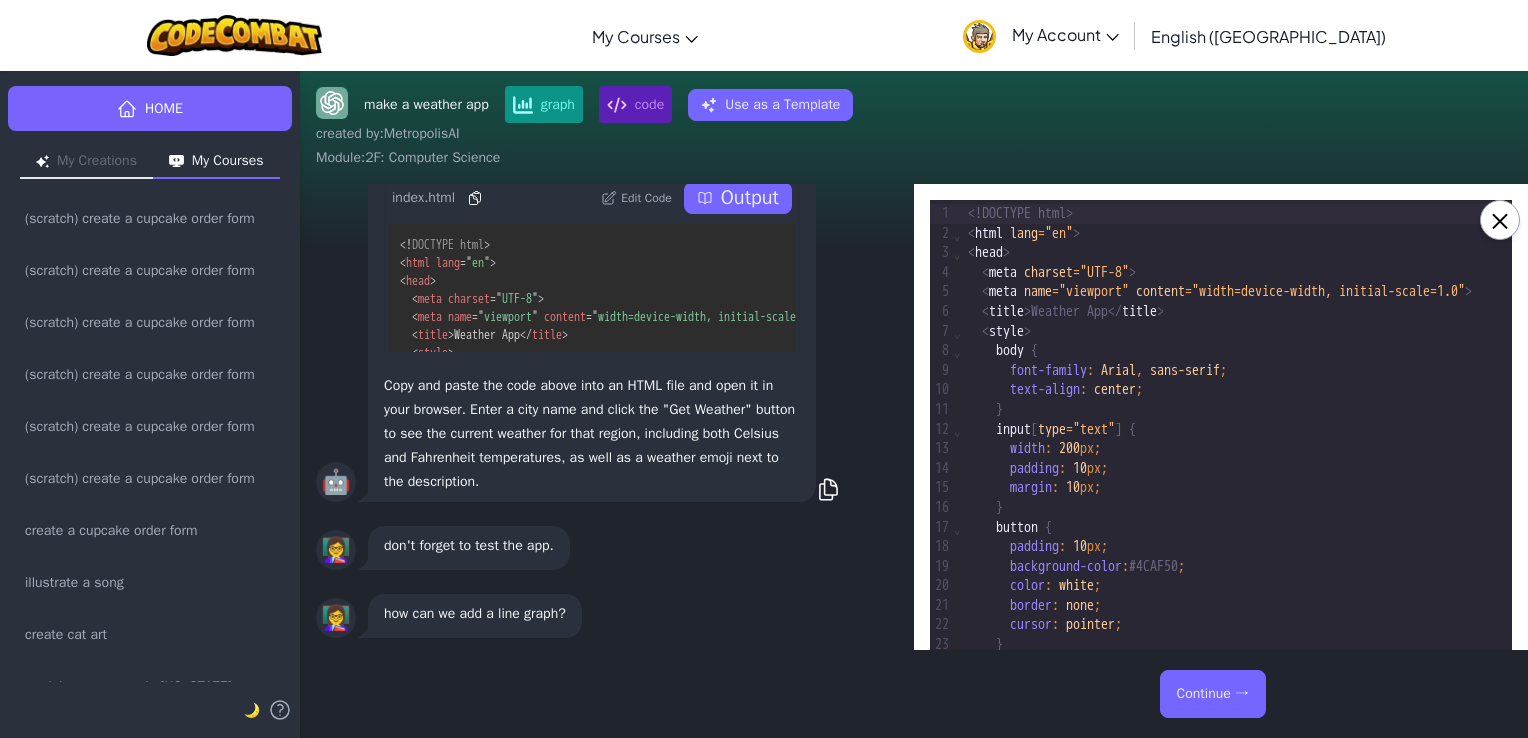 click on "Output" at bounding box center [738, 198] 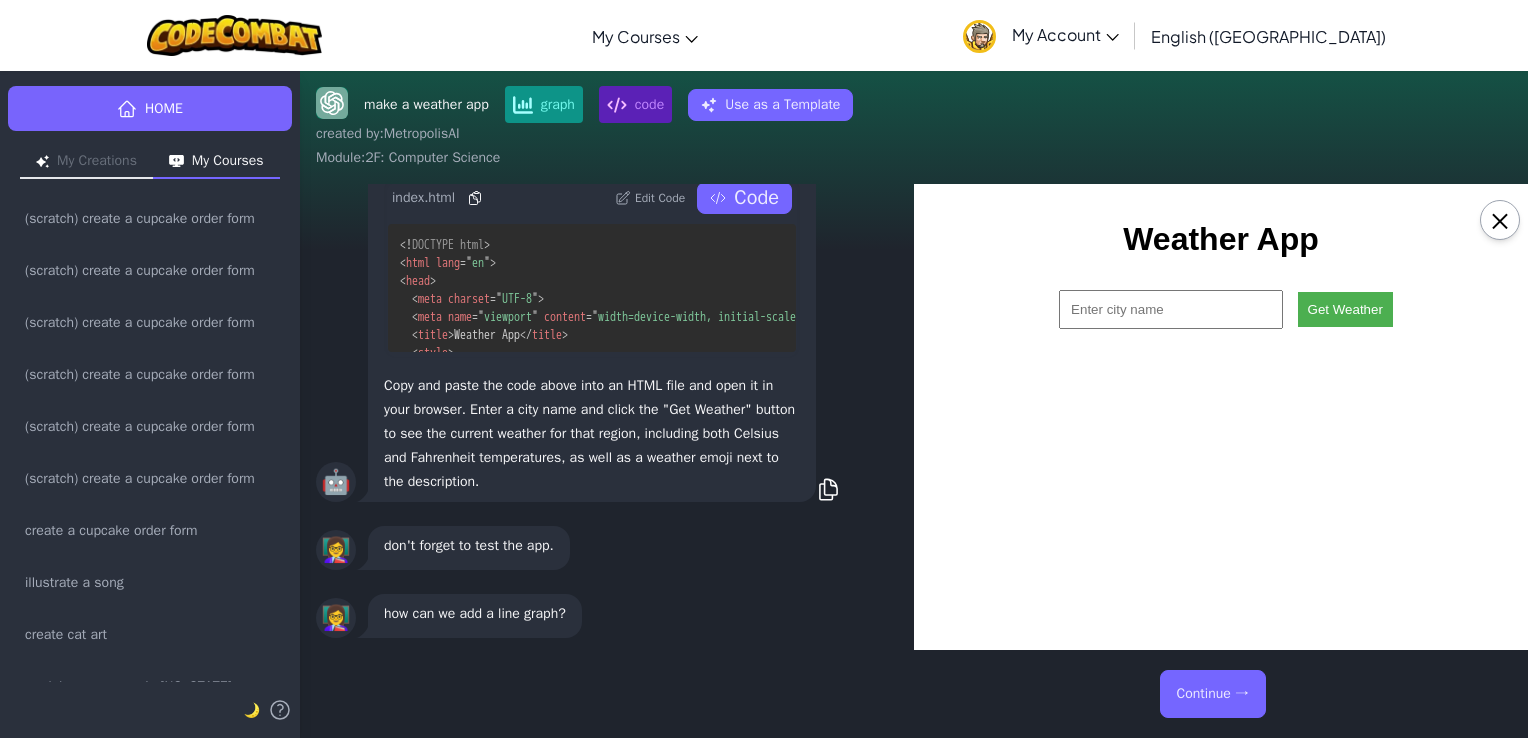 scroll, scrollTop: 0, scrollLeft: 0, axis: both 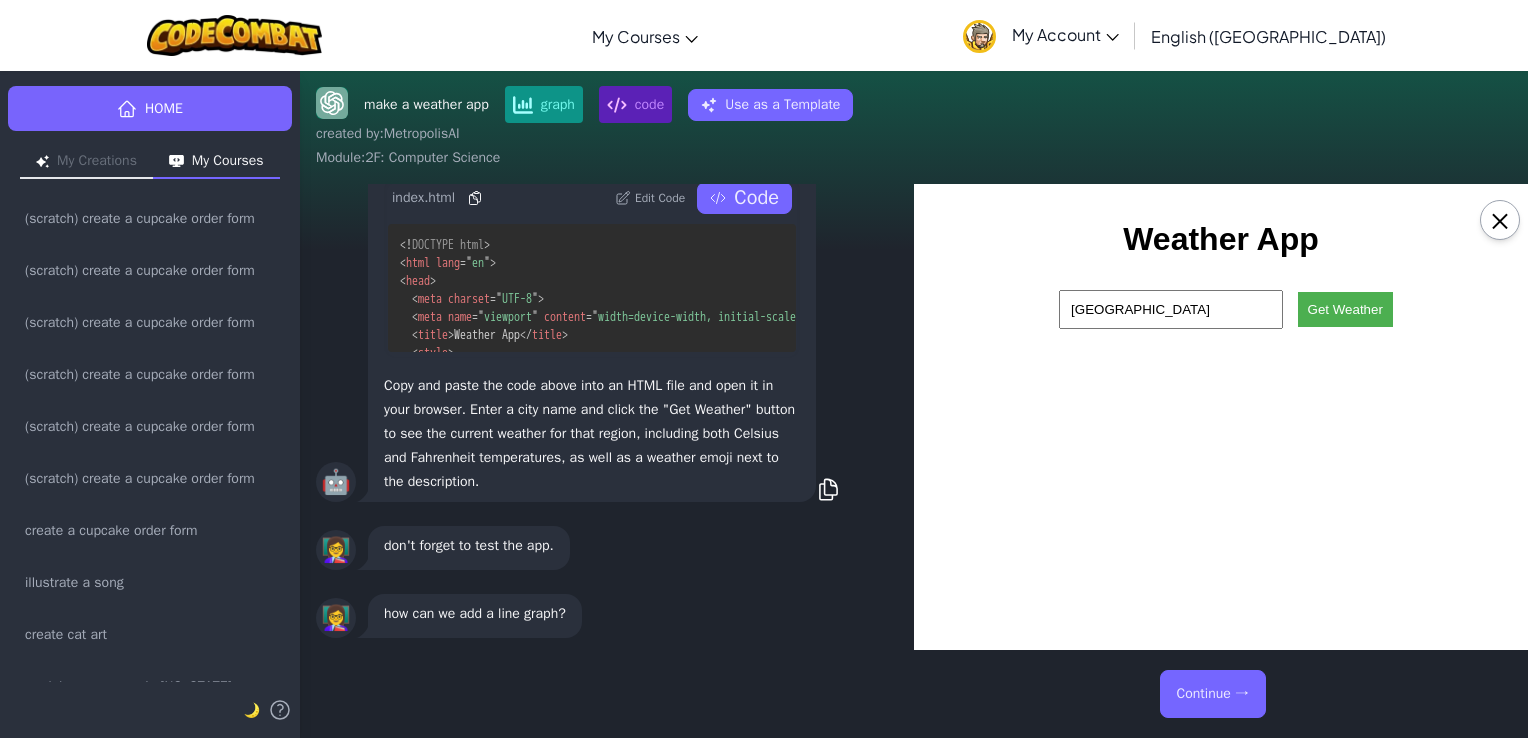 click on "Get Weather" at bounding box center (1345, 309) 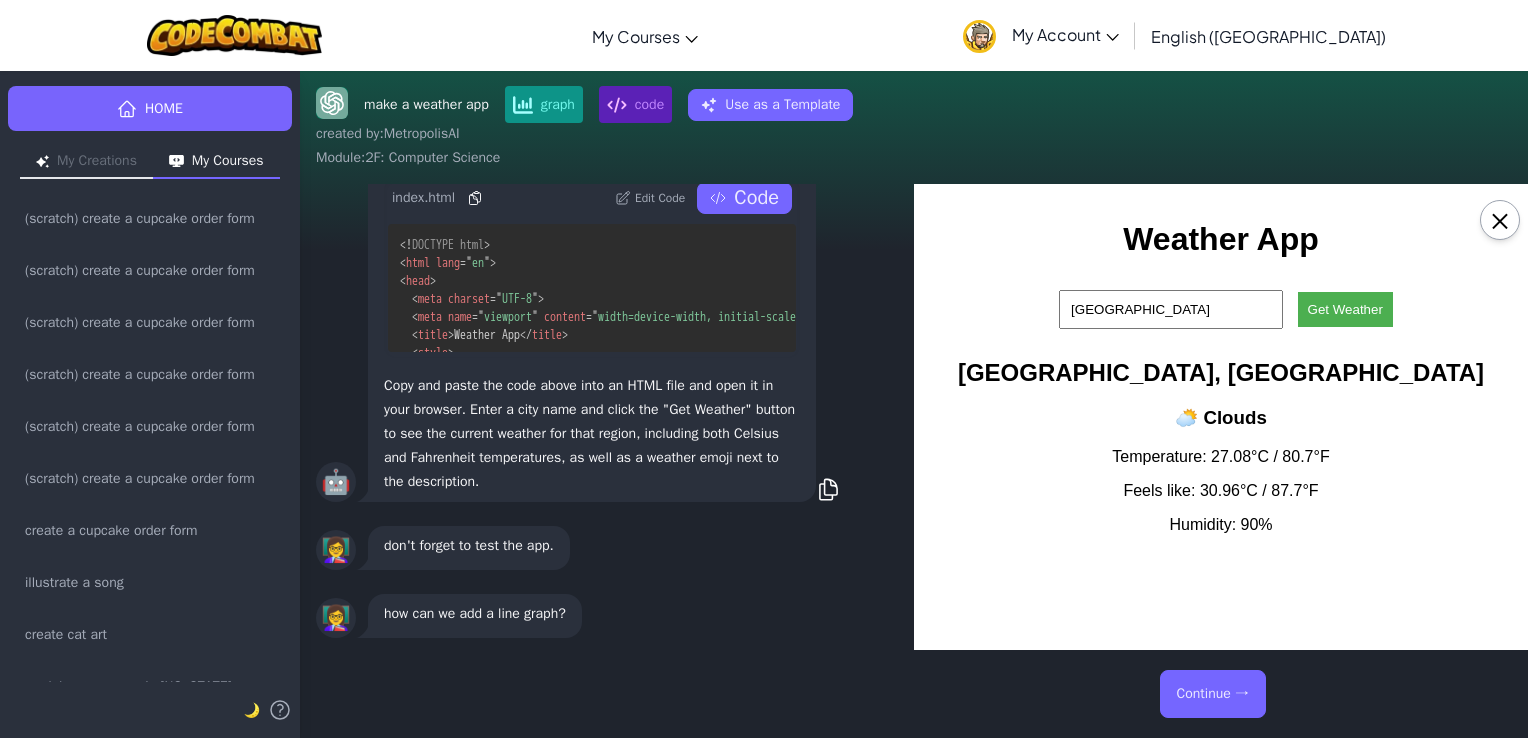 click on "Continue →" at bounding box center (914, 694) 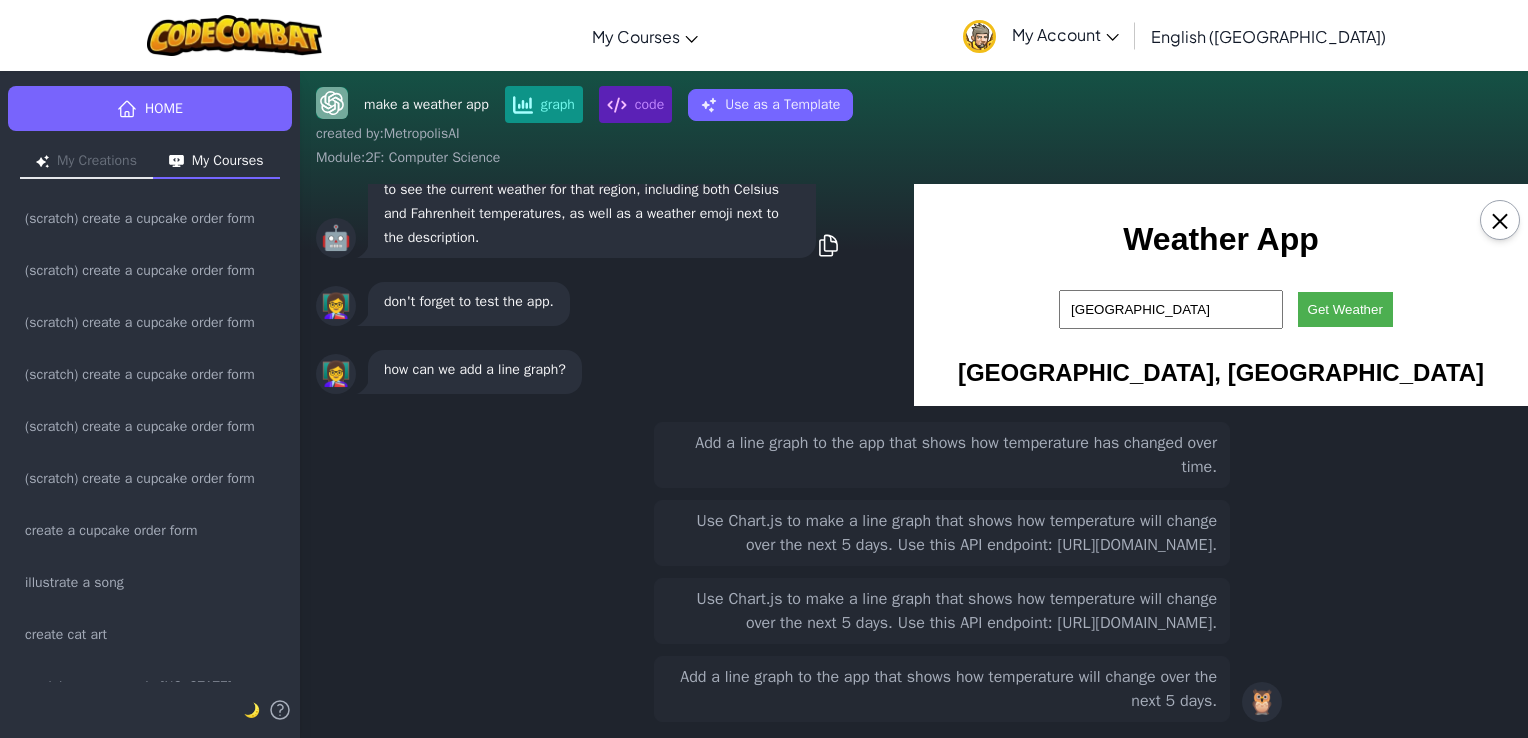 click on "Use Chart.js to make a line graph that shows how temperature will change over the next 5 days. Use this API endpoint: [URL][DOMAIN_NAME]." at bounding box center (942, 611) 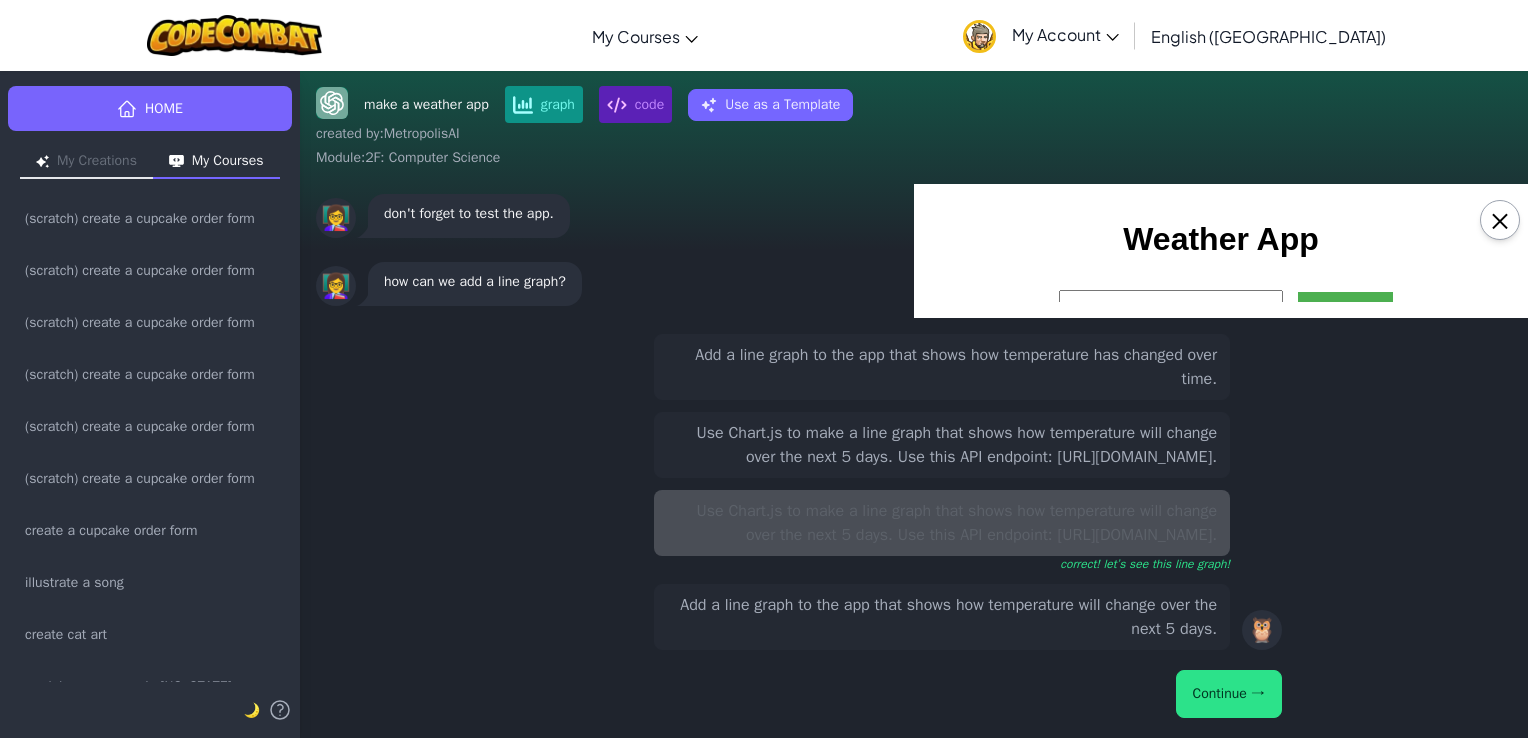 click on "Continue →" at bounding box center (1229, 694) 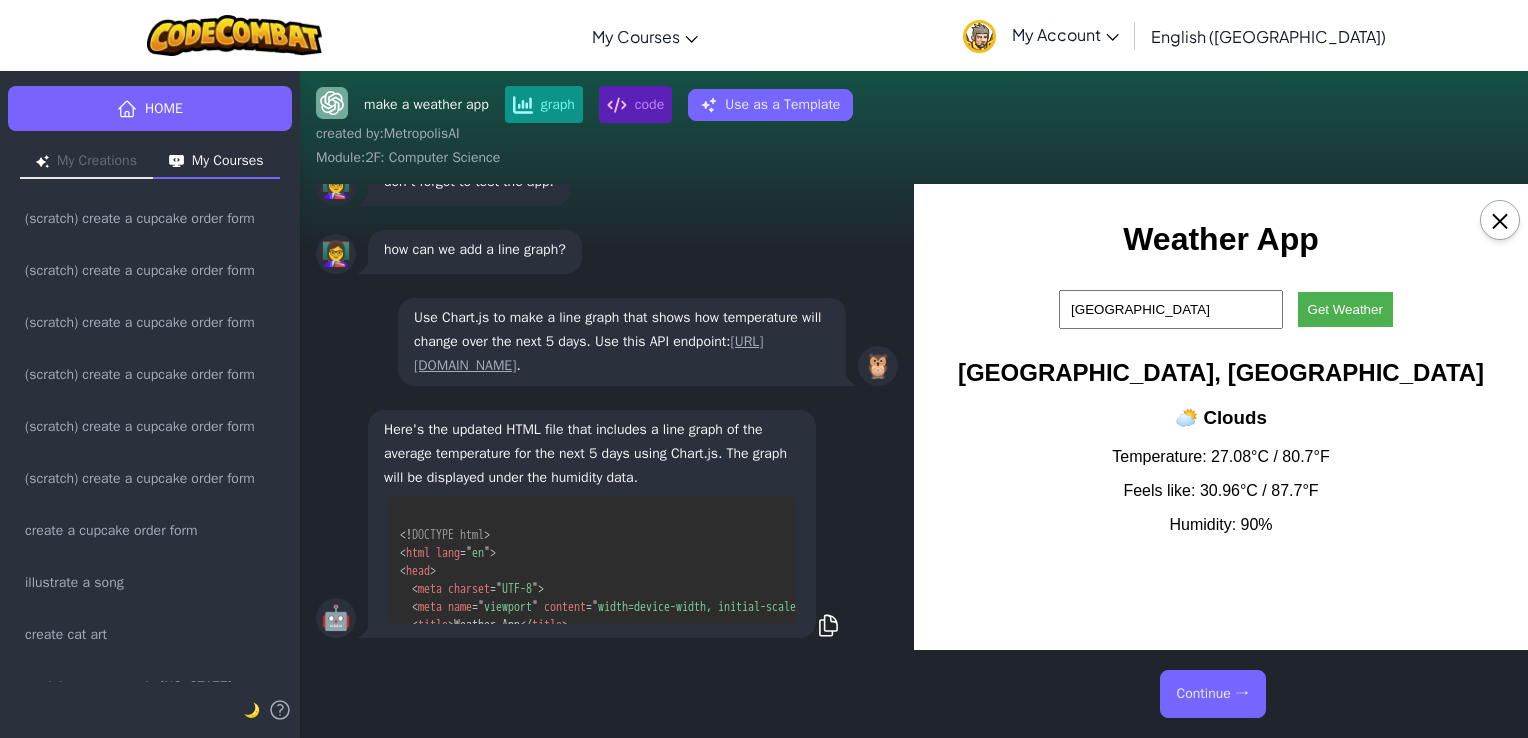 scroll, scrollTop: 271, scrollLeft: 0, axis: vertical 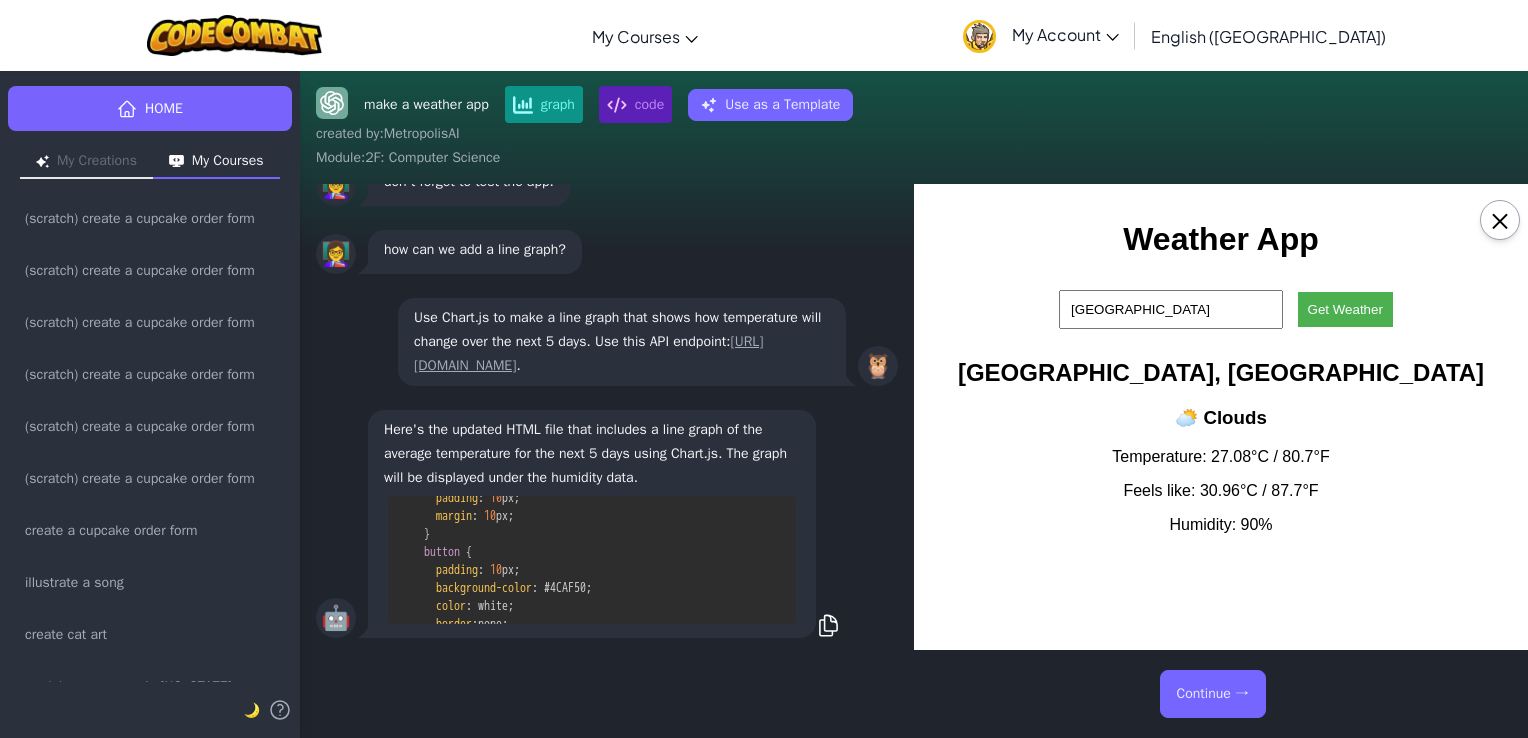 click on "Continue →" at bounding box center (1213, 694) 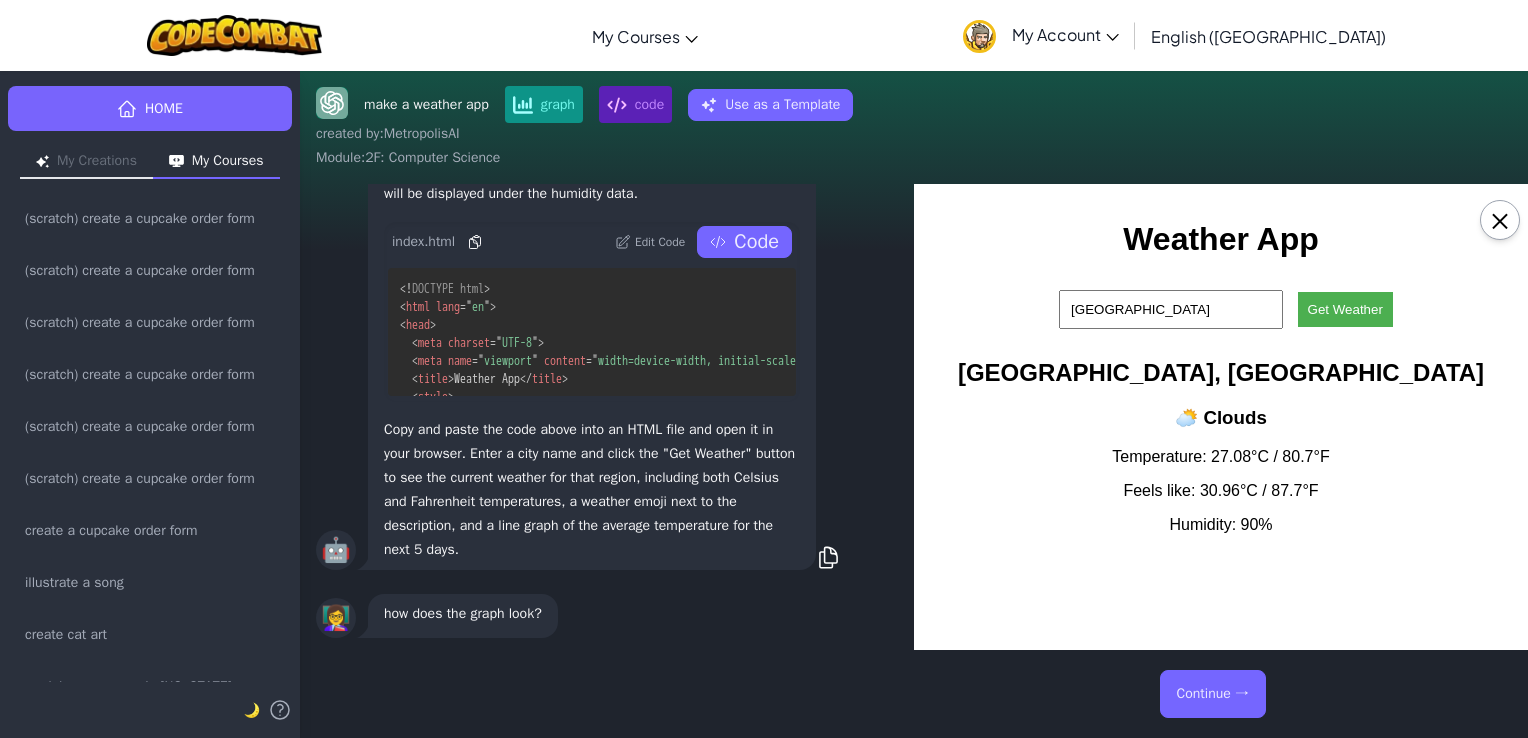 click on "[GEOGRAPHIC_DATA]" at bounding box center [1171, 309] 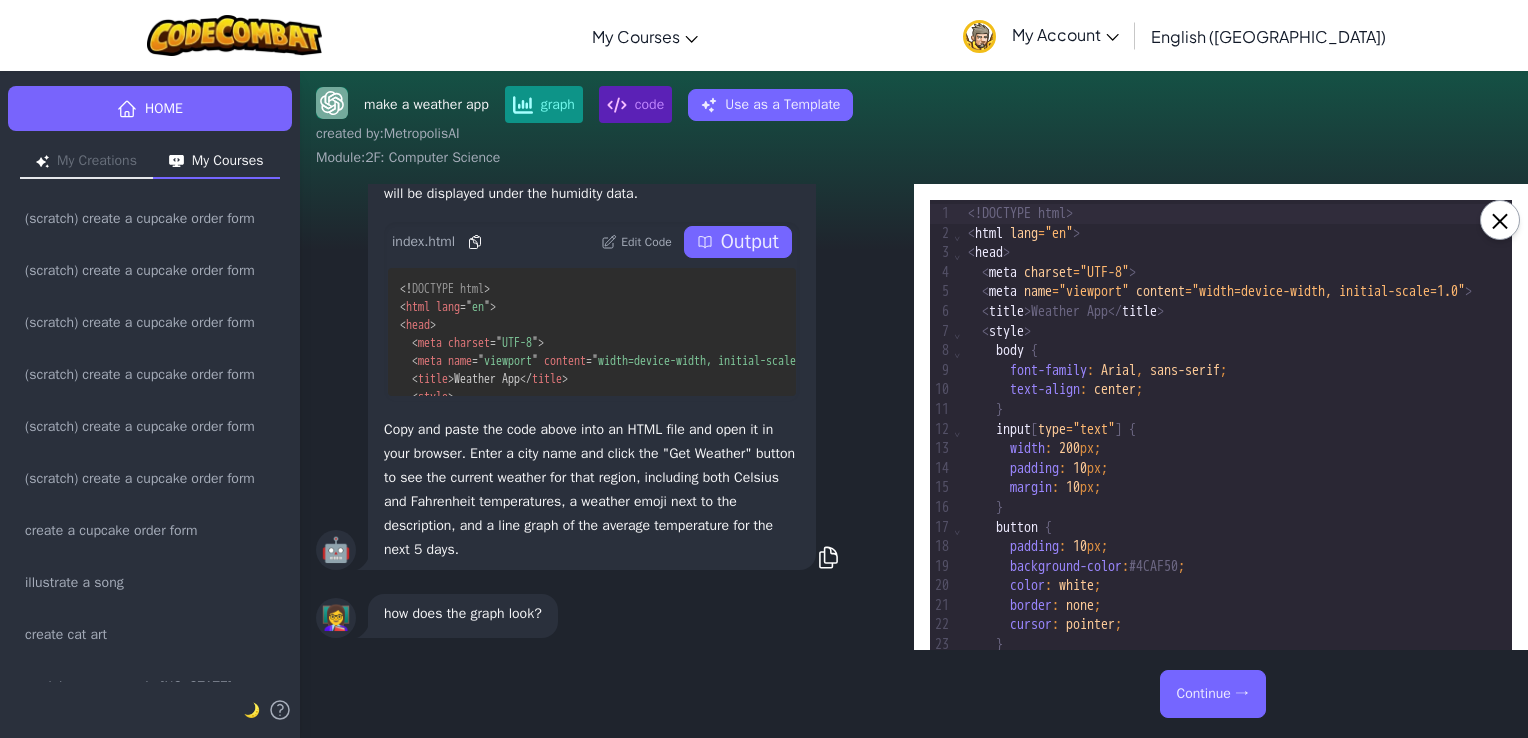 click on "Output" at bounding box center [750, 242] 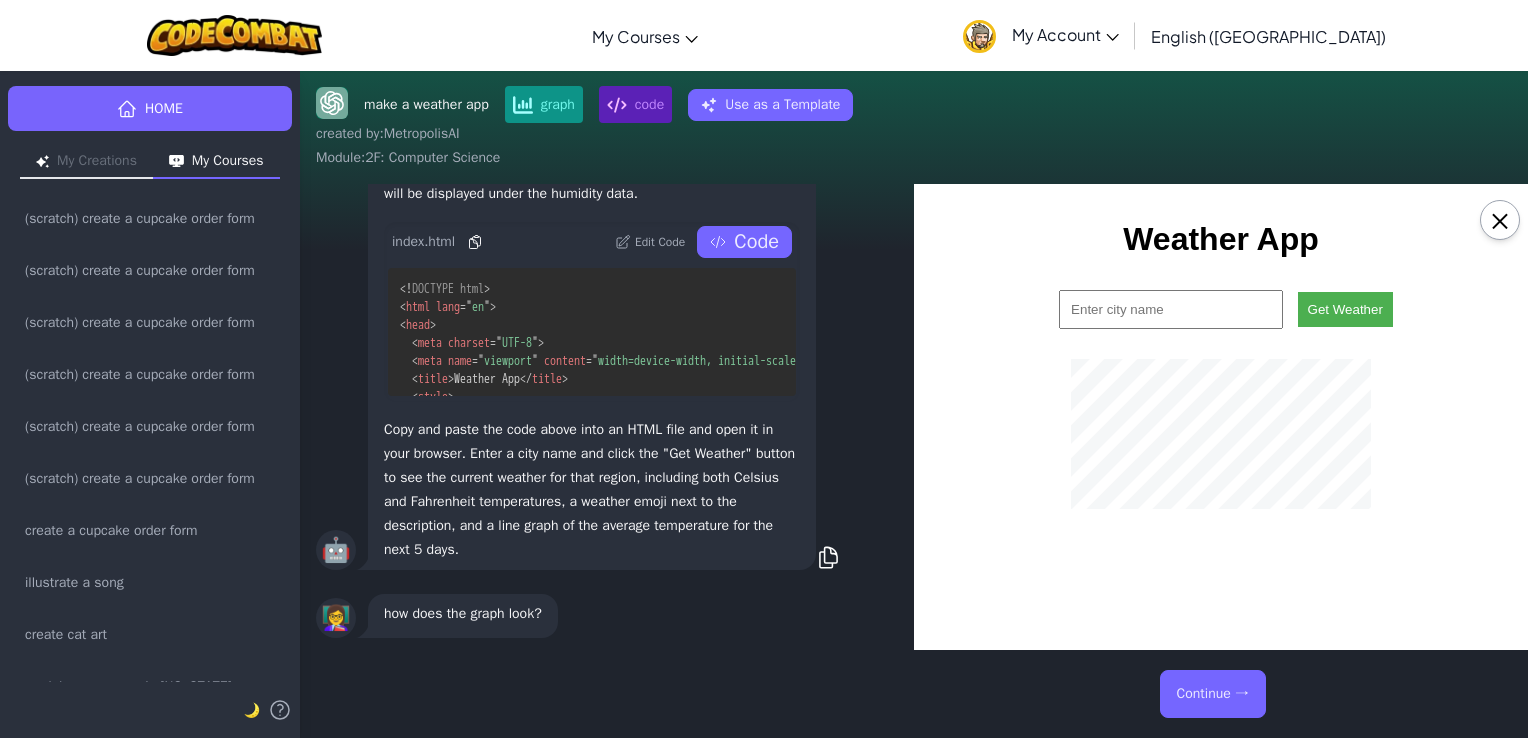scroll, scrollTop: 0, scrollLeft: 0, axis: both 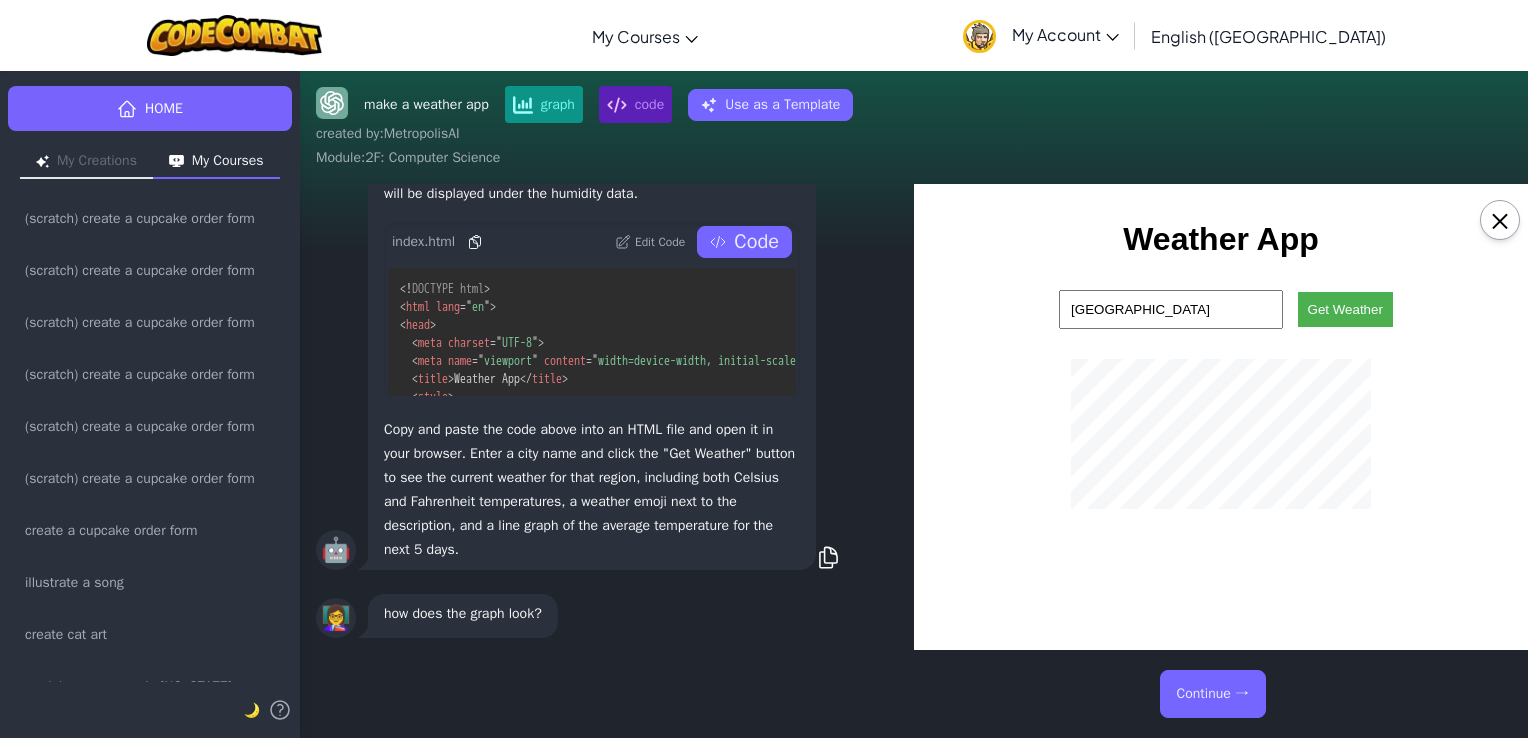 click on "Get Weather" at bounding box center (1345, 309) 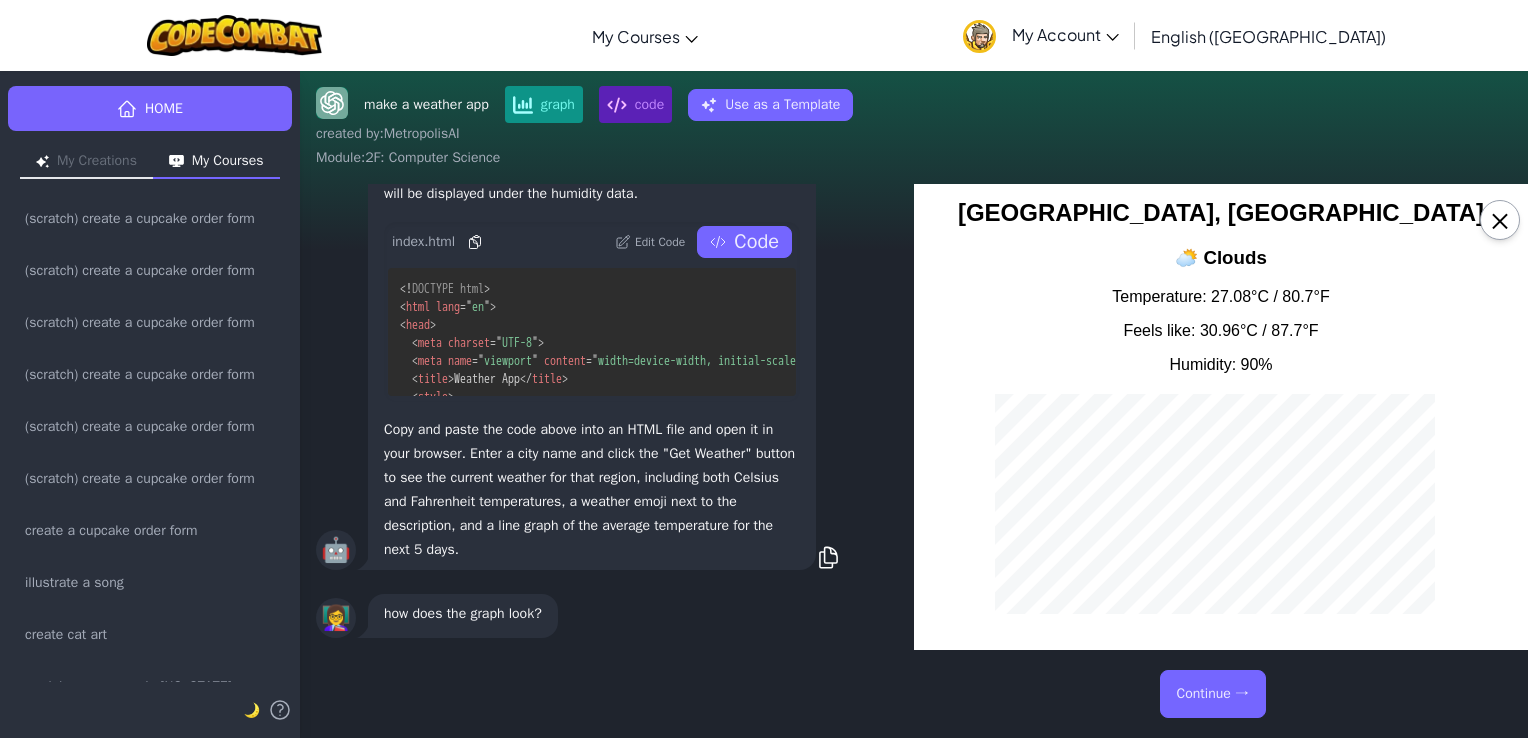 scroll, scrollTop: 161, scrollLeft: 0, axis: vertical 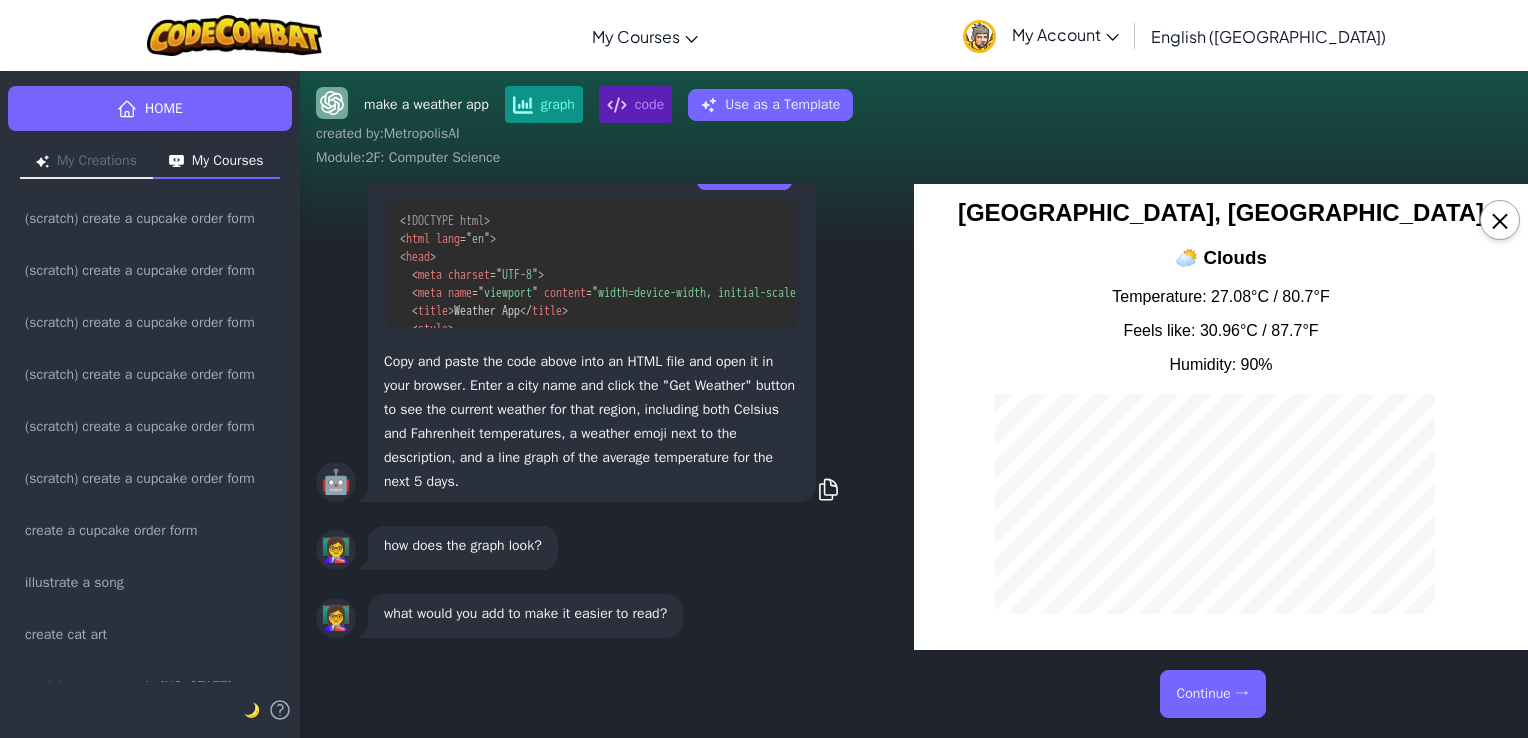 click on "Continue →" at bounding box center (1213, 694) 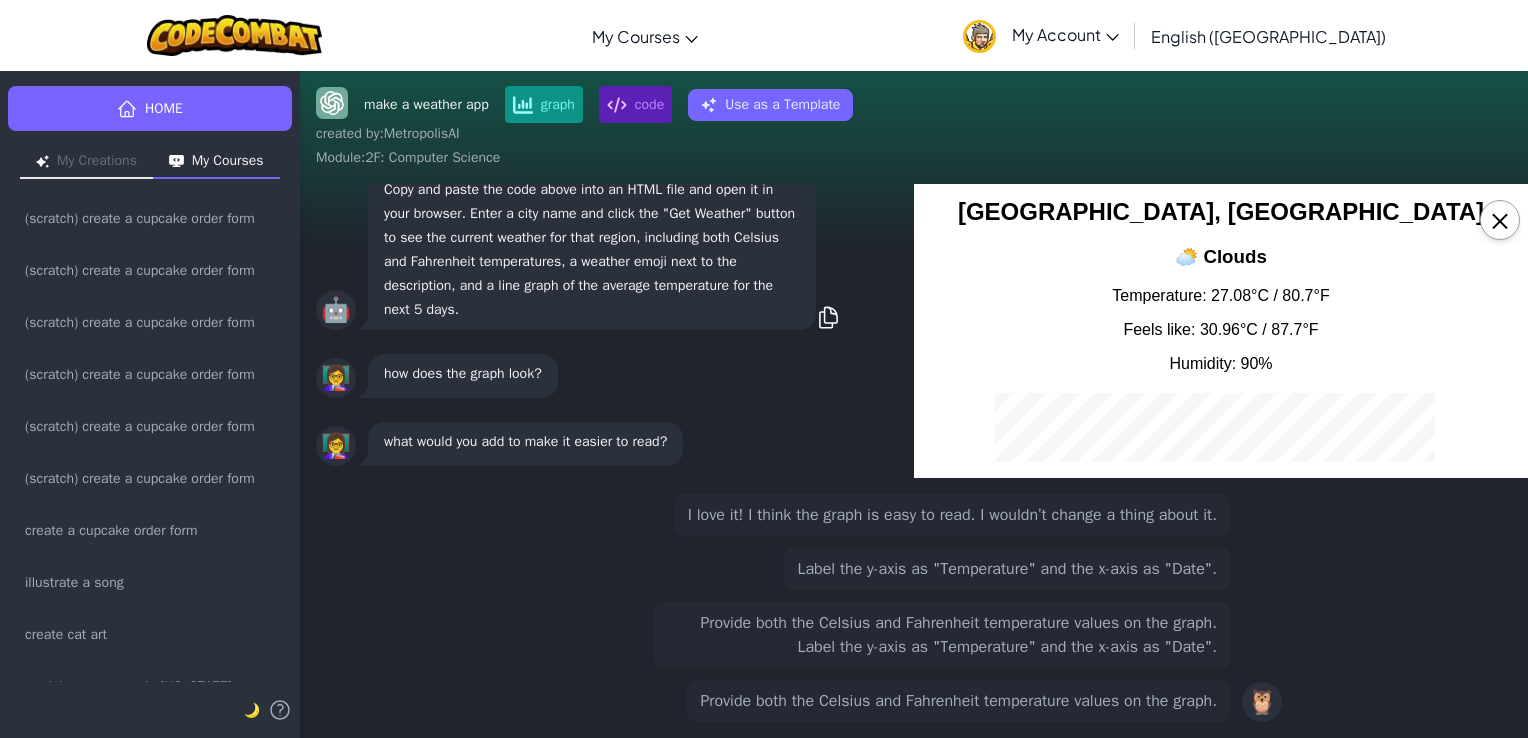 click on "Provide both the Celsius and Fahrenheit temperature values on the graph. Label the y-axis as "Temperature" and the x-axis as "Date"." at bounding box center [942, 635] 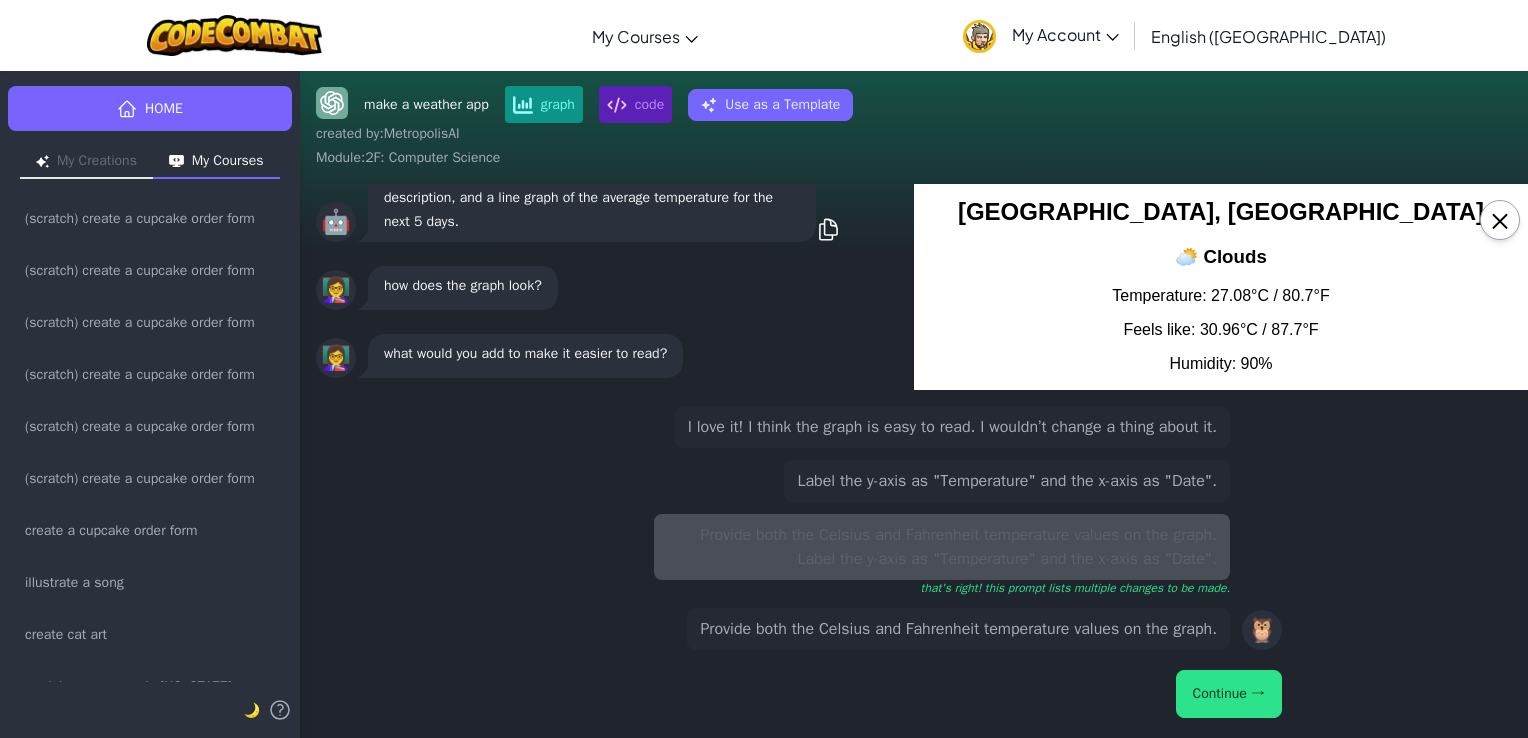 click on "Continue →" at bounding box center (1229, 694) 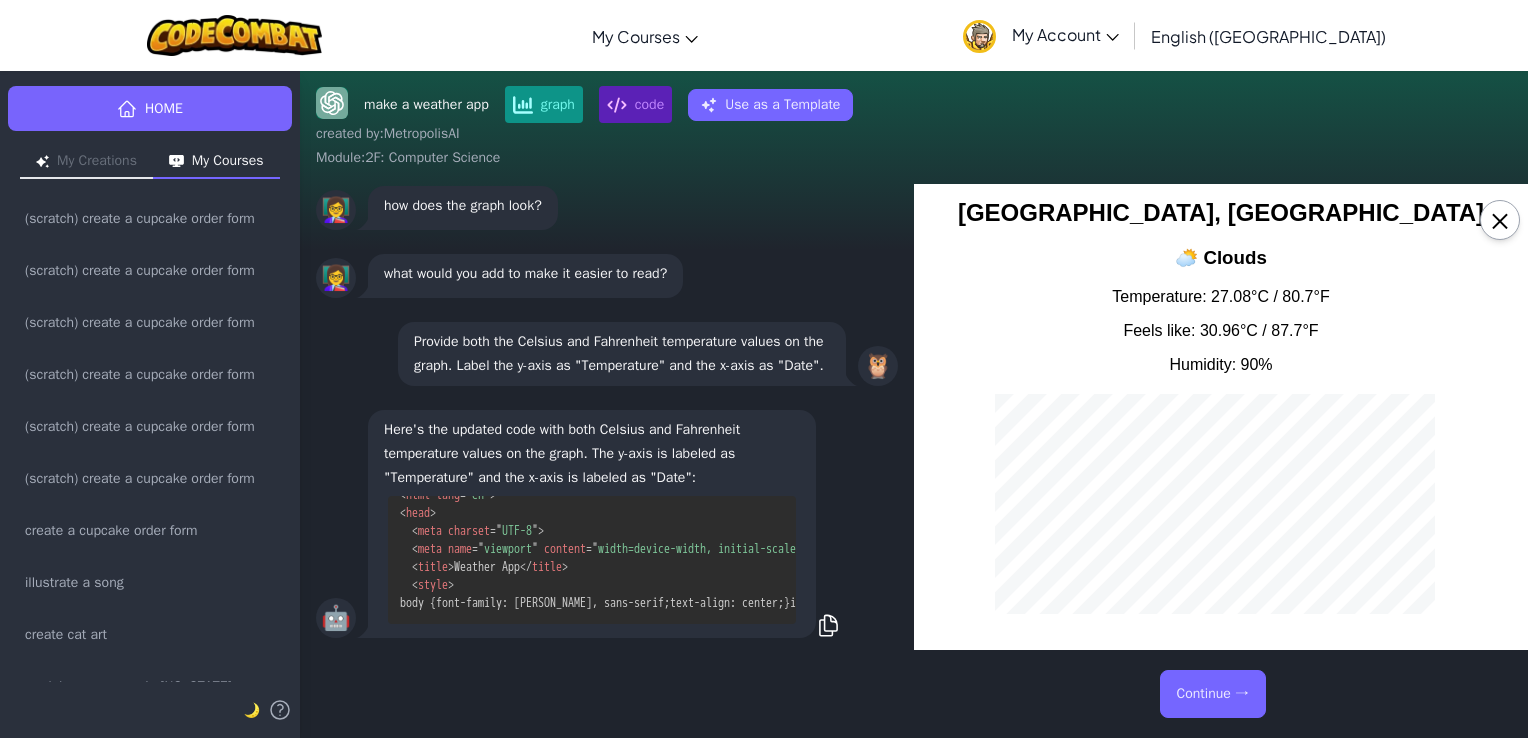 scroll, scrollTop: 505, scrollLeft: 0, axis: vertical 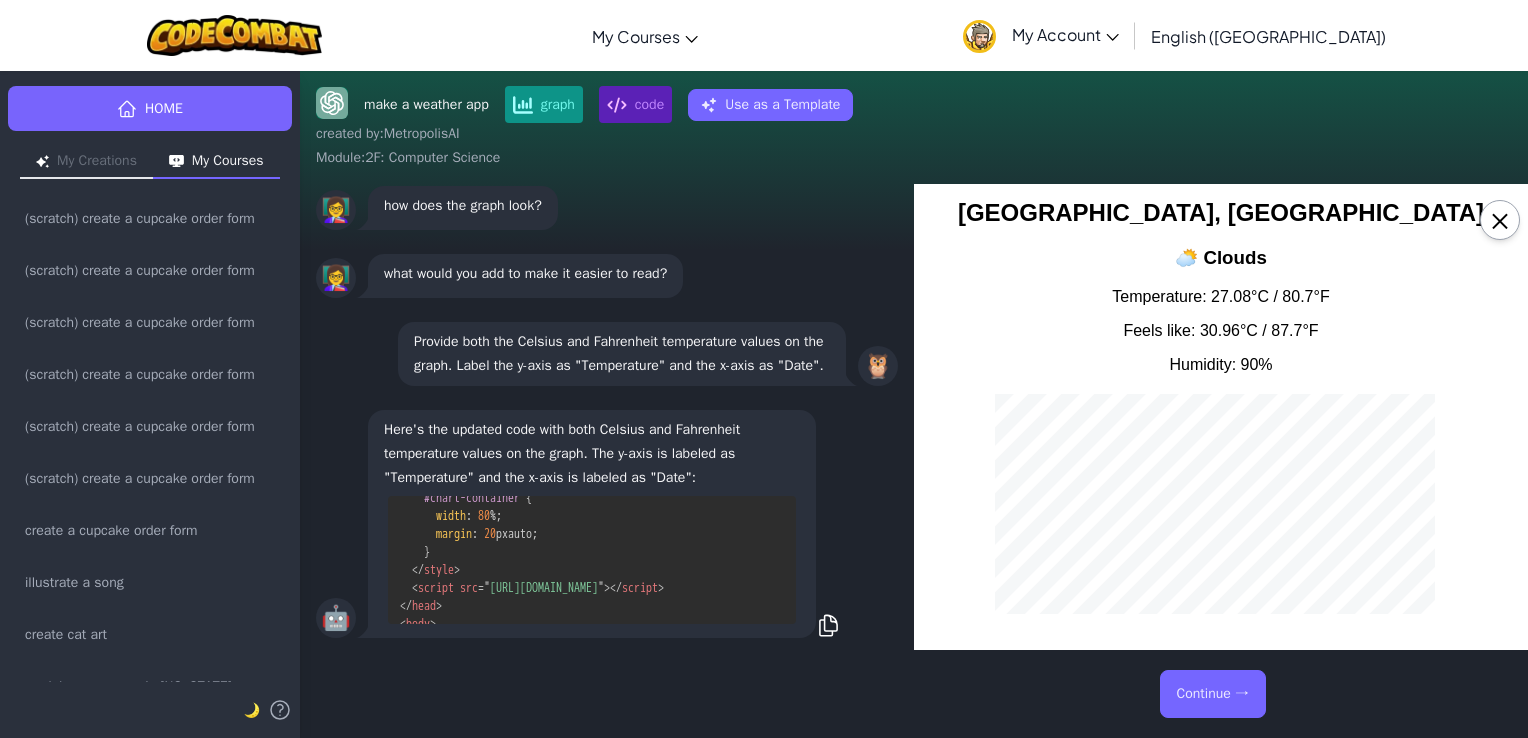 click on "Continue →" at bounding box center [1213, 694] 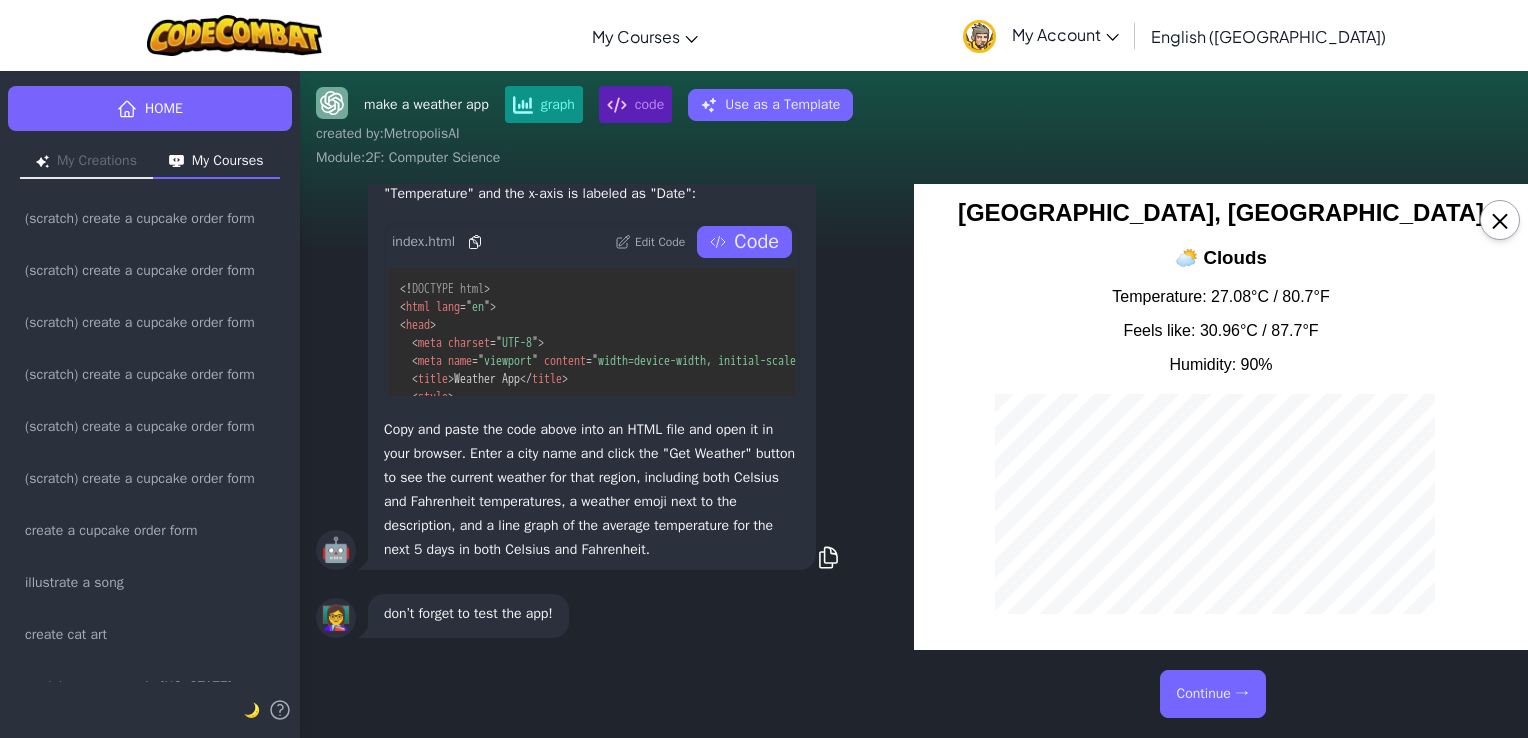 click on "Code" at bounding box center (756, 242) 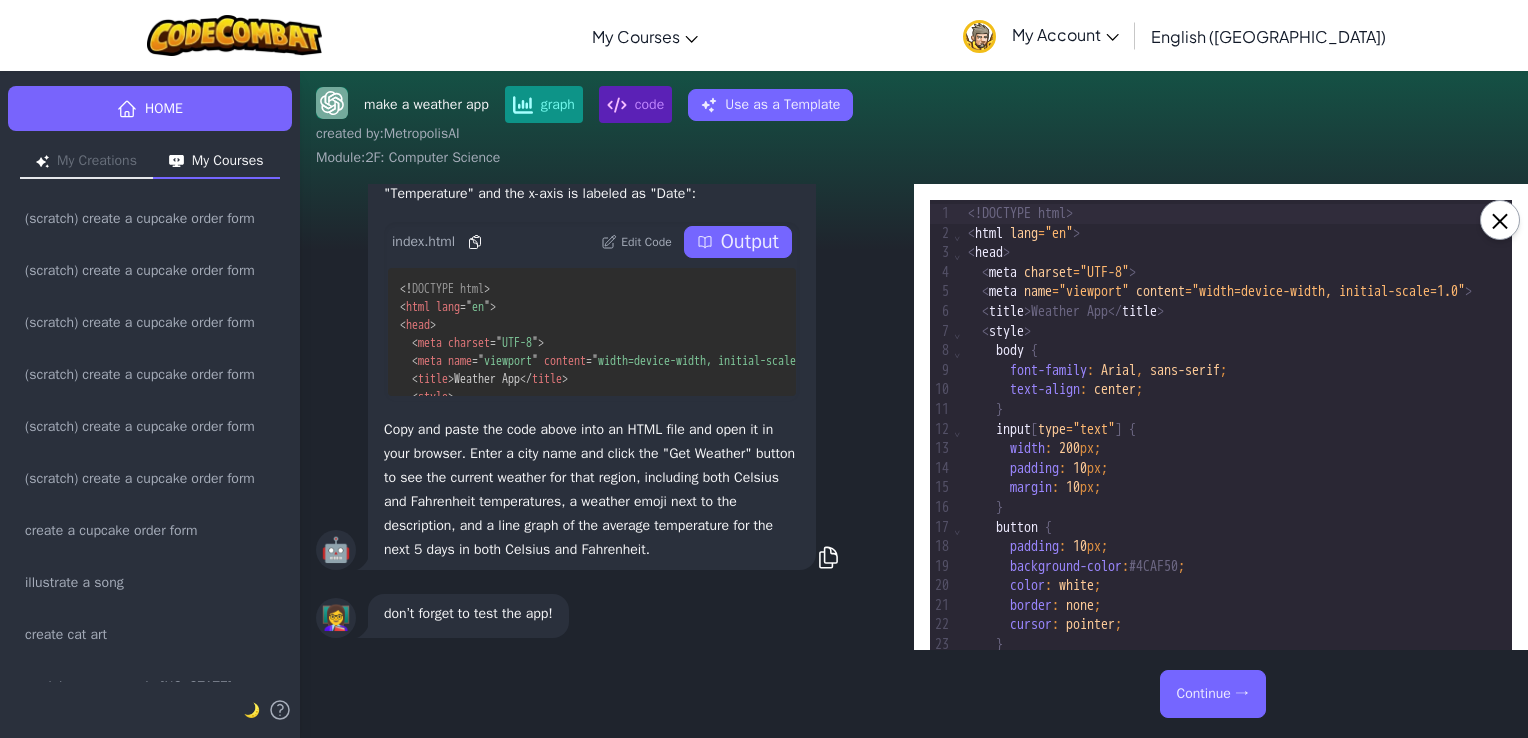 click on "Output" at bounding box center (738, 242) 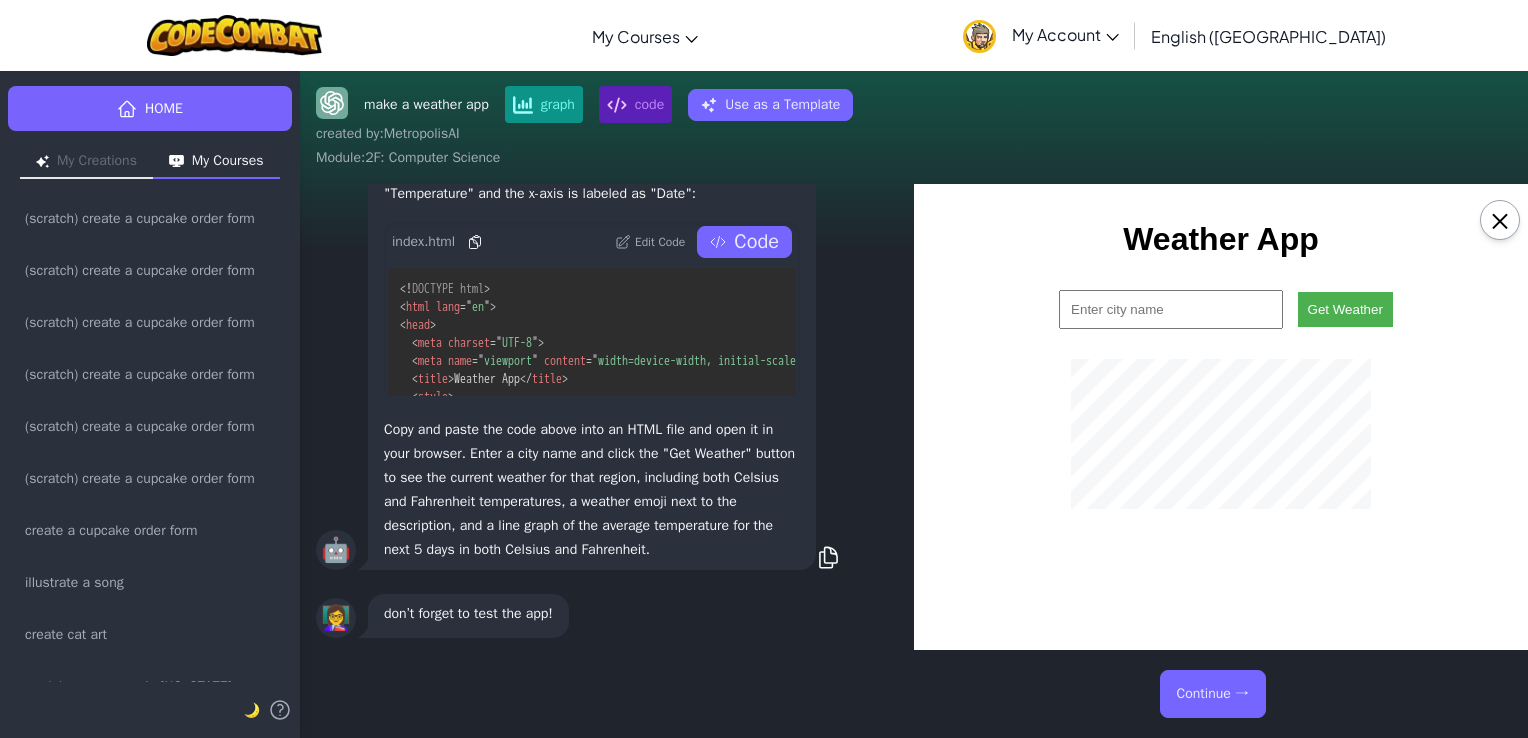 scroll, scrollTop: 0, scrollLeft: 0, axis: both 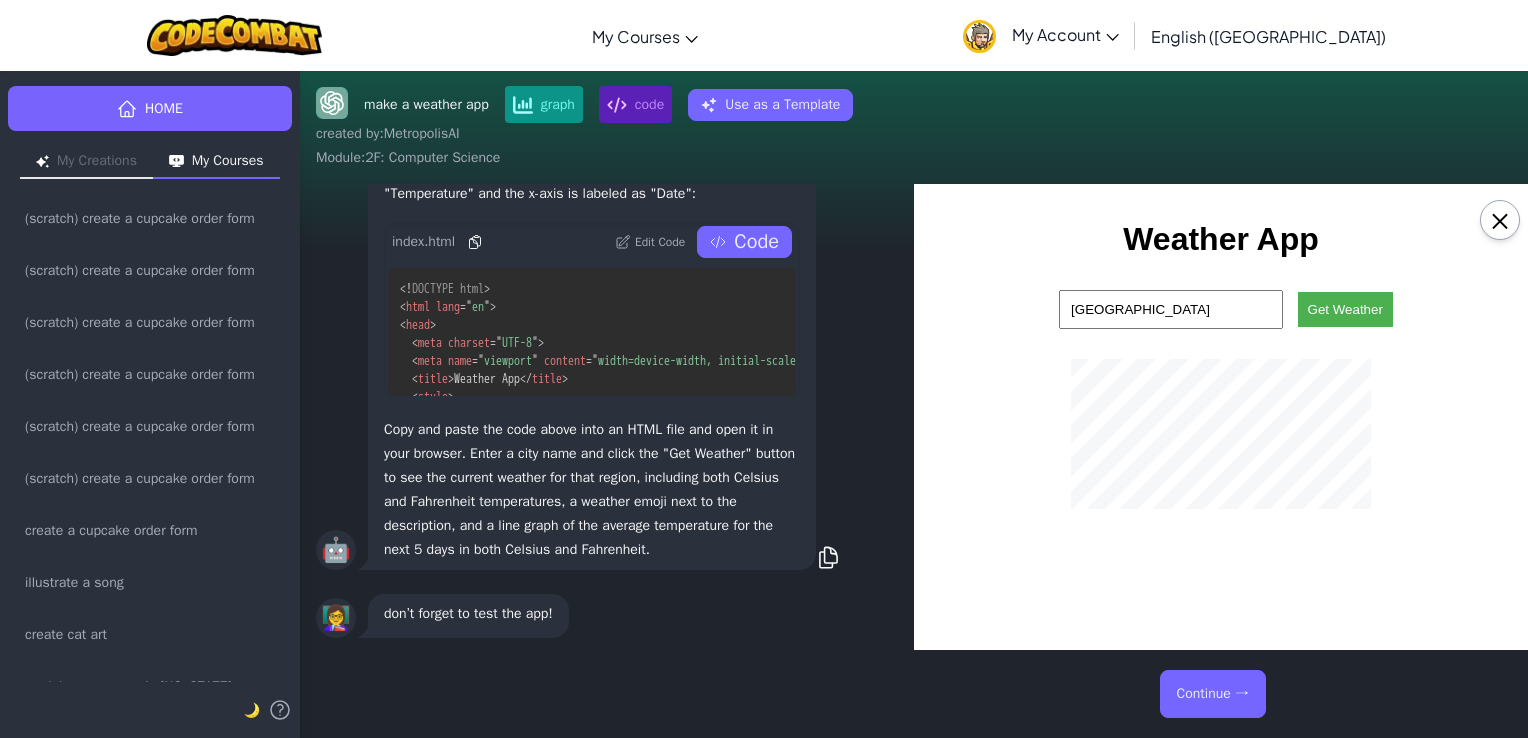 click on "Get Weather" at bounding box center (1345, 309) 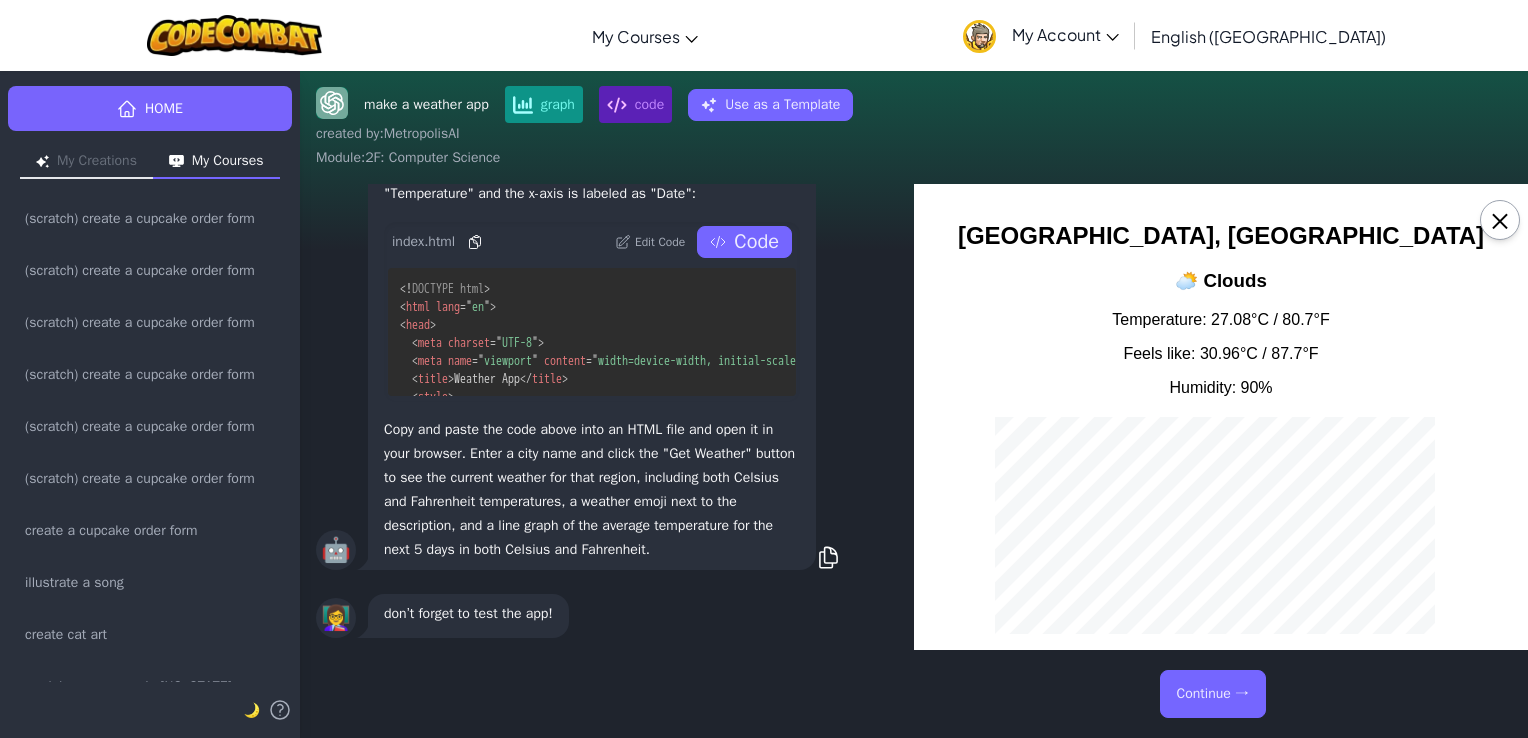 scroll, scrollTop: 161, scrollLeft: 0, axis: vertical 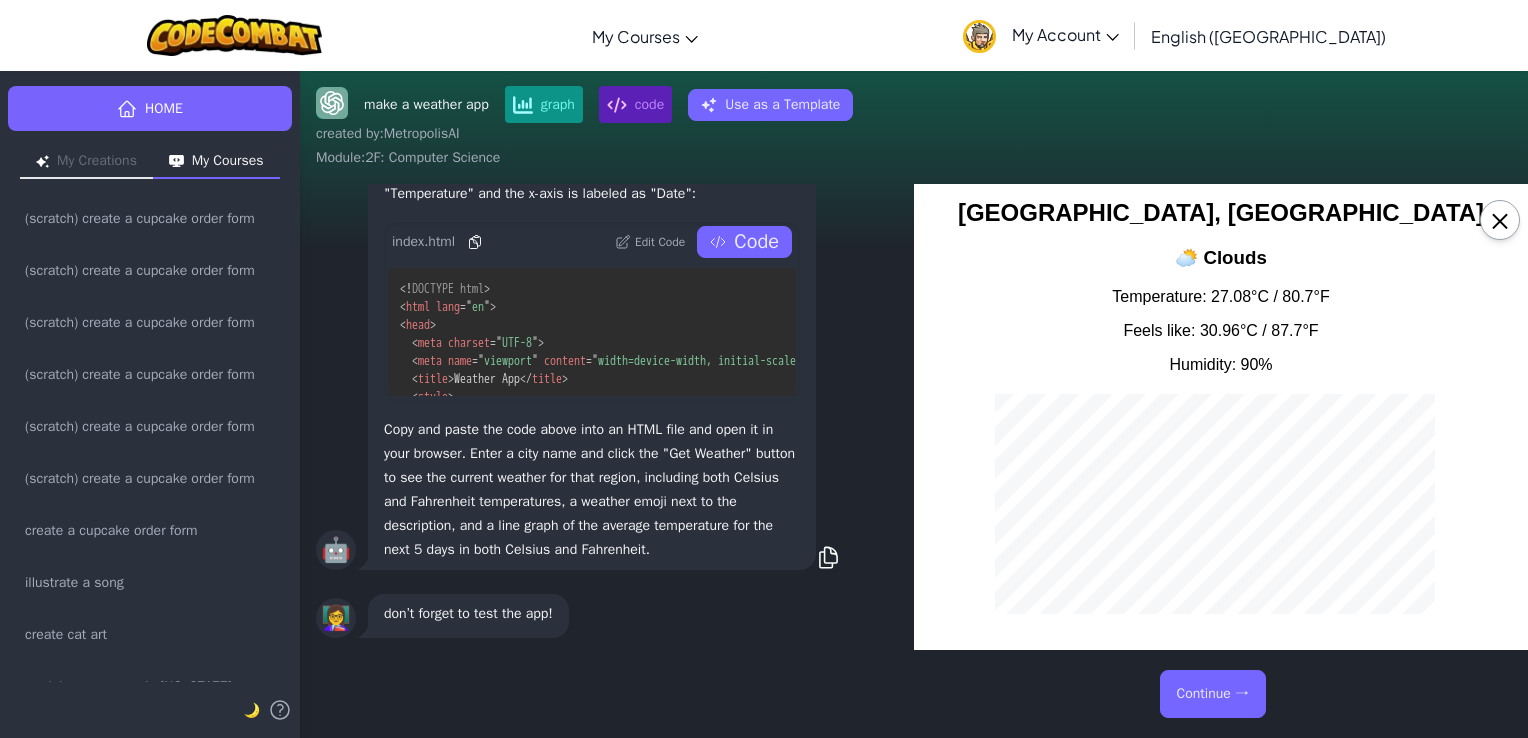 click on "Continue →" at bounding box center (914, 694) 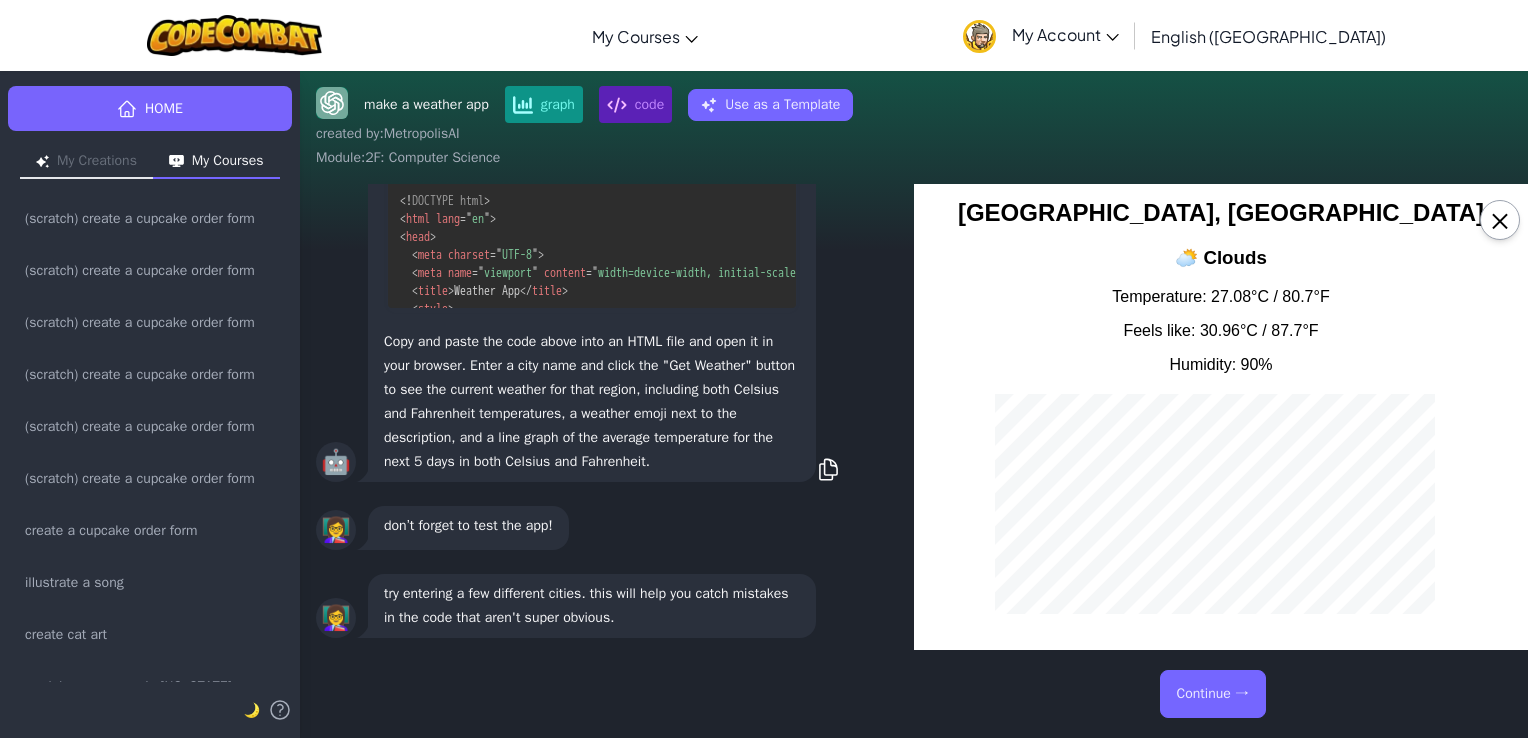 click on "Continue →" at bounding box center [1213, 694] 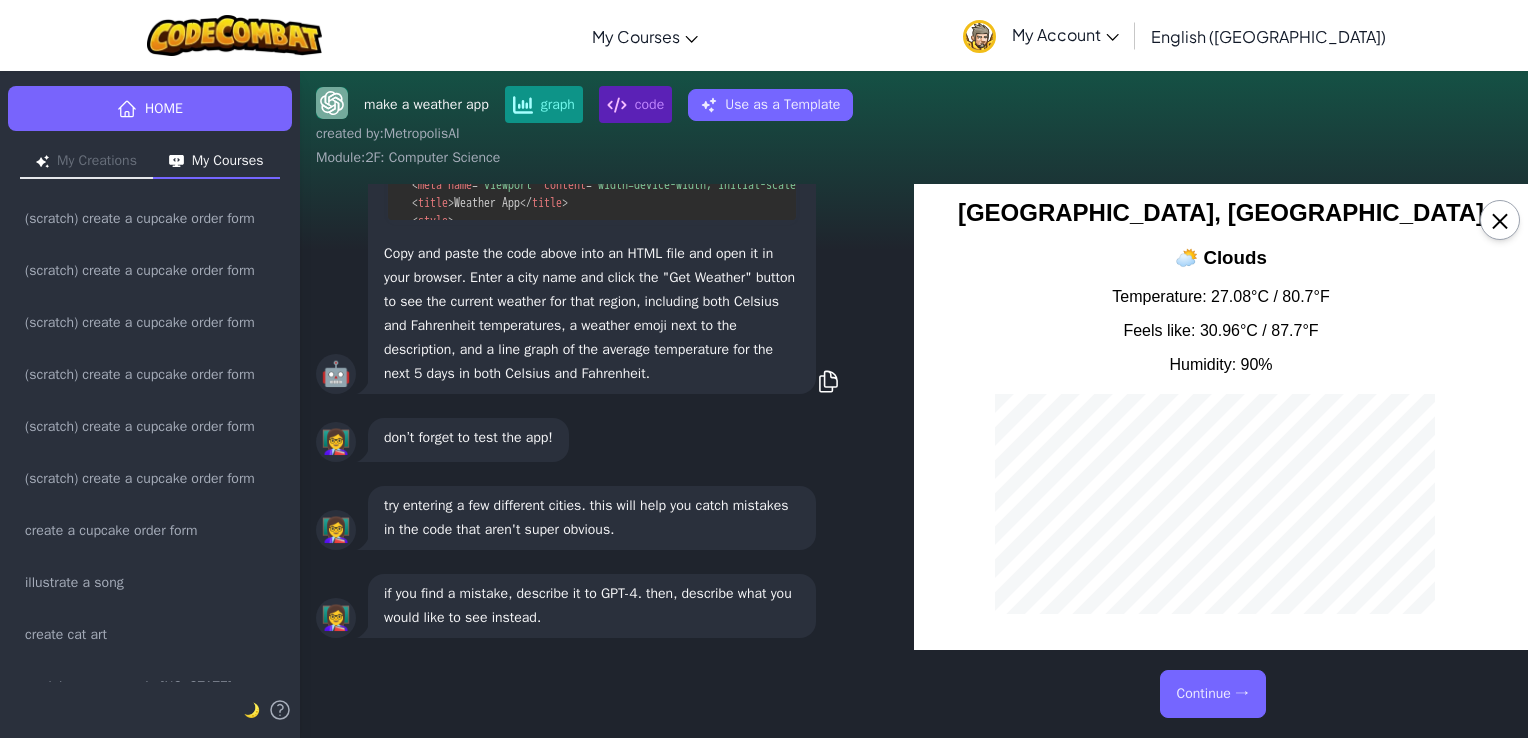 click on "Continue →" at bounding box center [1213, 694] 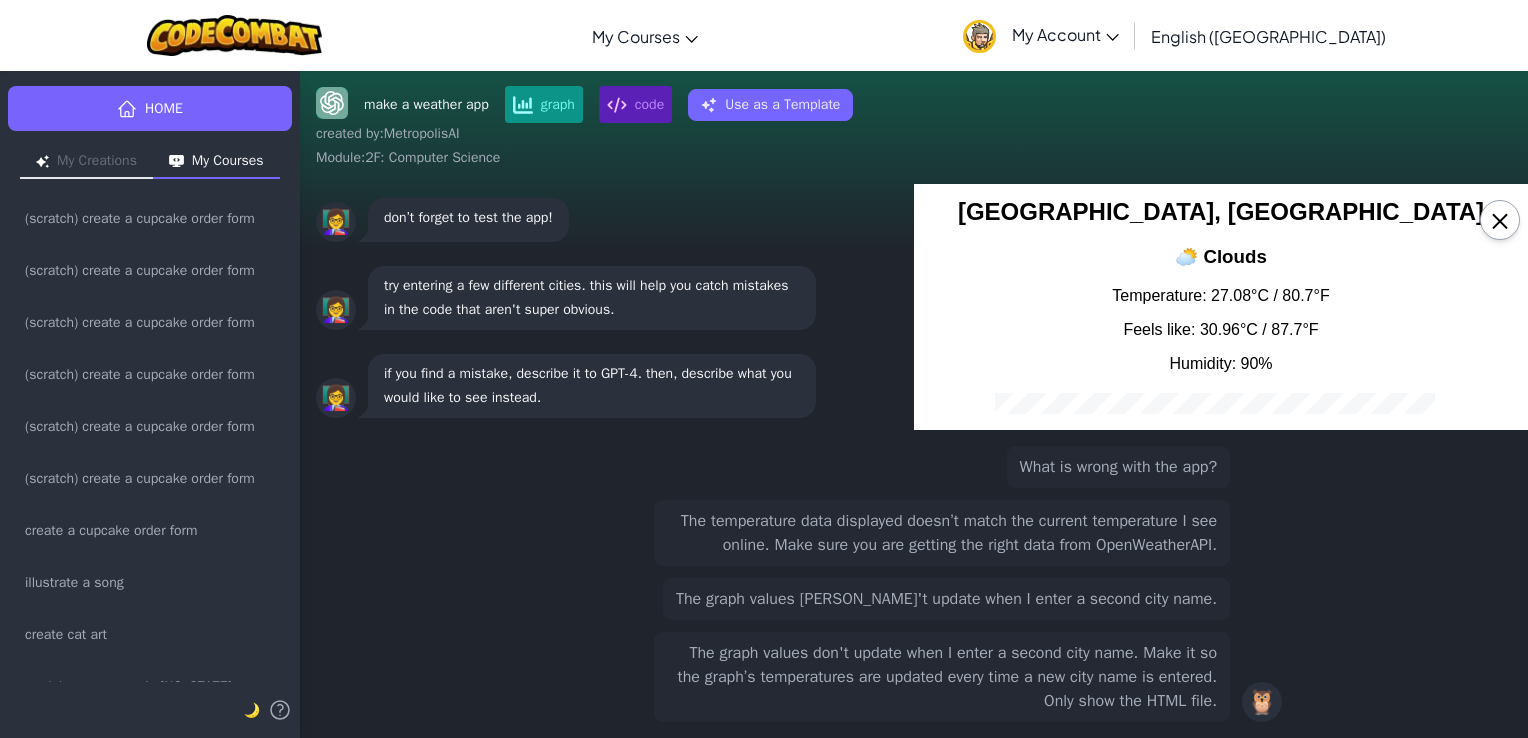 click on "The graph values don't update when I enter a second city name. Make it so the graph’s temperatures are updated every time a new city name is entered. Only show the HTML file." at bounding box center [942, 677] 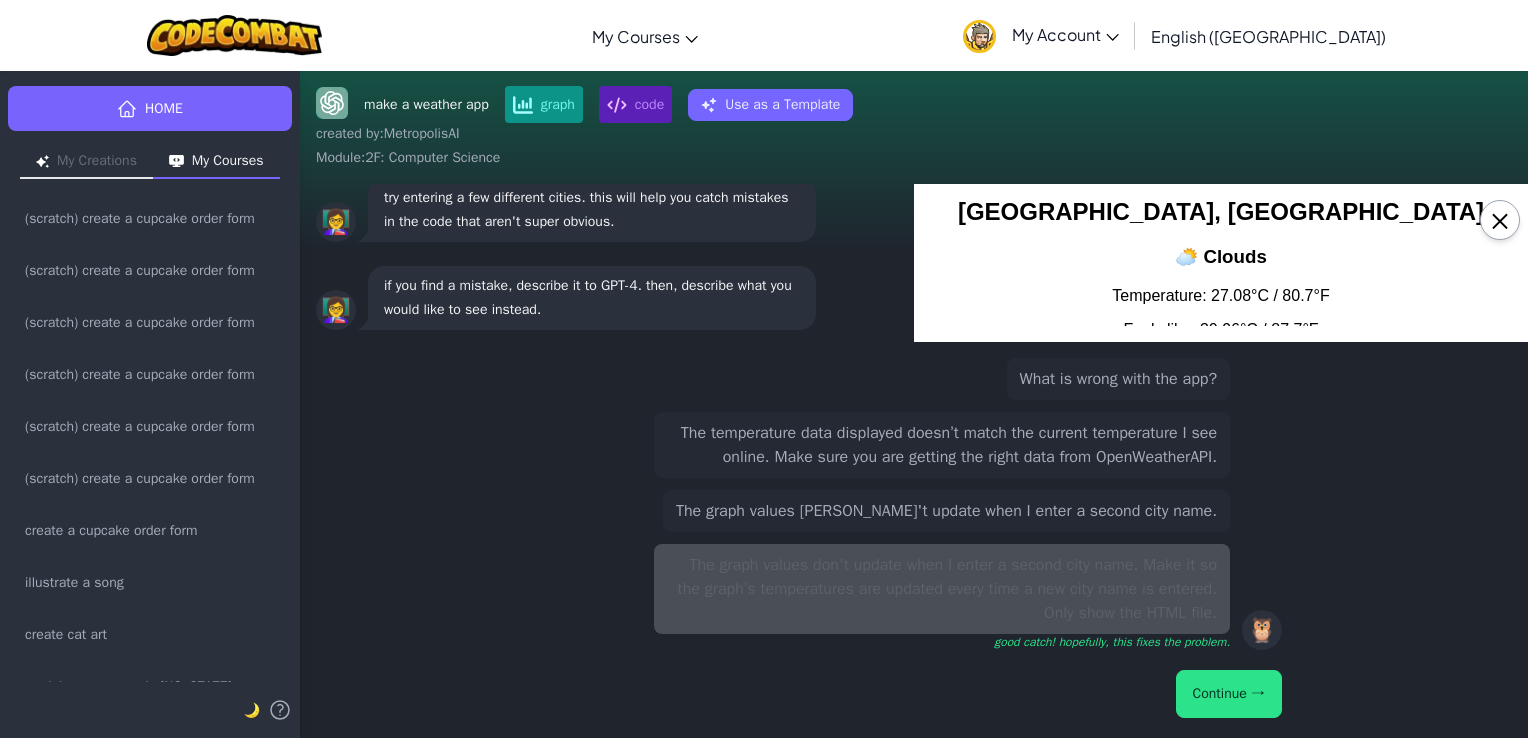 click on "Continue →" at bounding box center (1229, 694) 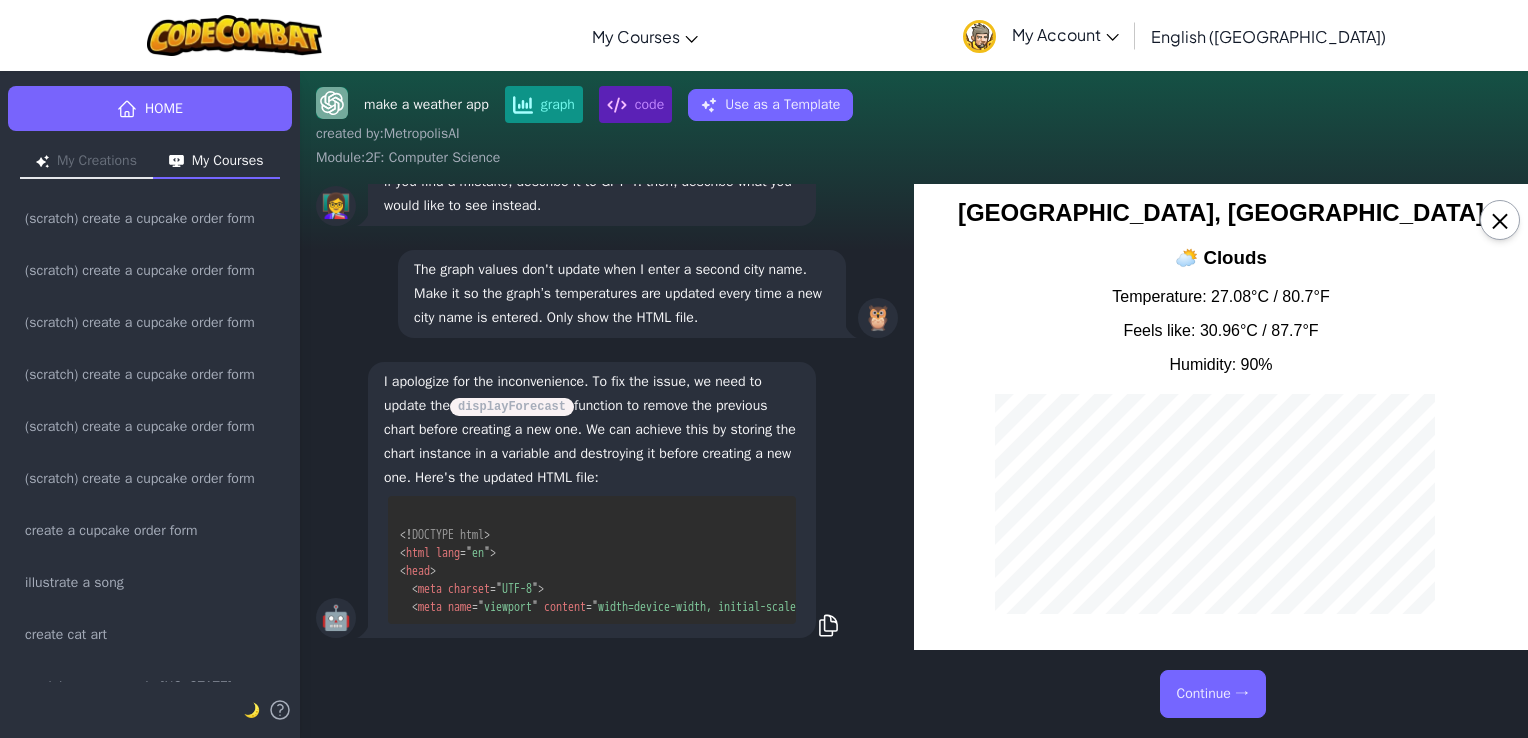 scroll, scrollTop: 0, scrollLeft: 0, axis: both 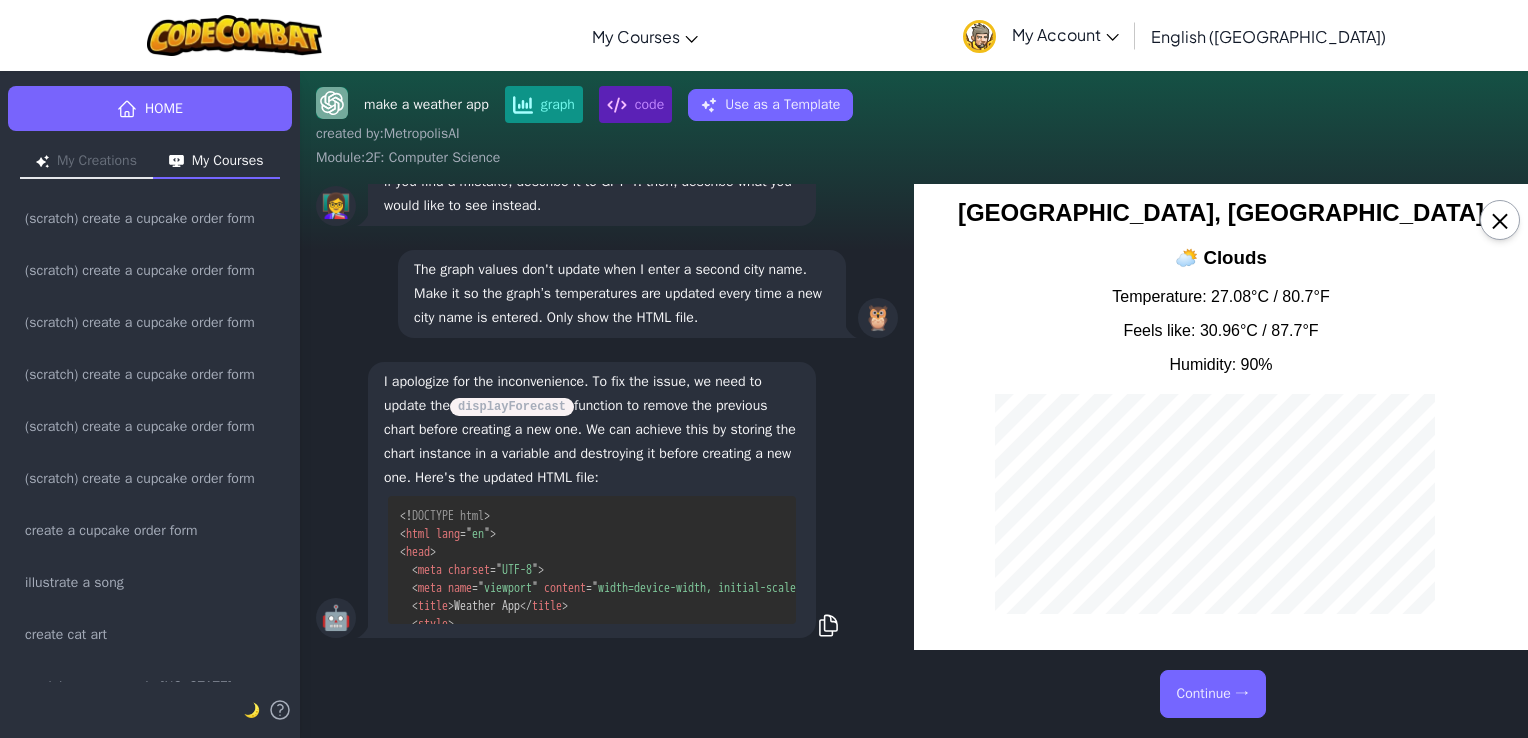 click on "Continue →" at bounding box center [1213, 694] 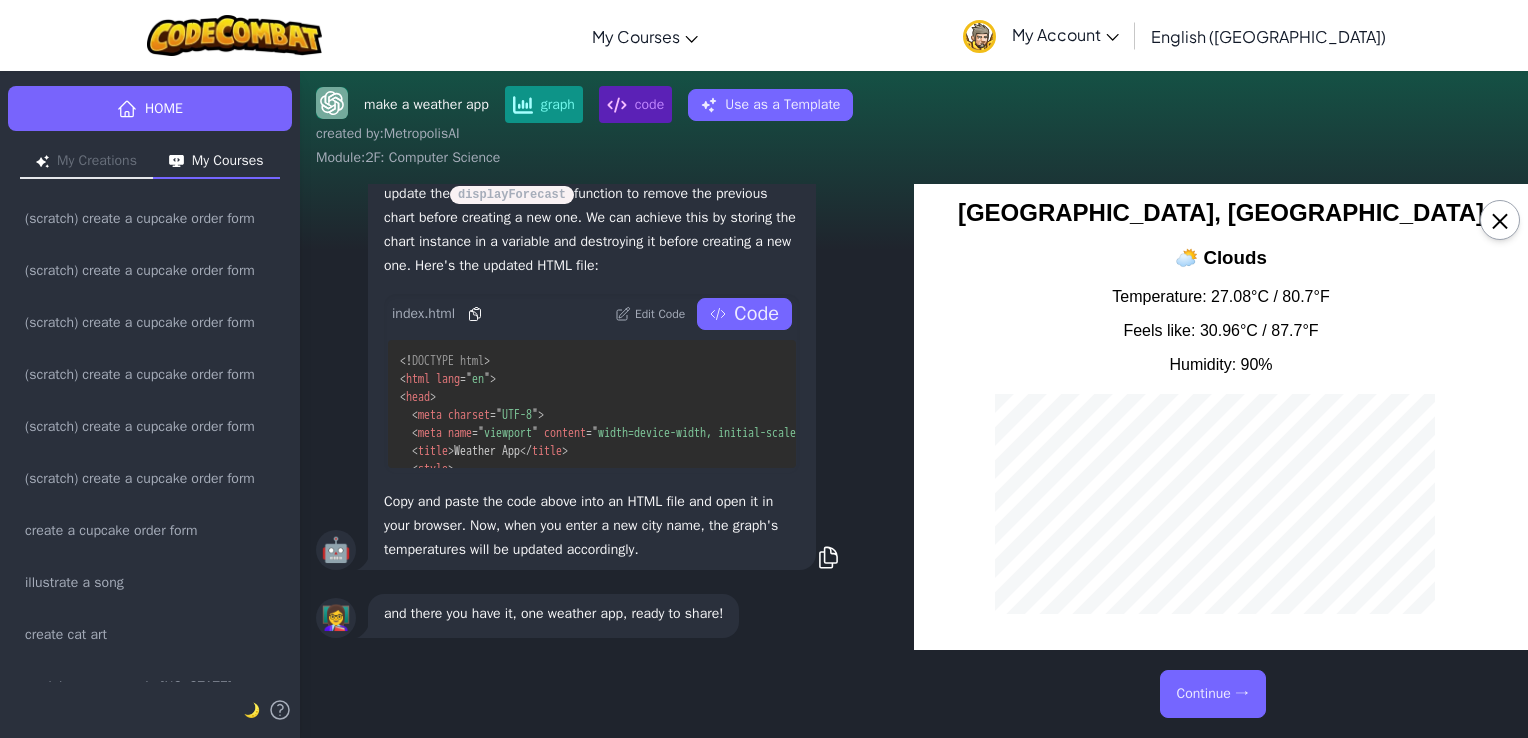 scroll, scrollTop: 0, scrollLeft: 0, axis: both 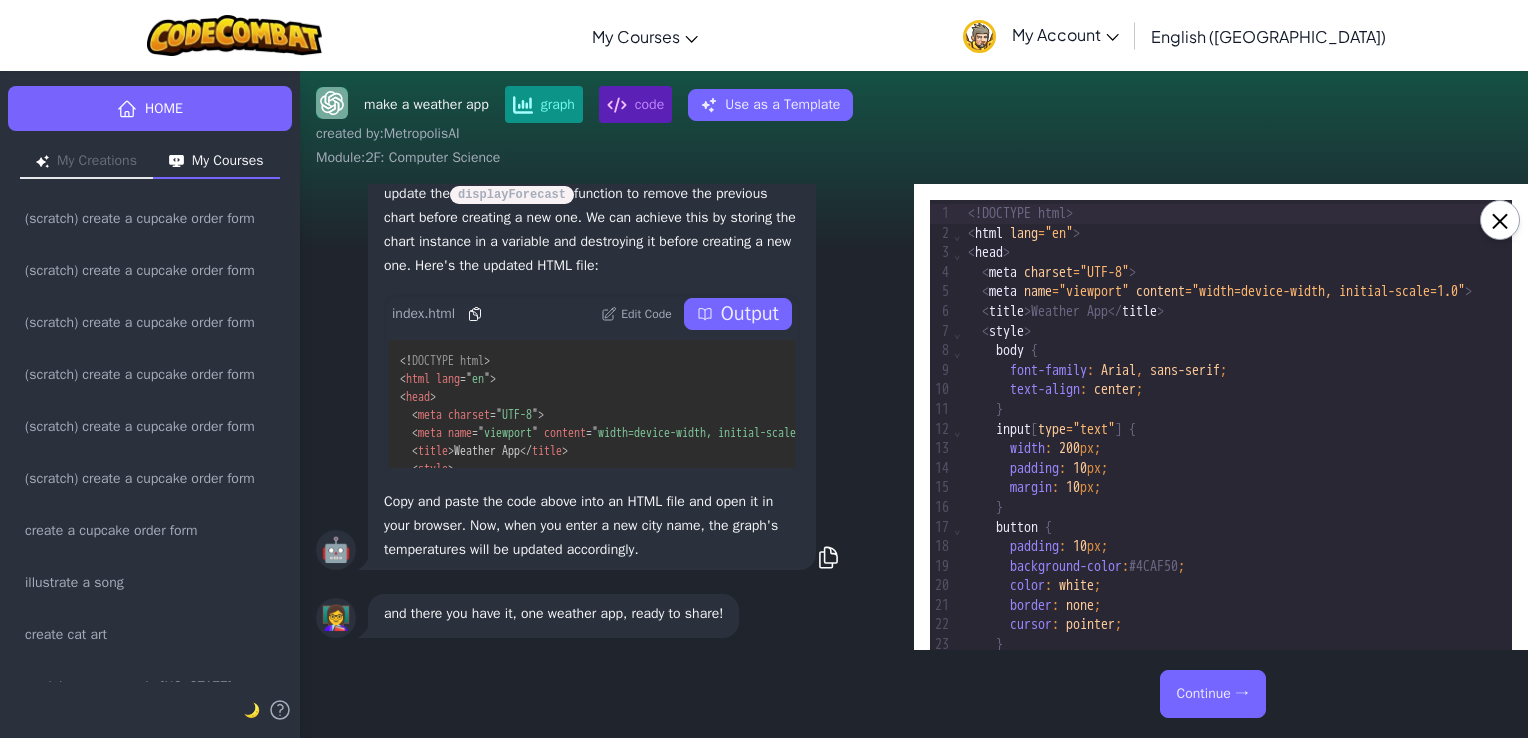 click on "Output" at bounding box center (750, 314) 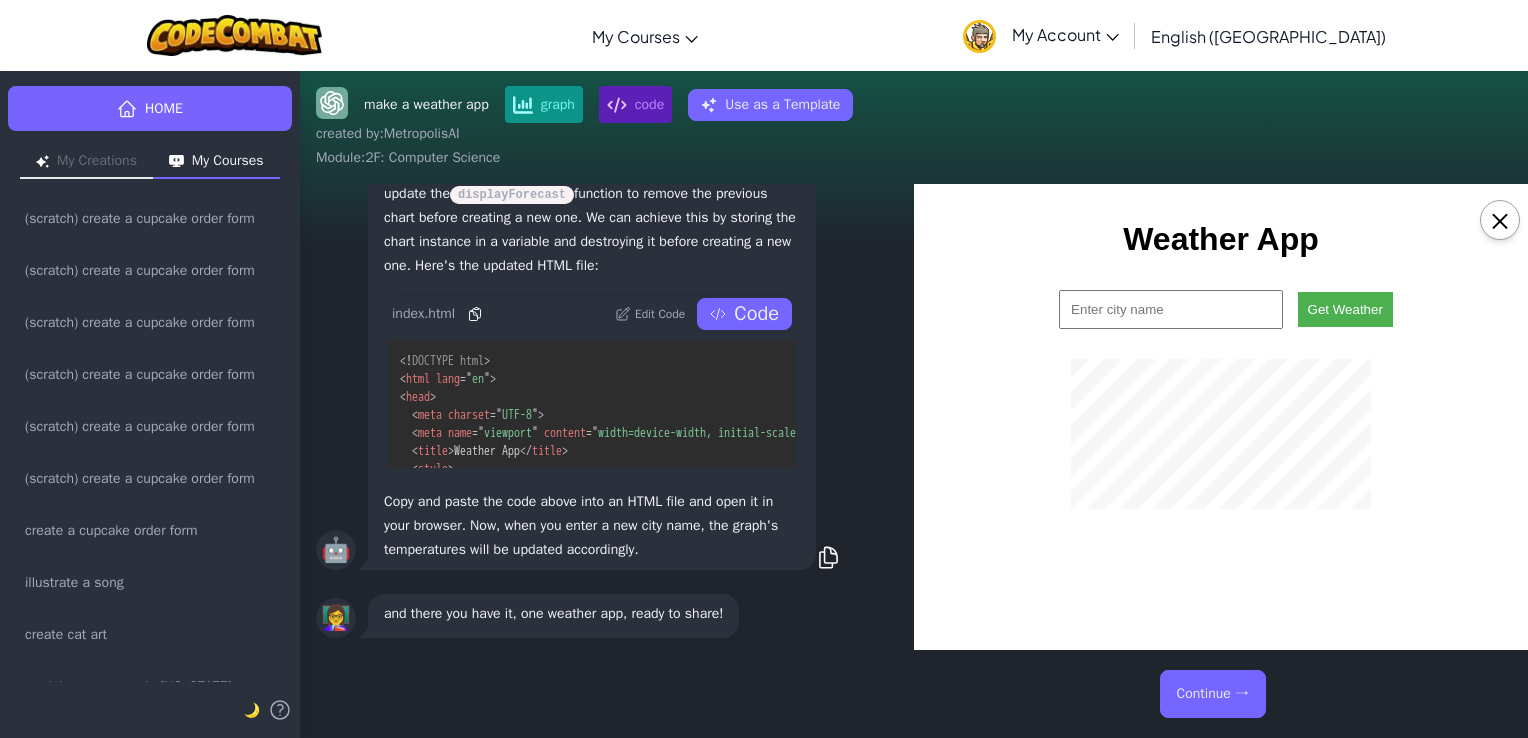 scroll, scrollTop: 0, scrollLeft: 0, axis: both 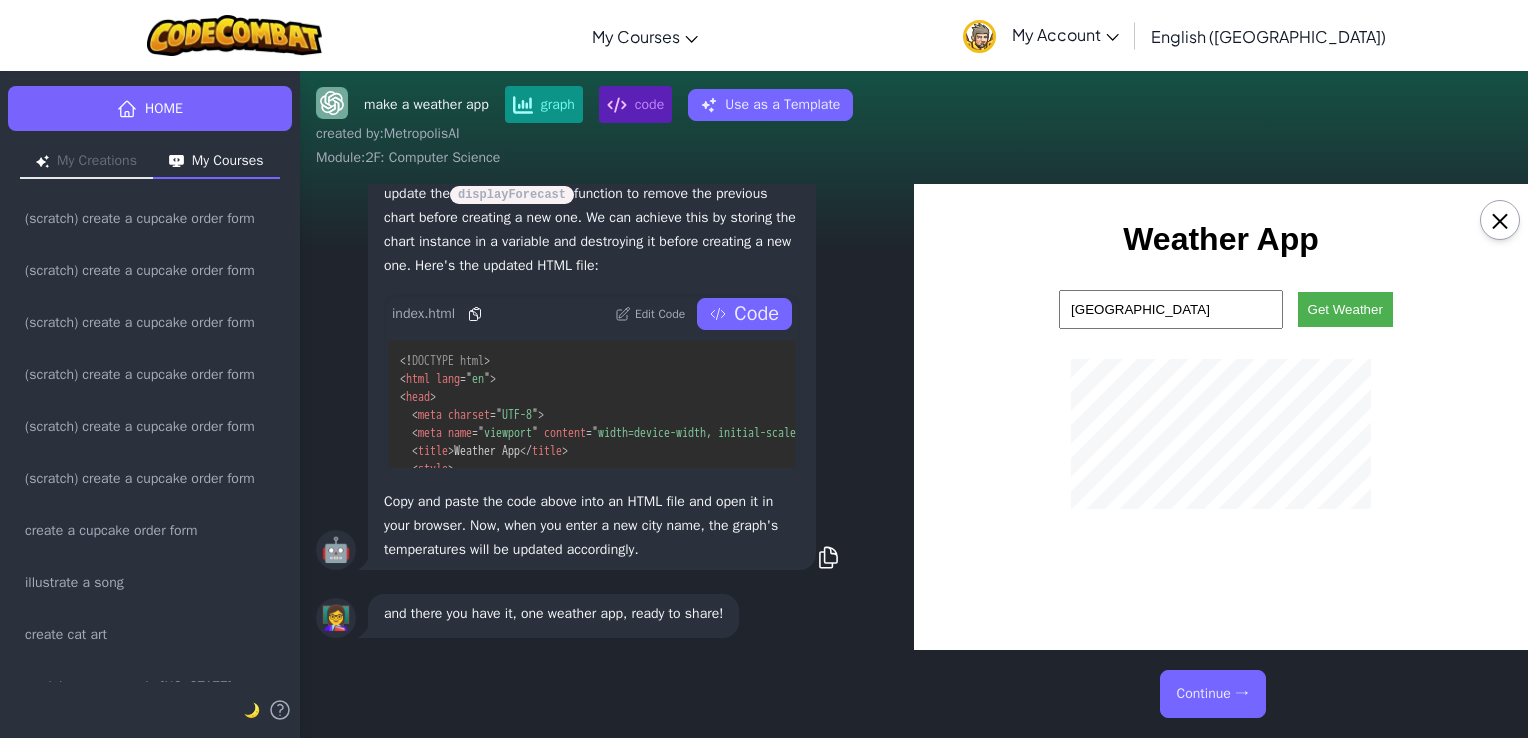 click on "Weather App
[GEOGRAPHIC_DATA]
Get Weather" at bounding box center (1221, 366) 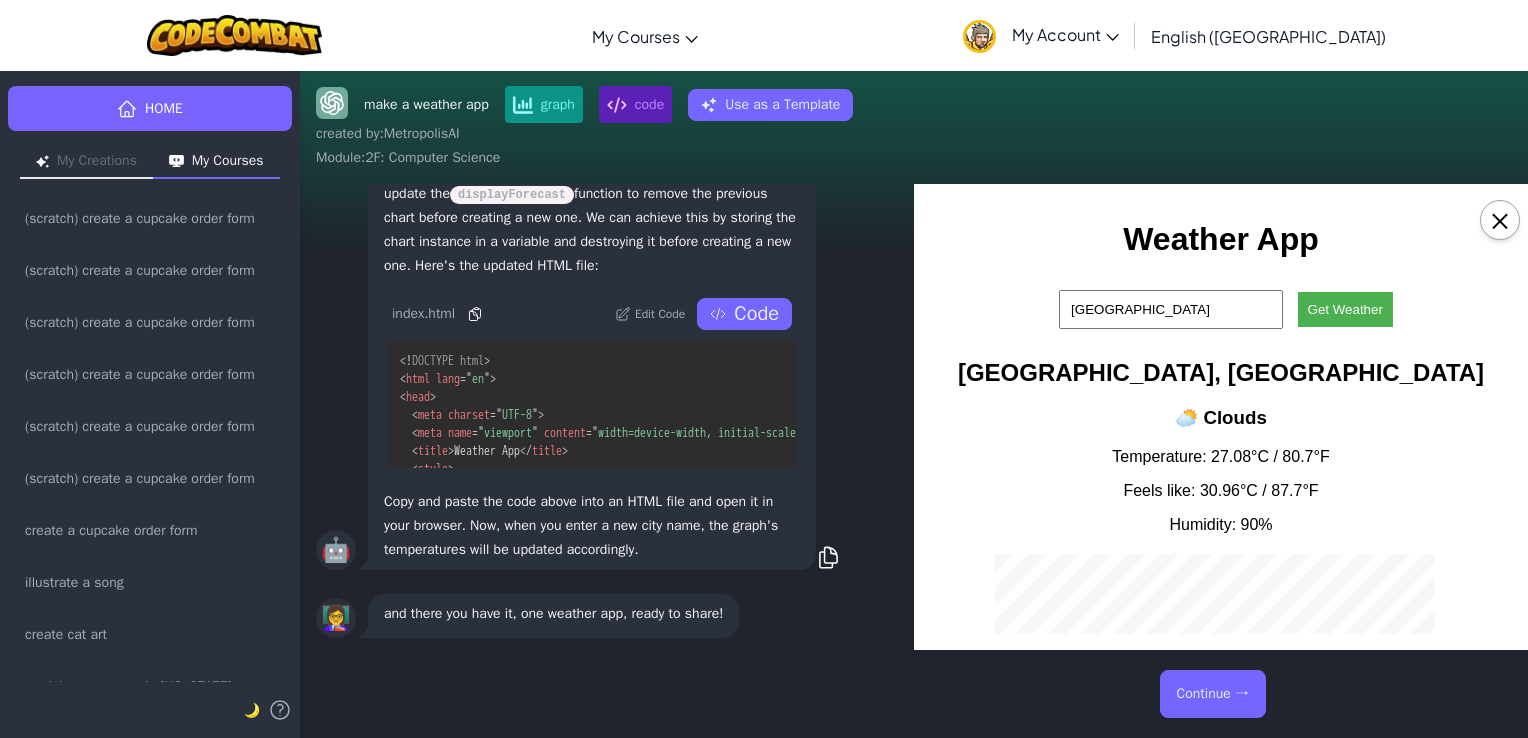 click on "[GEOGRAPHIC_DATA]" at bounding box center (1171, 309) 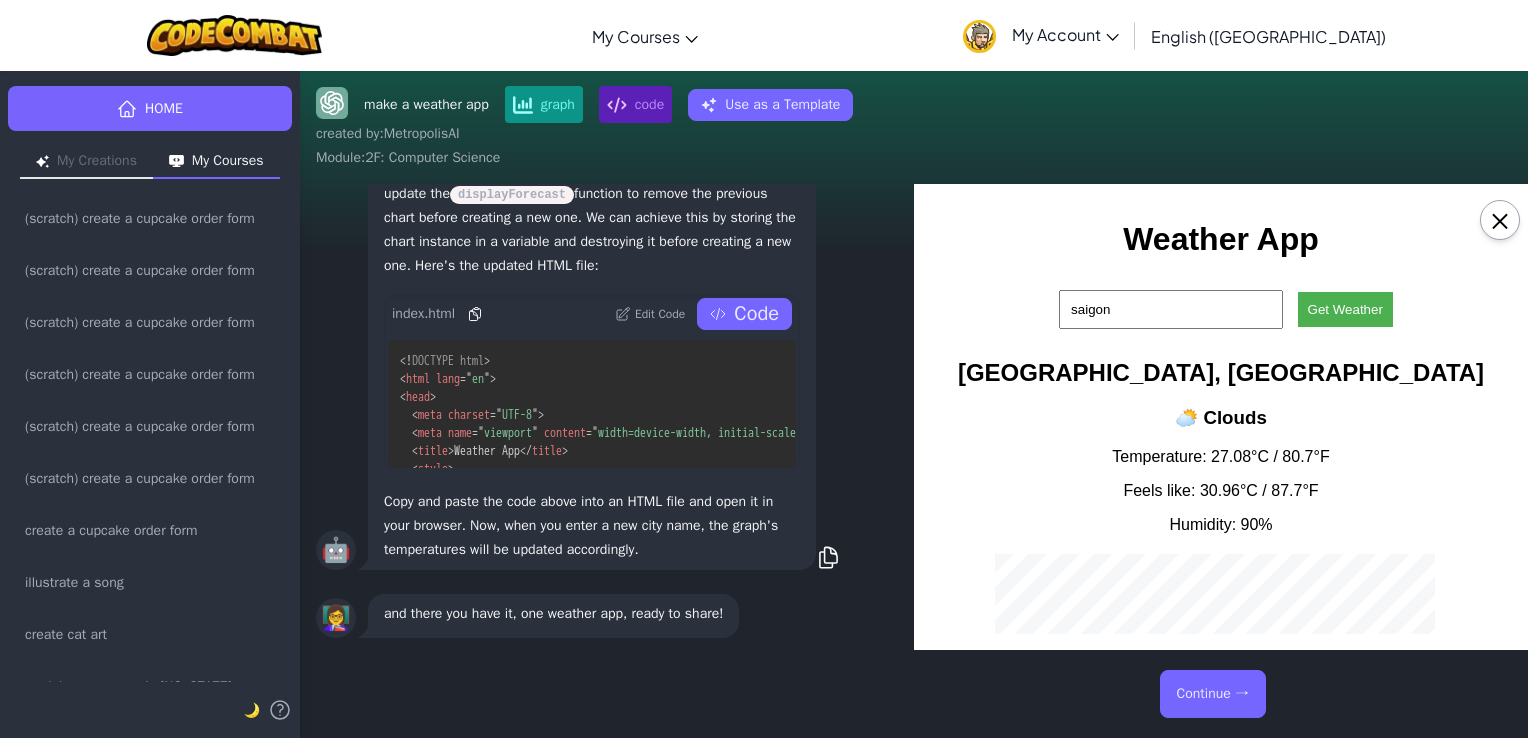 type on "saigon" 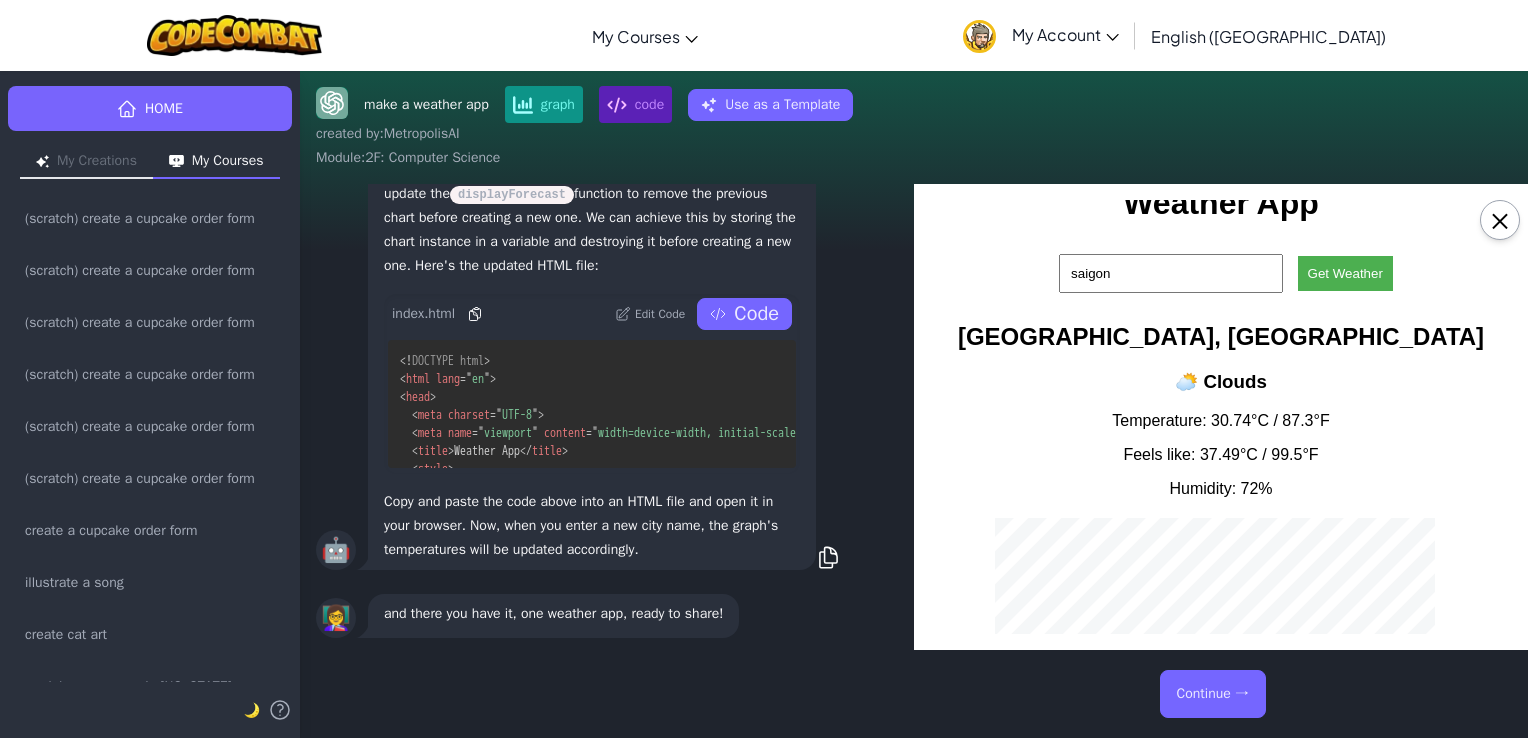 scroll, scrollTop: 161, scrollLeft: 0, axis: vertical 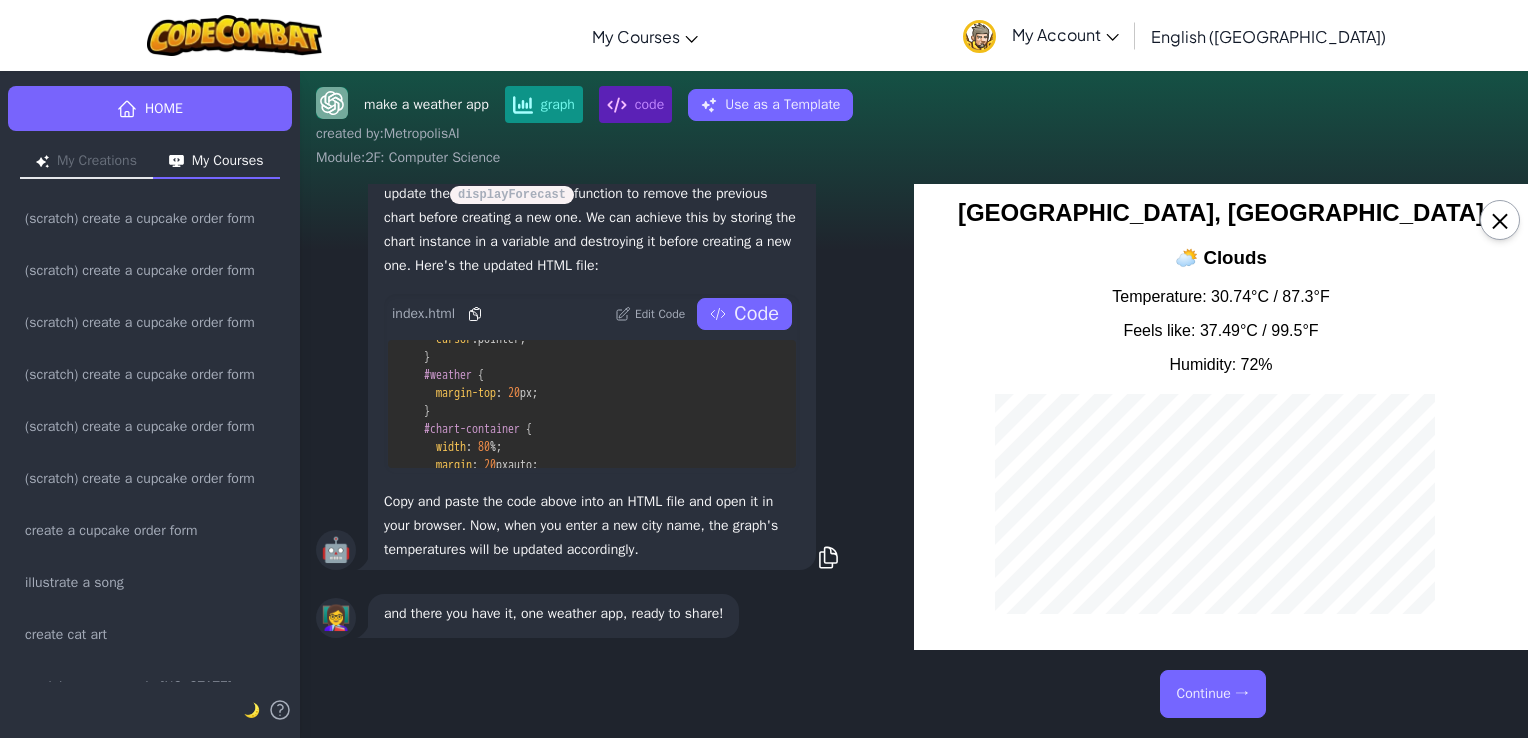 click on "Continue →" at bounding box center [1213, 694] 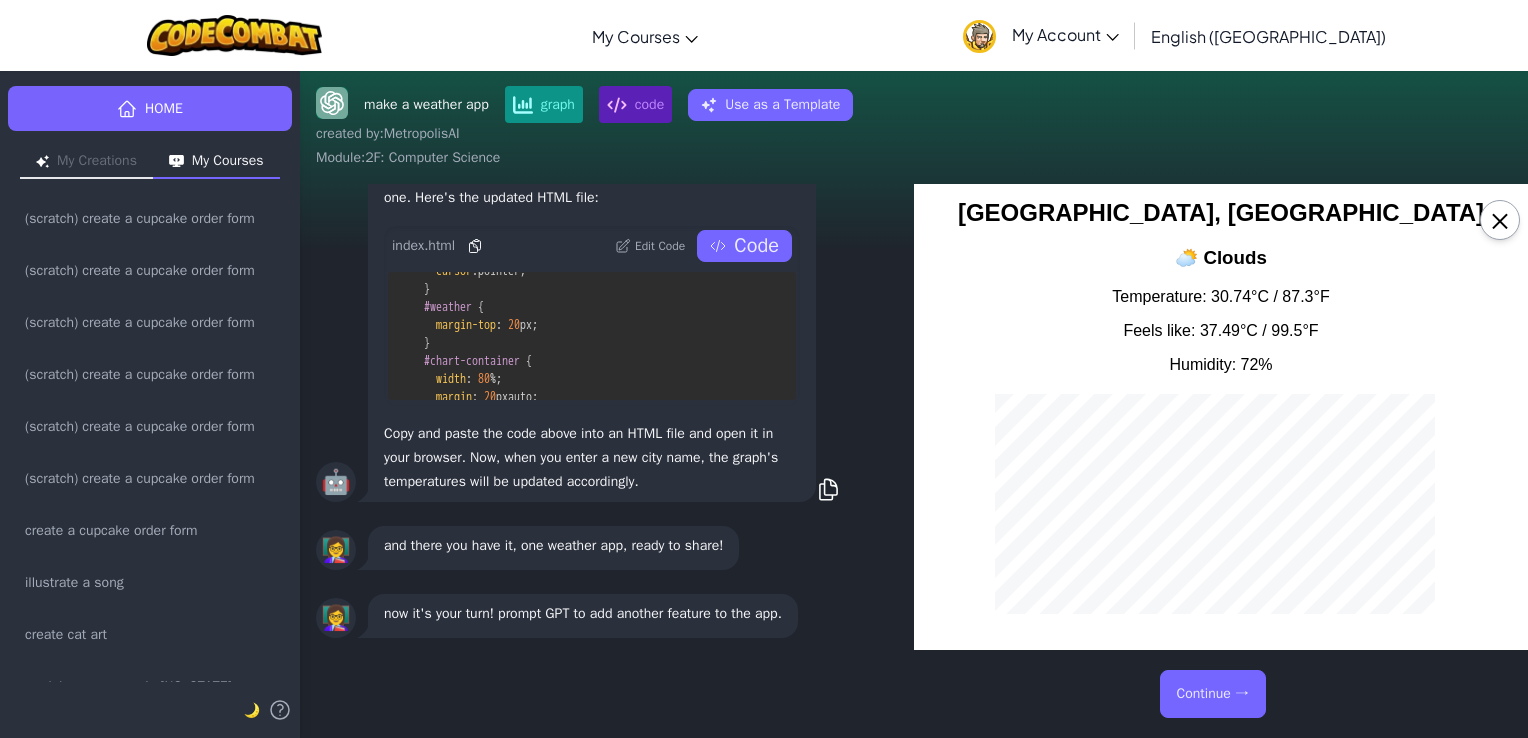 click on "Continue →" at bounding box center (1213, 694) 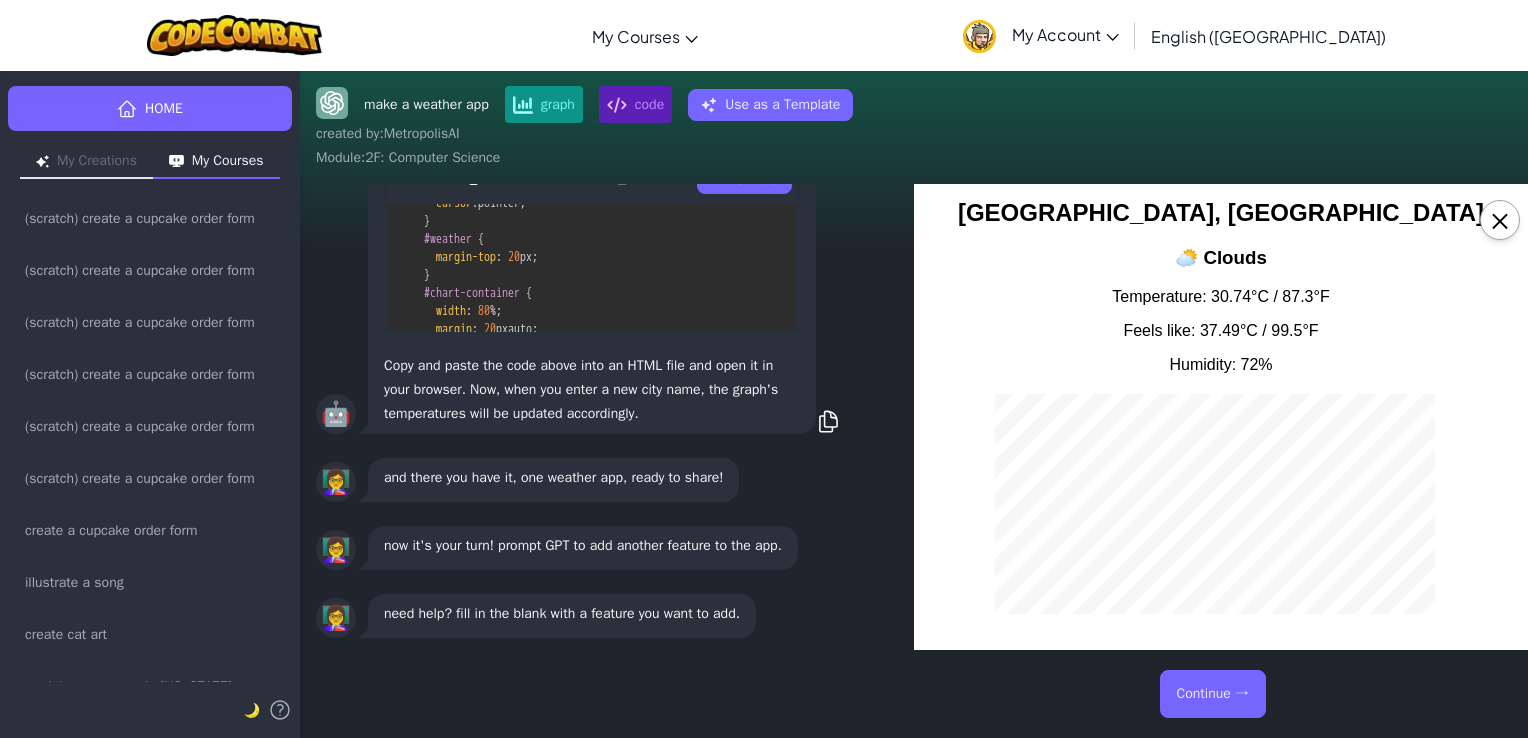 click on "Continue →" at bounding box center (1213, 694) 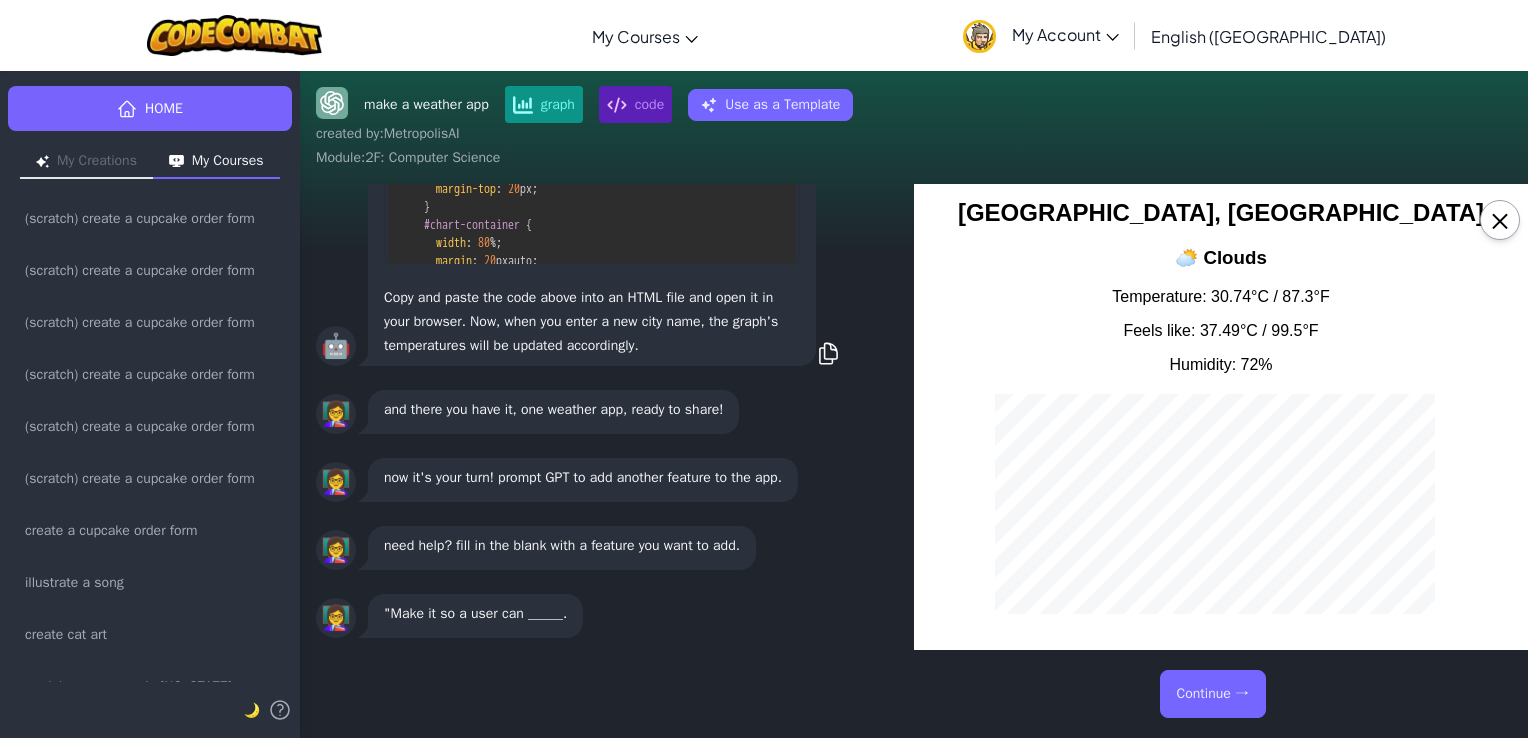 click on "Continue →" at bounding box center [1213, 694] 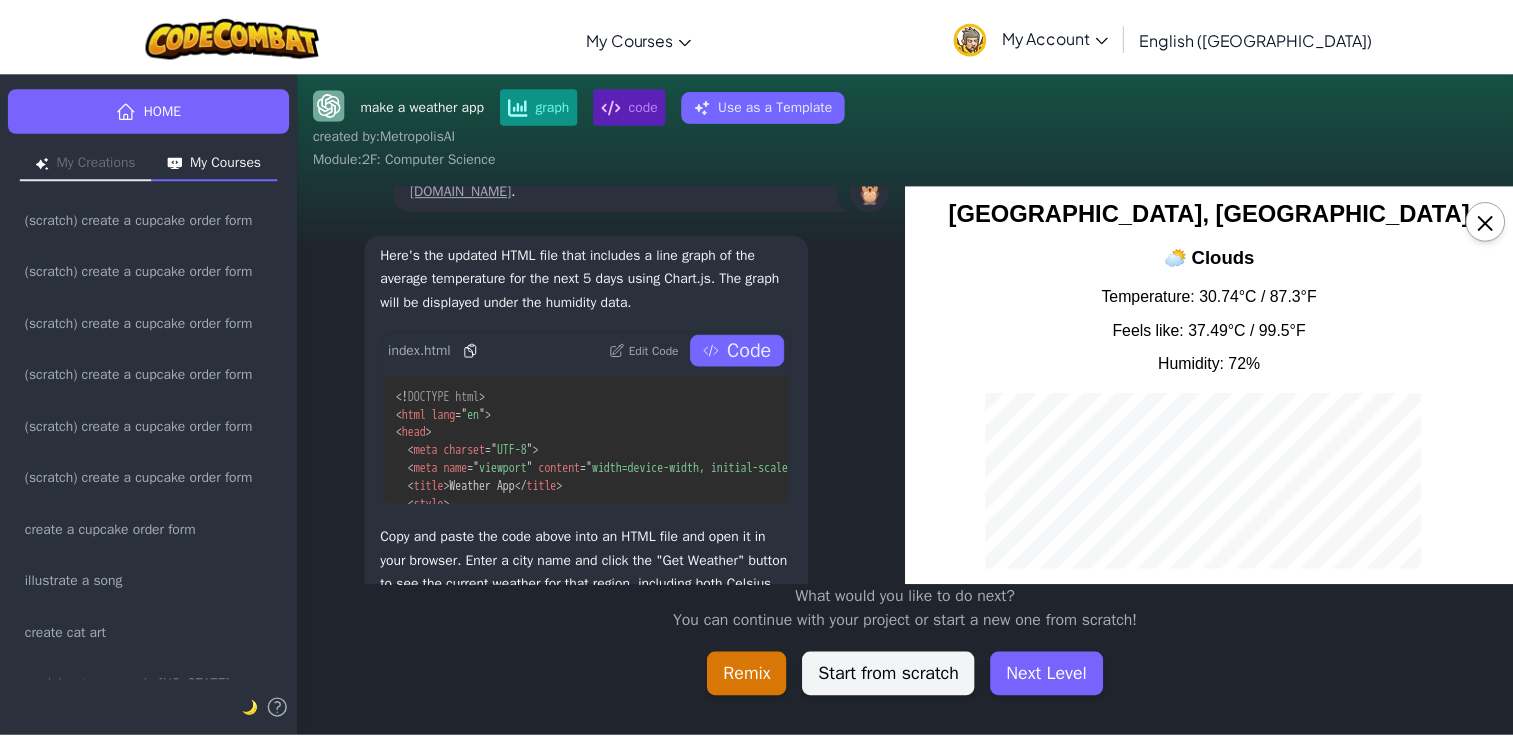 scroll, scrollTop: -1912, scrollLeft: 0, axis: vertical 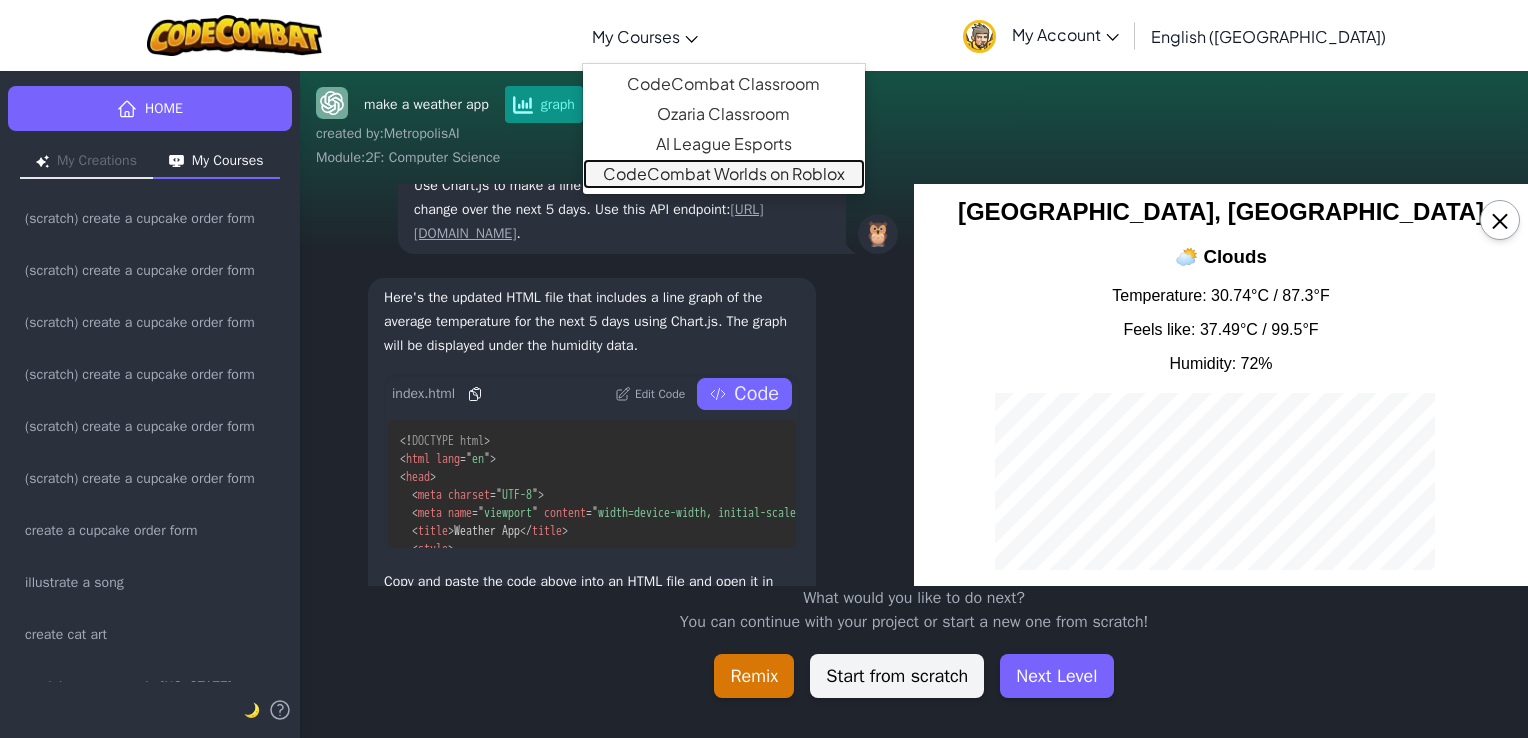 click on "CodeCombat Worlds on Roblox" at bounding box center [724, 174] 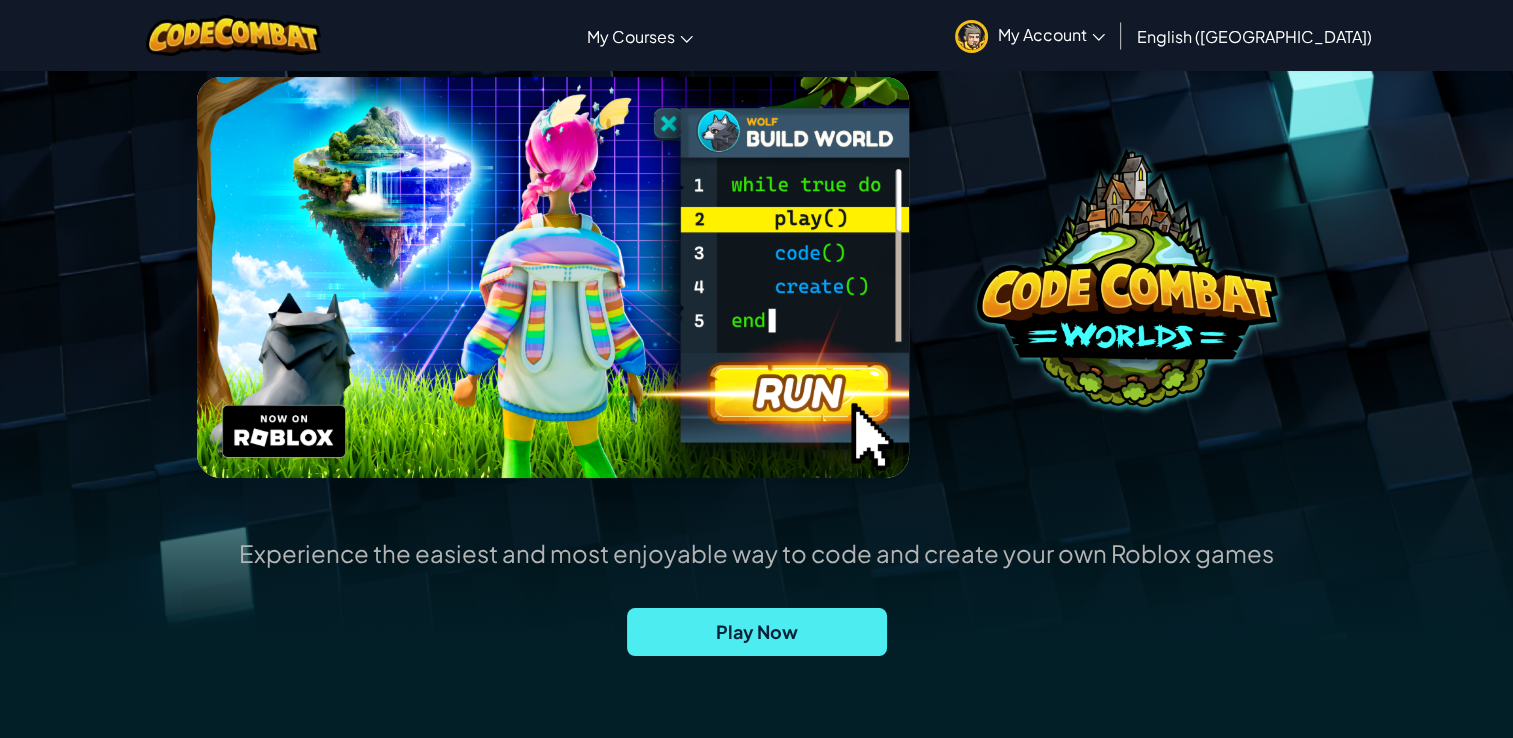scroll, scrollTop: 0, scrollLeft: 0, axis: both 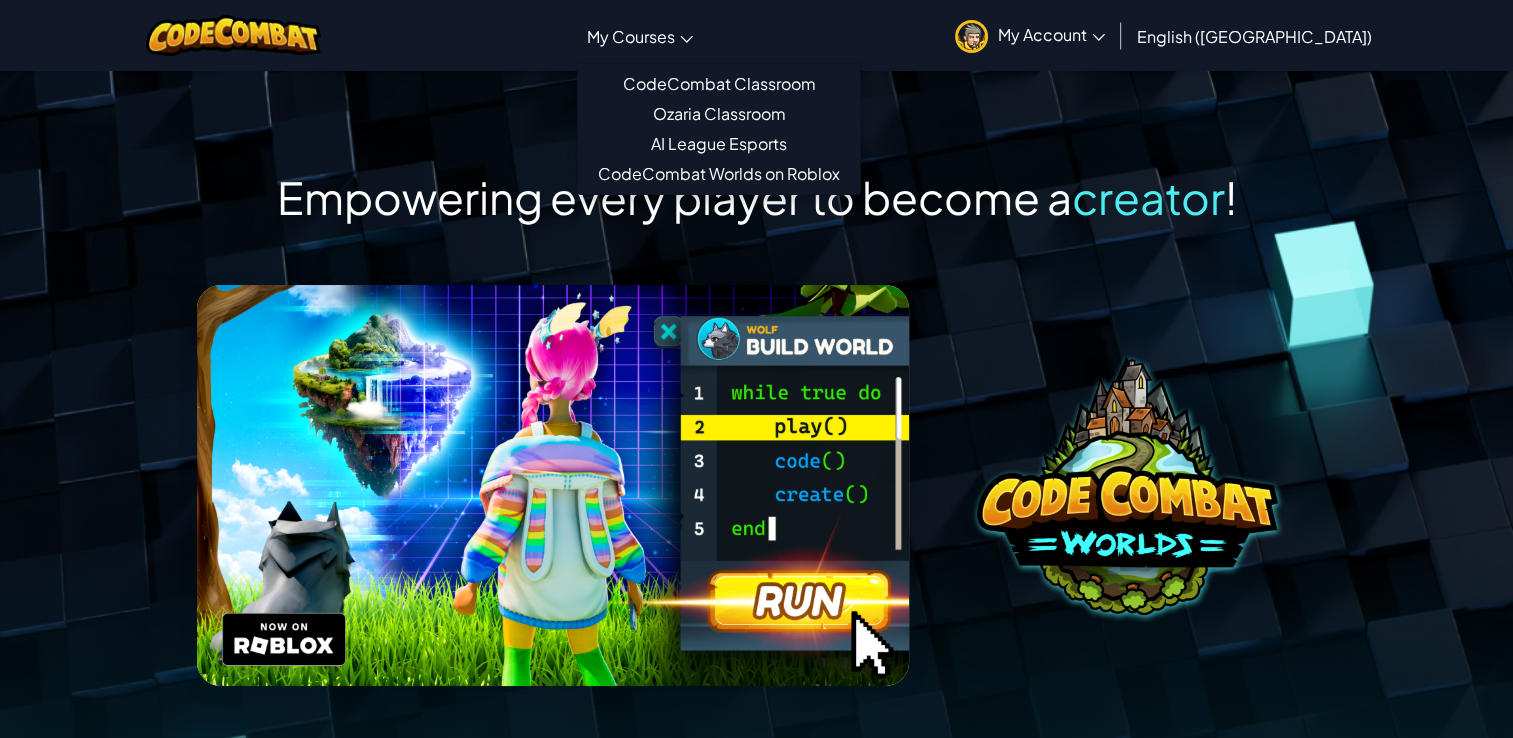 click on "My Courses" at bounding box center [631, 36] 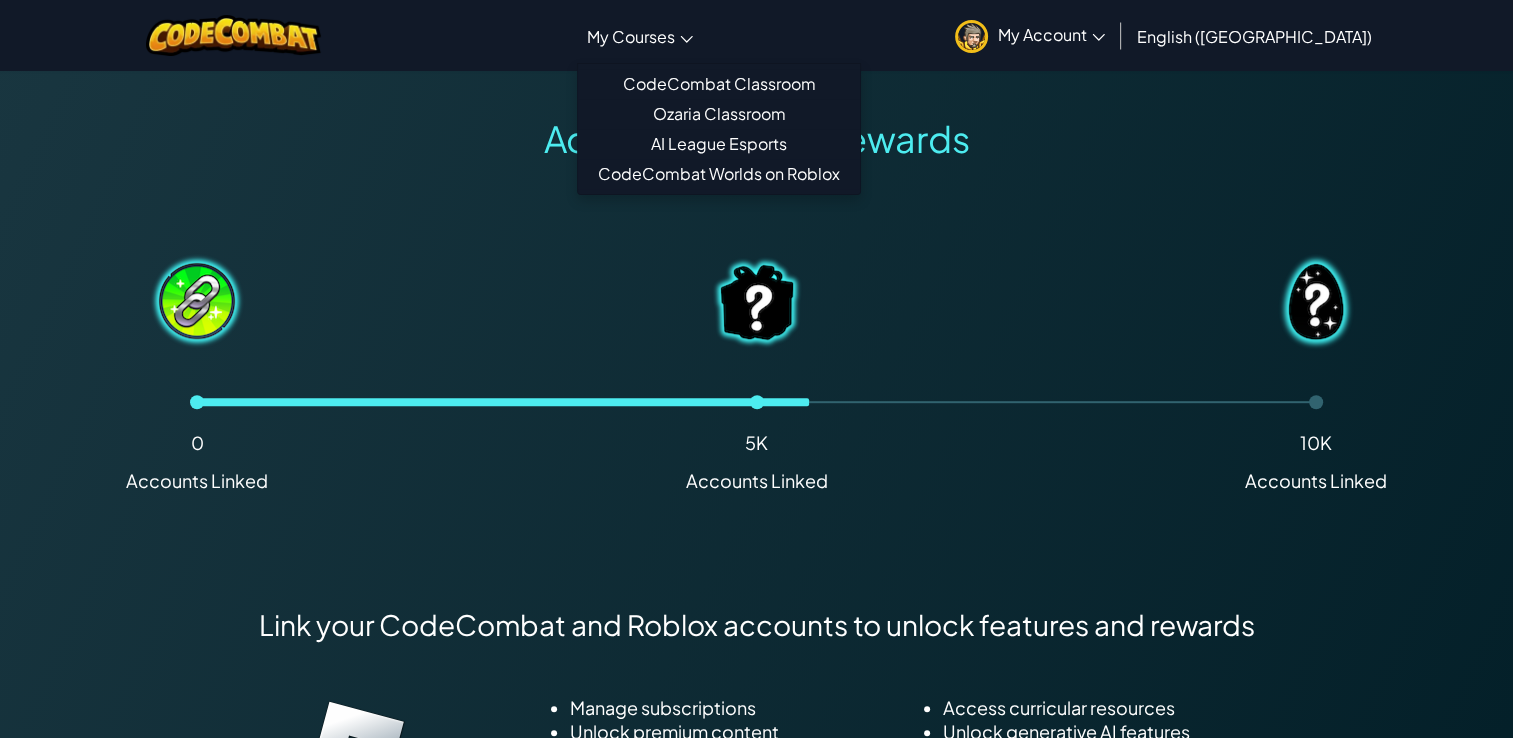 scroll, scrollTop: 1228, scrollLeft: 0, axis: vertical 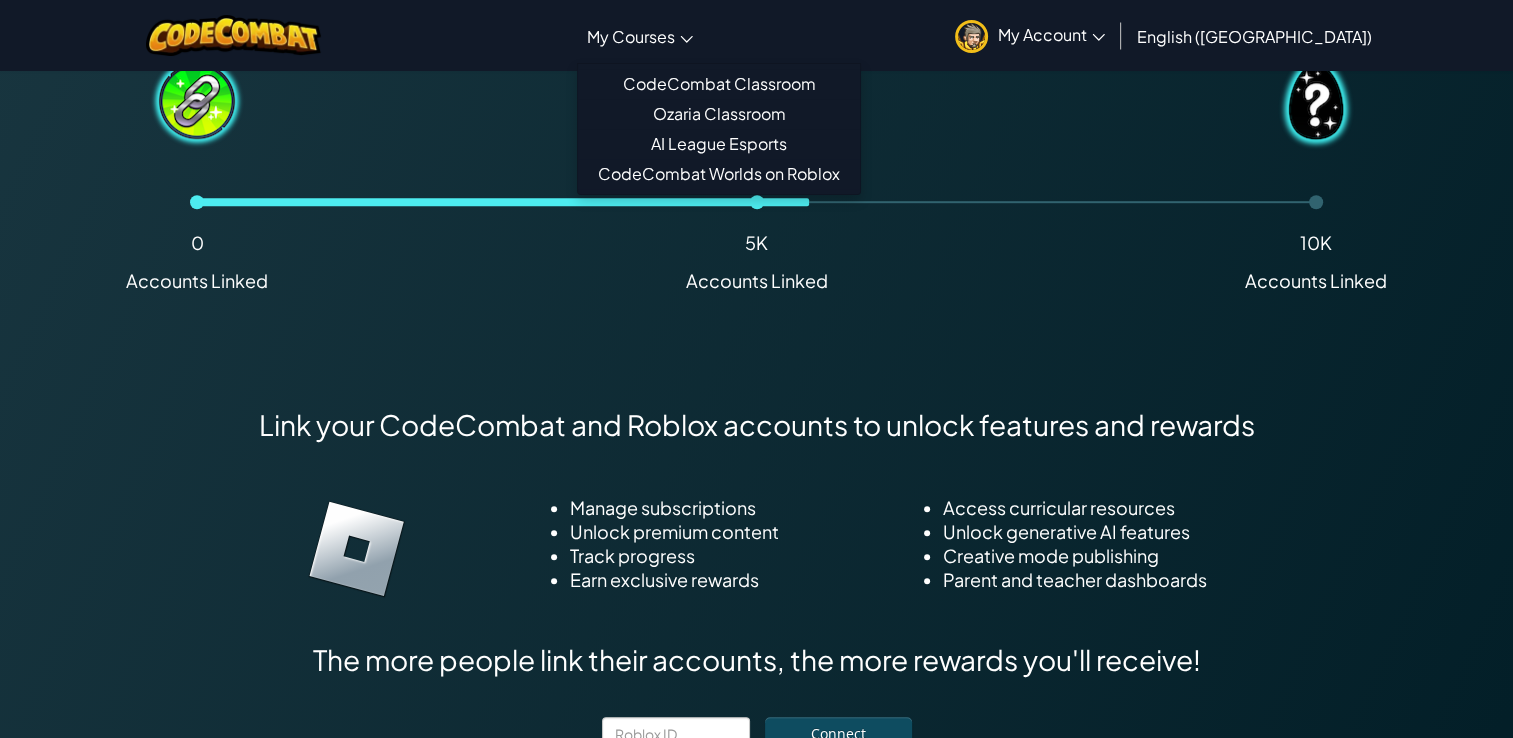 click on "Link your CodeCombat and Roblox accounts to unlock features and rewards
Manage subscriptions
Unlock premium content
Track progress
Earn exclusive rewards
Access curricular resources
Unlock generative AI features
Creative mode publishing
Parent and teacher dashboards
The more people link their accounts, the more rewards you'll receive!
Connect
Having trouble?
View our connection guide here" at bounding box center (757, 599) 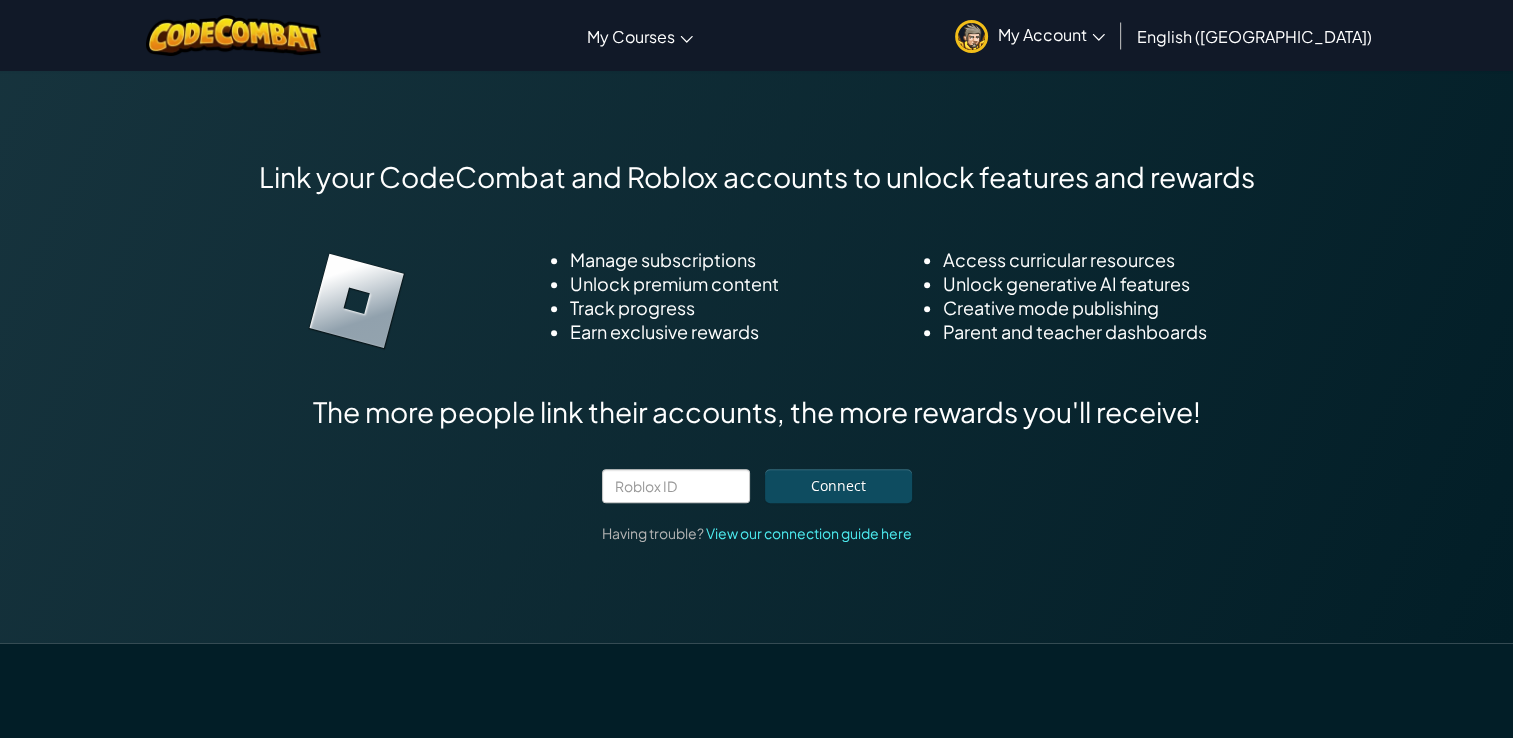 scroll, scrollTop: 1579, scrollLeft: 0, axis: vertical 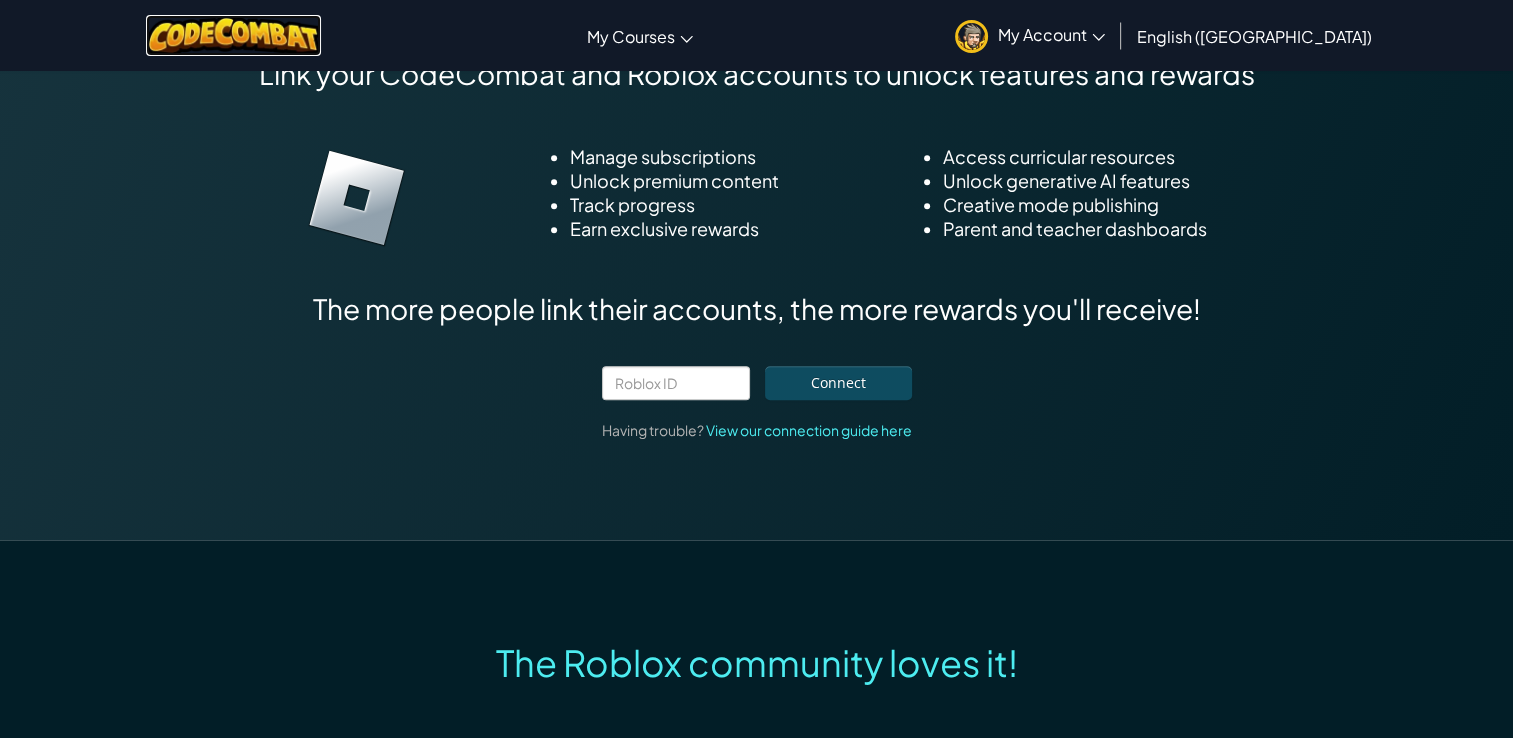 click at bounding box center [233, 35] 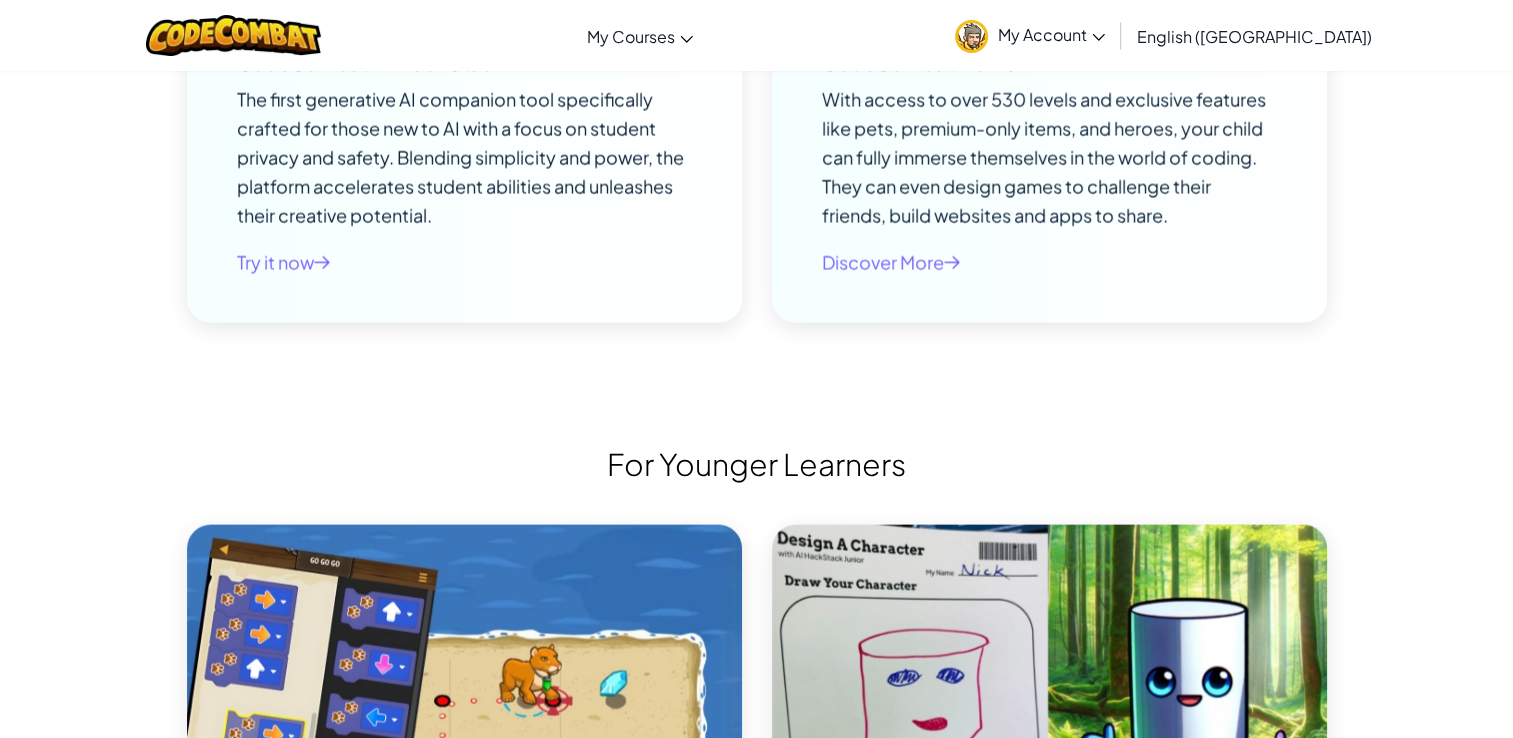 scroll, scrollTop: 4284, scrollLeft: 0, axis: vertical 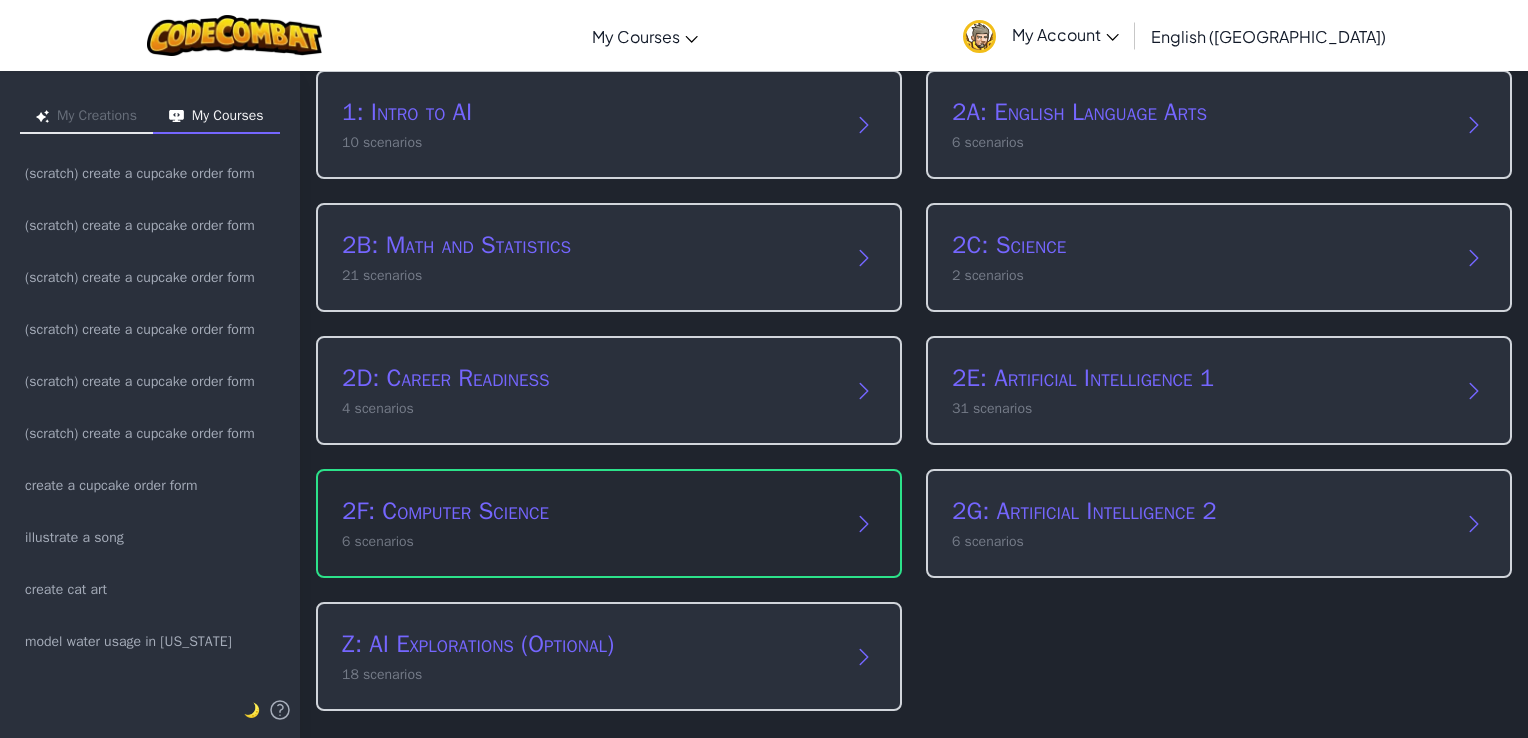 click on "2F: Computer Science" at bounding box center [589, 511] 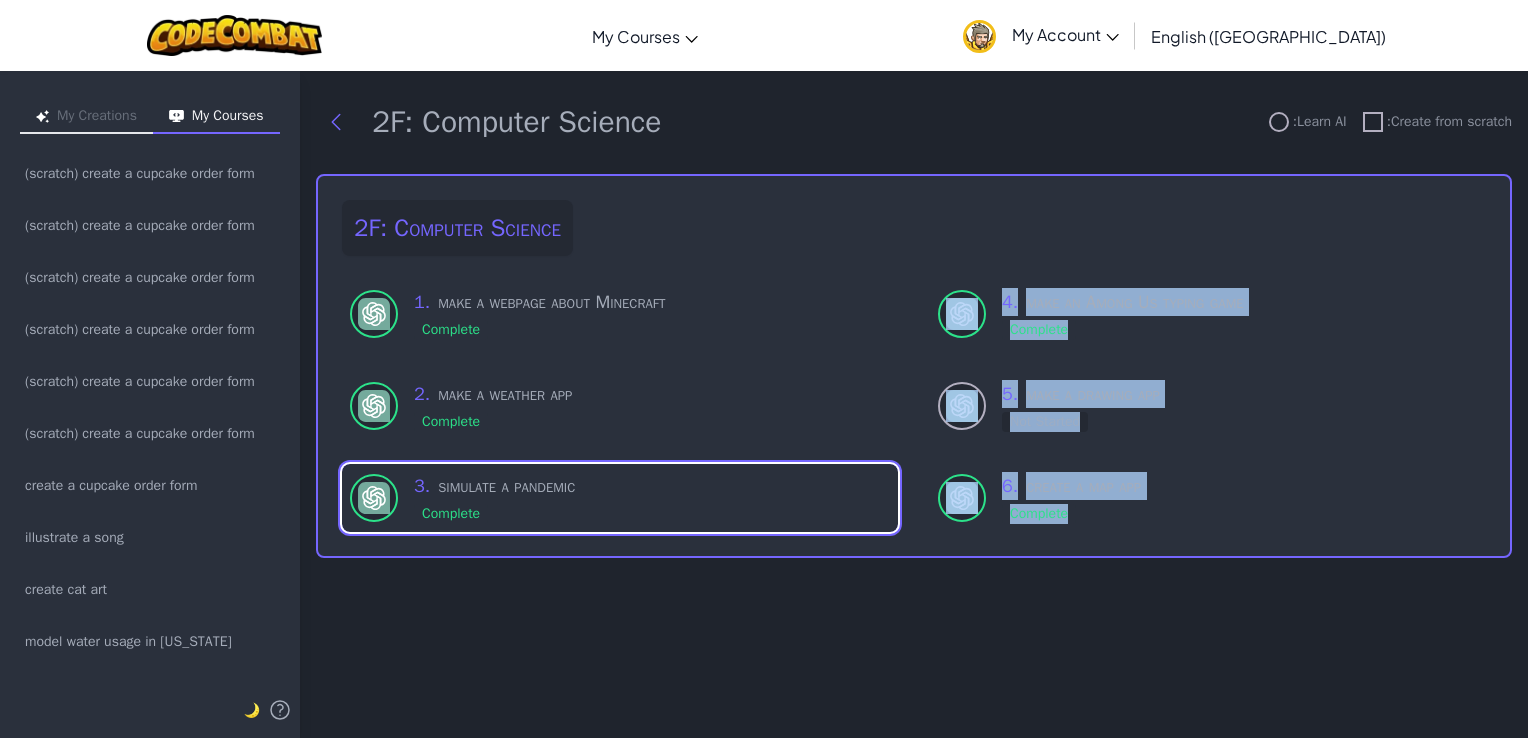 drag, startPoint x: 1126, startPoint y: 736, endPoint x: 862, endPoint y: 666, distance: 273.12268 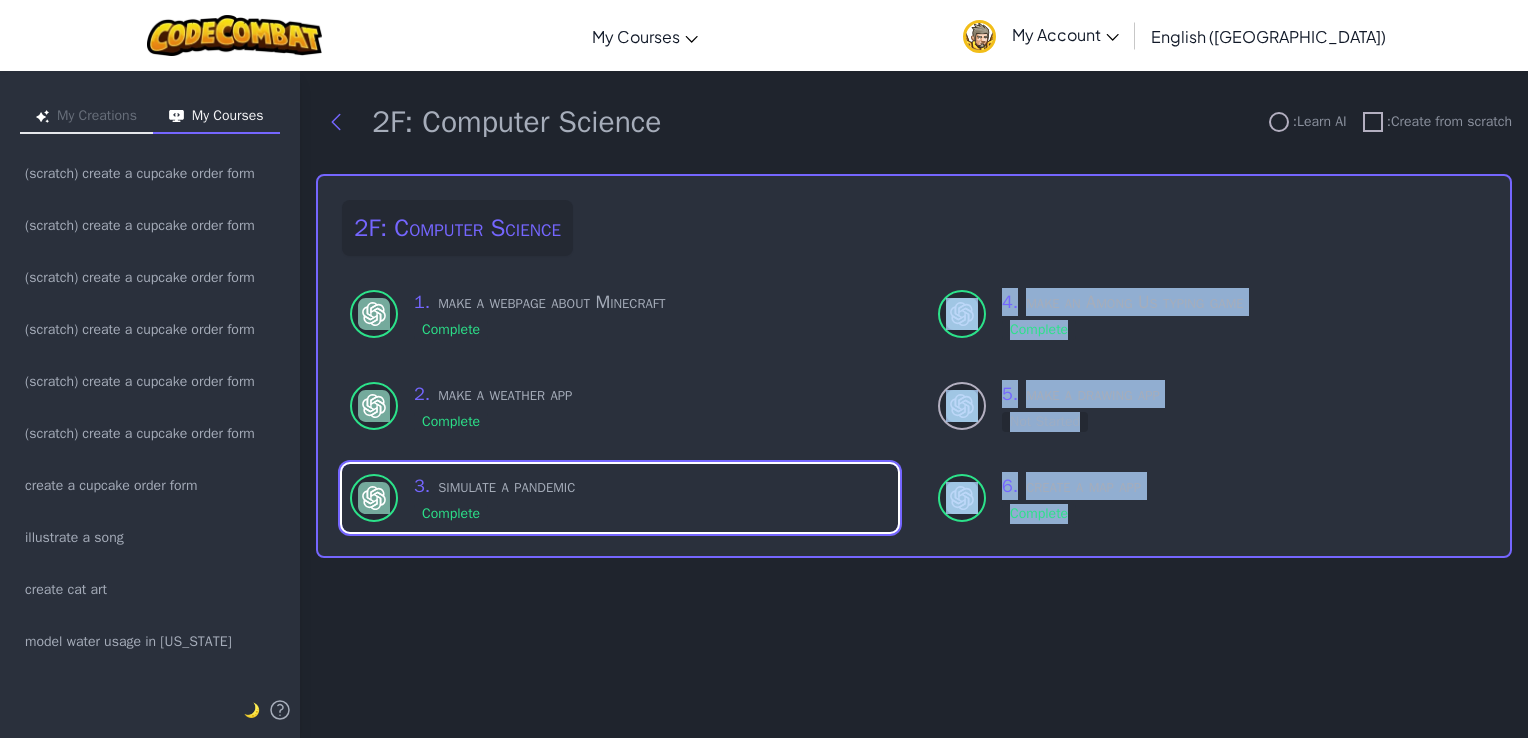 click on "2F: Computer Science :  Learn AI :  Create from scratch 2F: Computer Science 1 . make a webpage about Minecraft Complete 2 . make a weather app Complete 3 . simulate a pandemic Complete 4 . make an Among Us typing game Complete 5 . make a drawing app Not Started 6 . create a map app Complete" at bounding box center (914, 404) 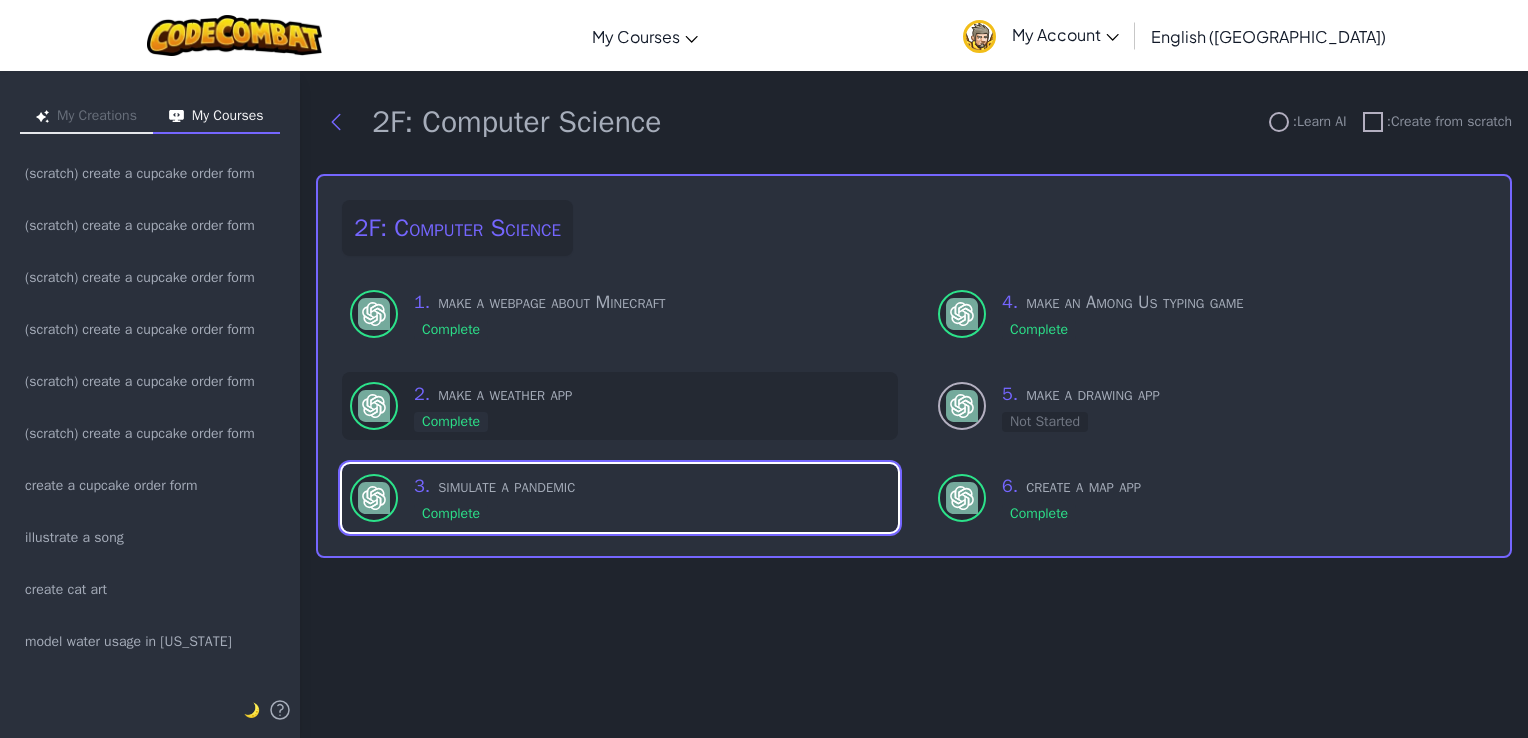 click on "2 . make a weather app" at bounding box center [652, 394] 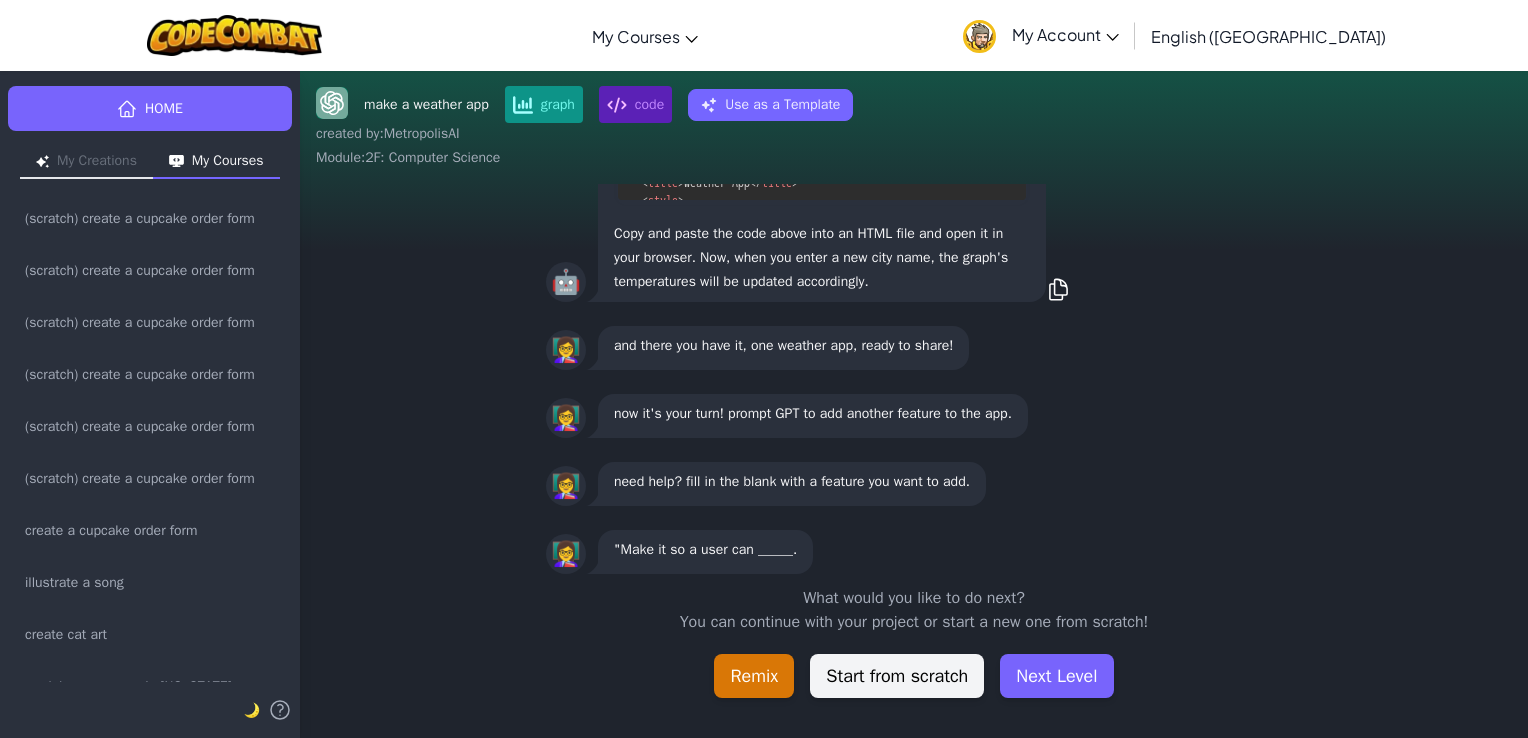 scroll, scrollTop: 0, scrollLeft: 0, axis: both 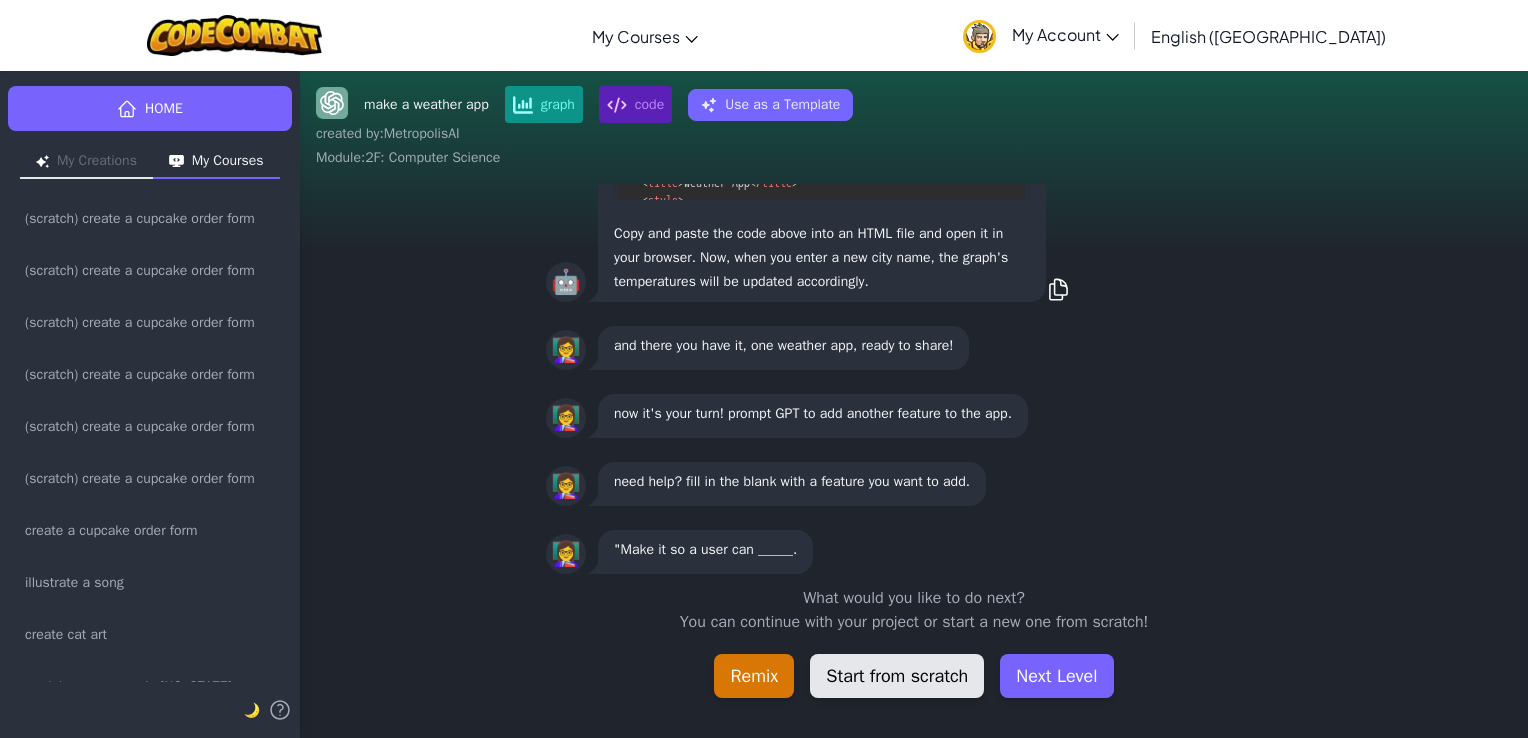 click on "Start from scratch" at bounding box center [897, 676] 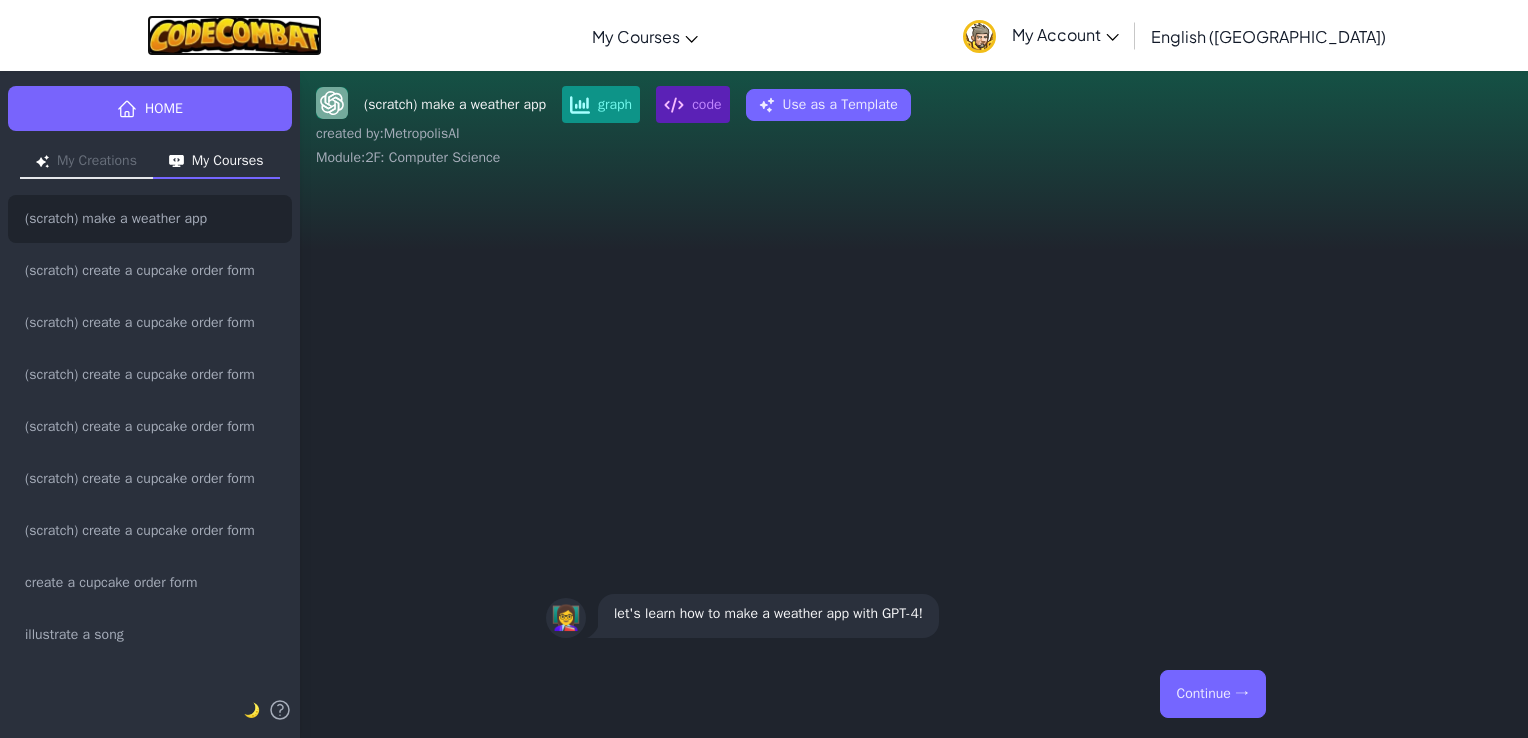 click at bounding box center (234, 35) 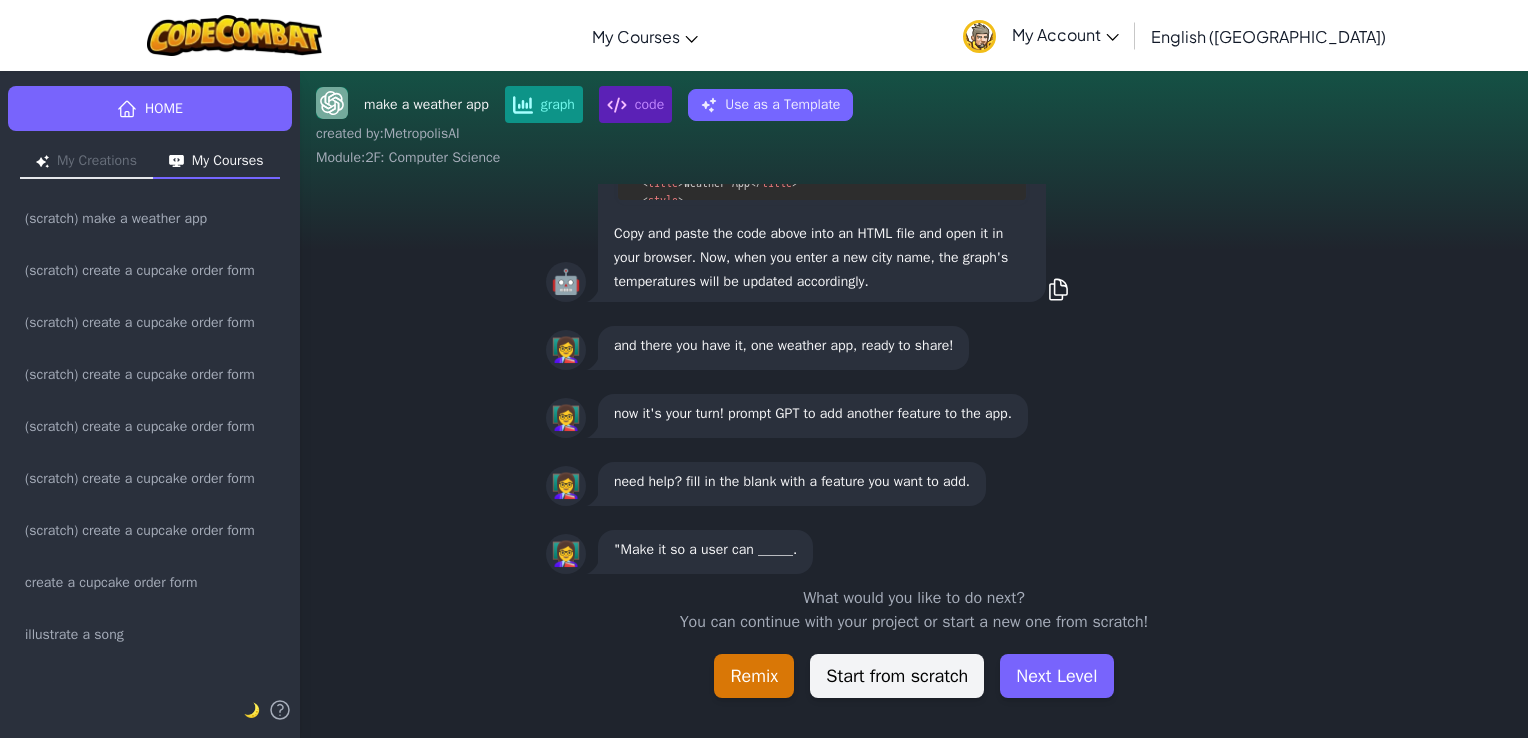 scroll, scrollTop: 0, scrollLeft: 0, axis: both 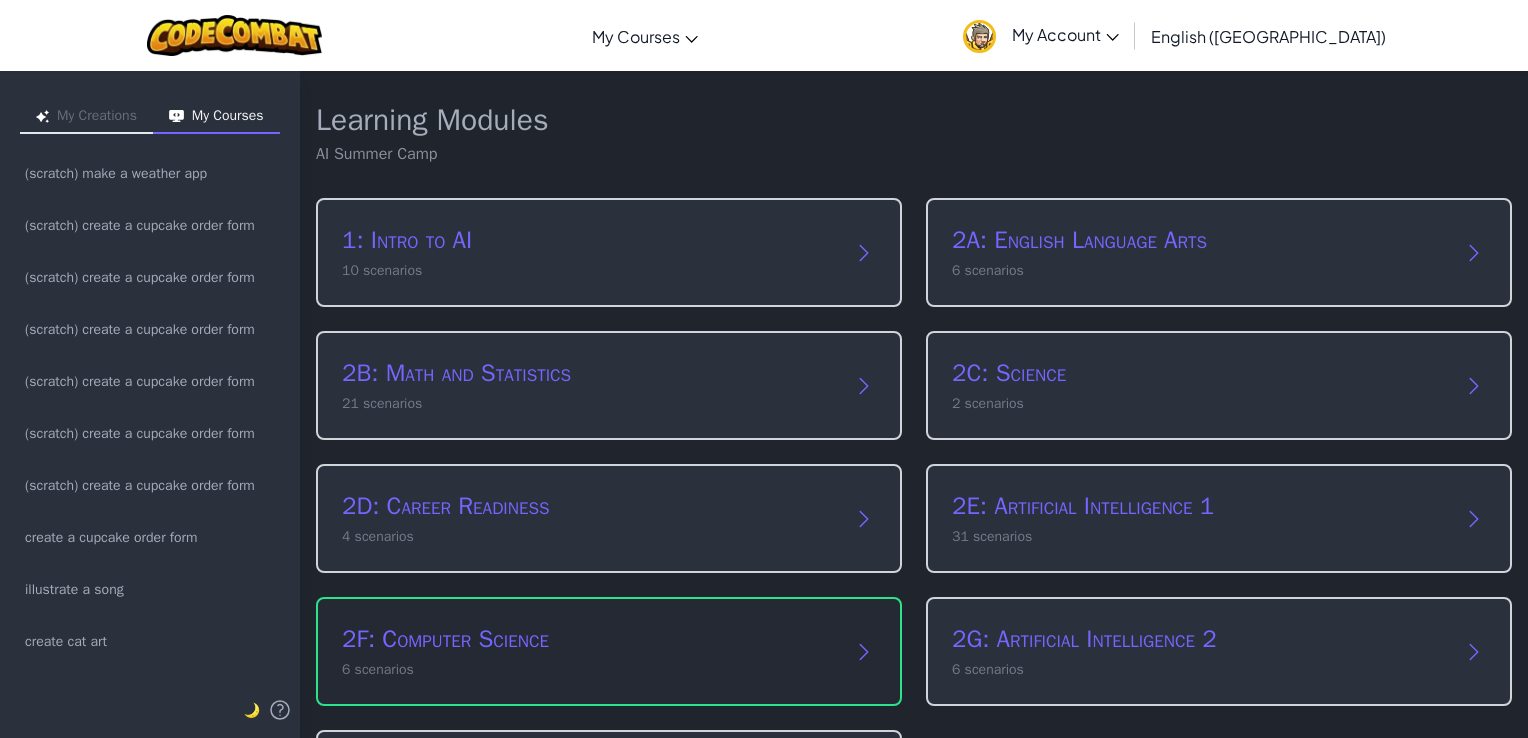 click on "2F: Computer Science 6   scenarios" at bounding box center [609, 651] 